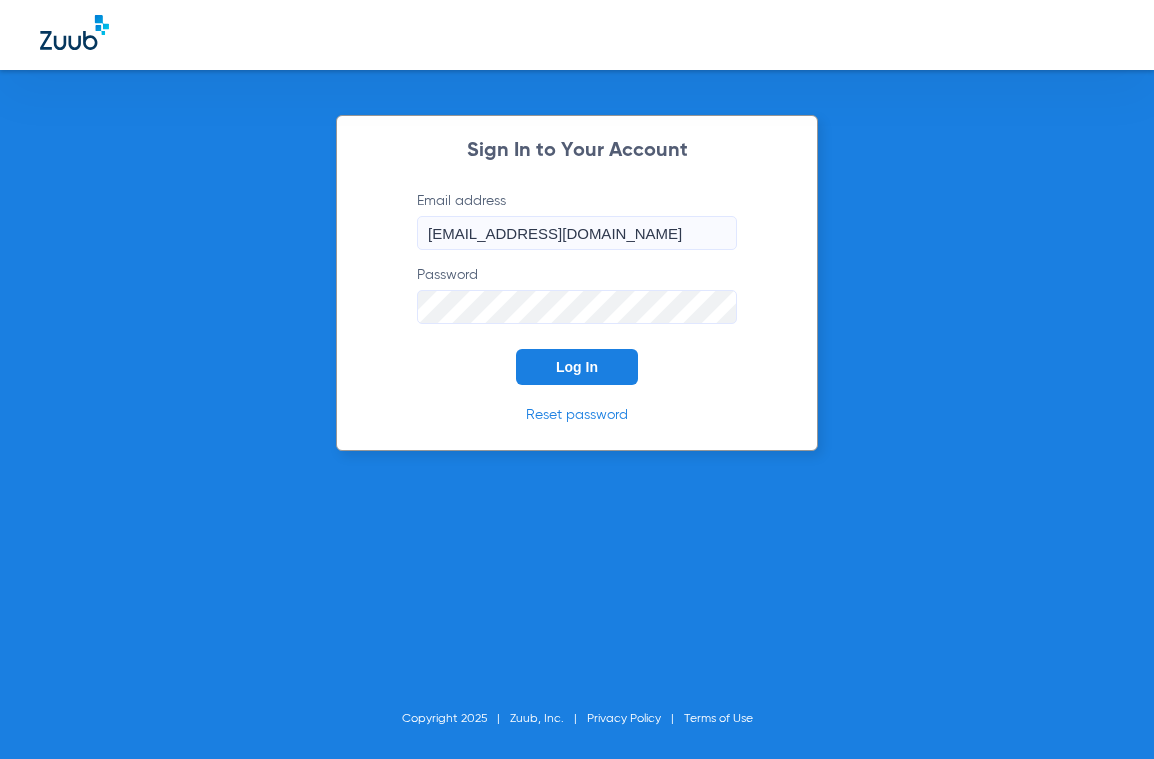 scroll, scrollTop: 0, scrollLeft: 0, axis: both 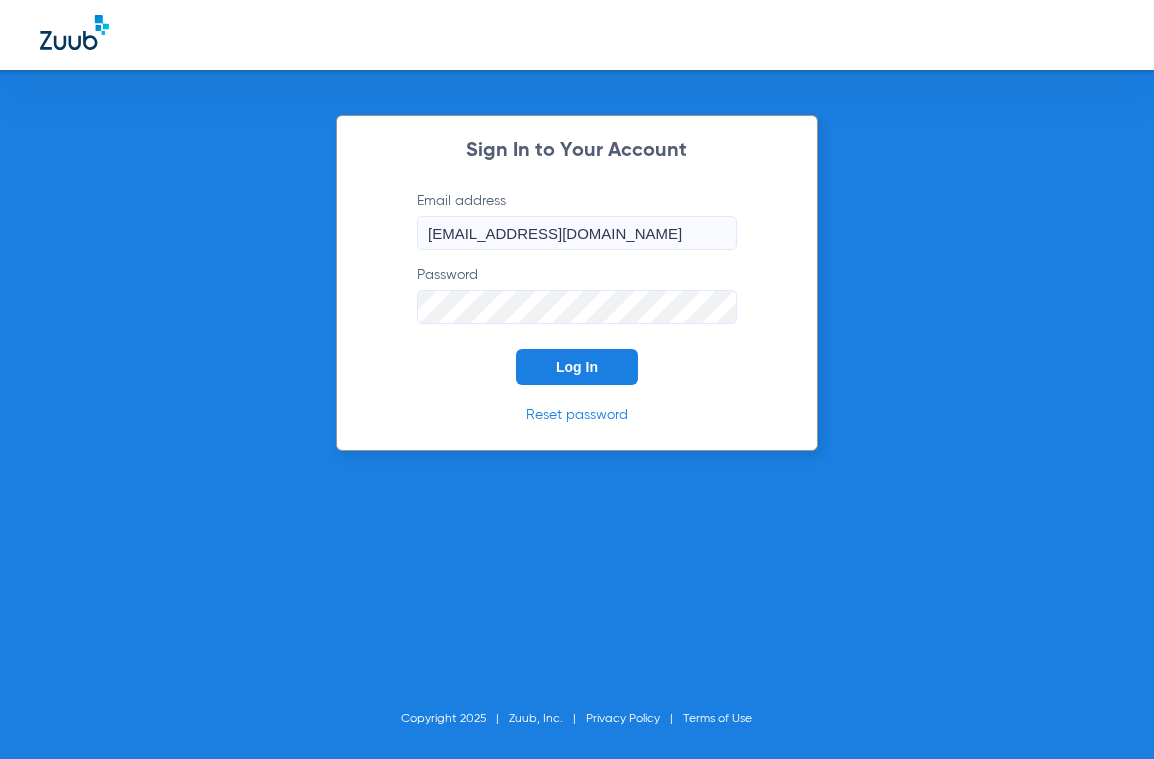 click on "Log In" 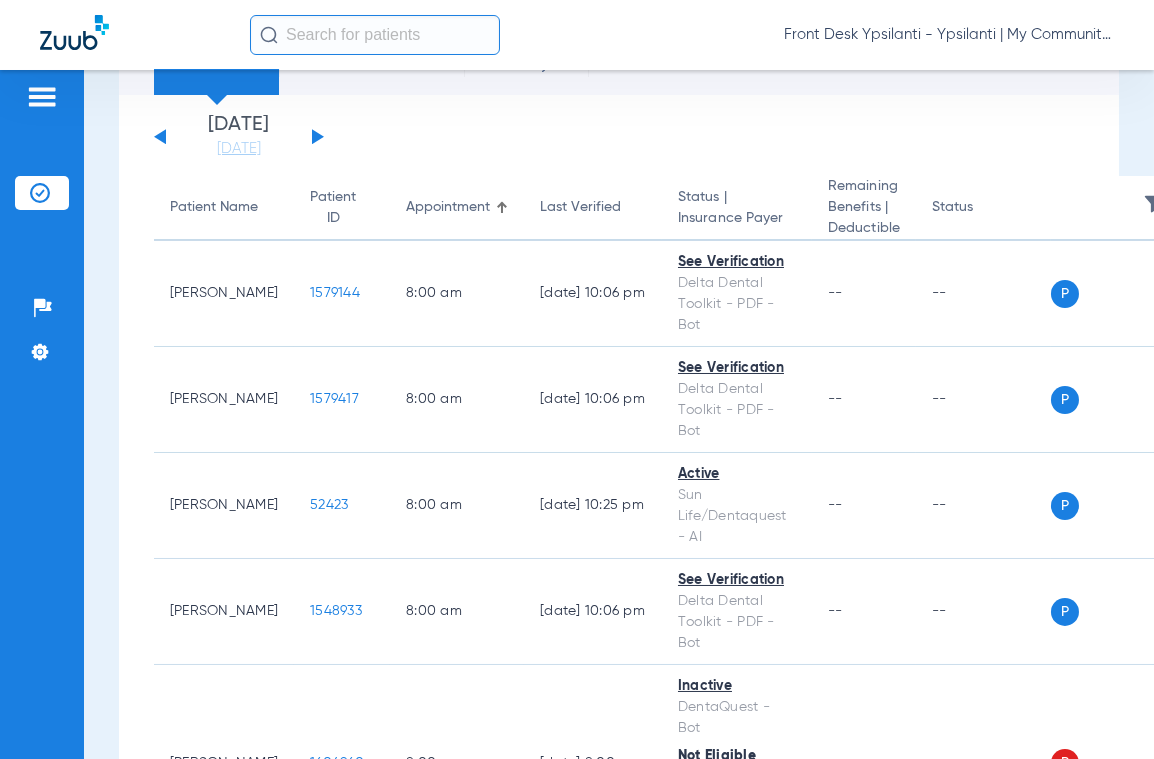 scroll, scrollTop: 0, scrollLeft: 0, axis: both 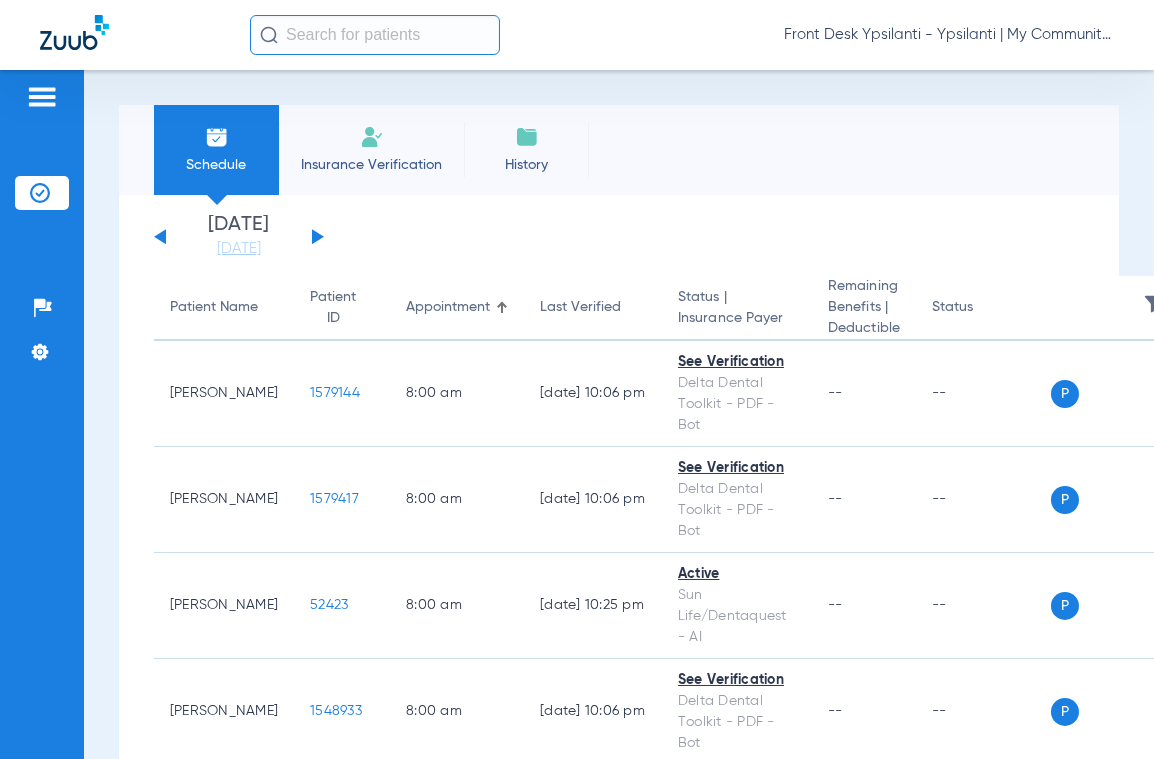 click on "[DATE]   [DATE]   [DATE]   [DATE]   [DATE]   [DATE]   [DATE]   [DATE]   [DATE]   [DATE]   [DATE]   [DATE]   [DATE]   [DATE]   [DATE]   [DATE]   [DATE]   [DATE]   [DATE]   [DATE]   [DATE]   [DATE]   [DATE]   [DATE]   [DATE]   [DATE]   [DATE]   [DATE]   [DATE]   [DATE]   [DATE]   [DATE]   [DATE]   [DATE]   [DATE]   [DATE]   [DATE]   [DATE]   [DATE]   [DATE]   [DATE]   [DATE]   [DATE]   [DATE]  Su" 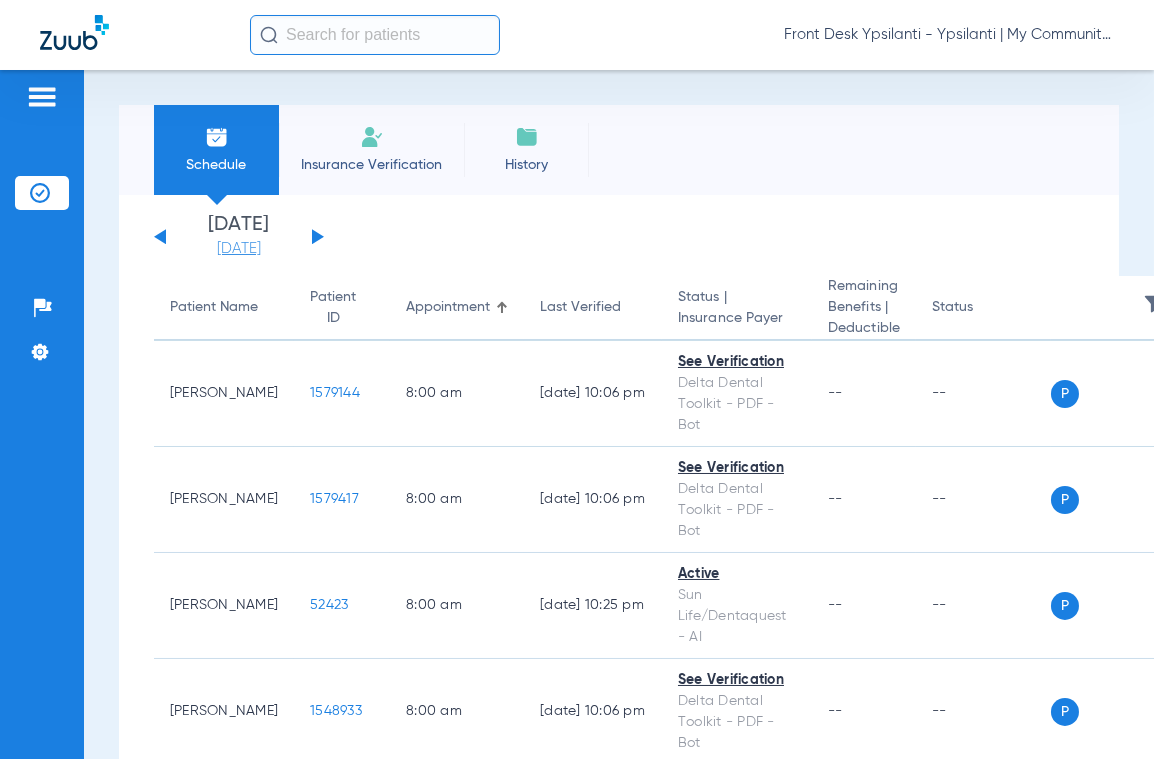 click on "[DATE]" 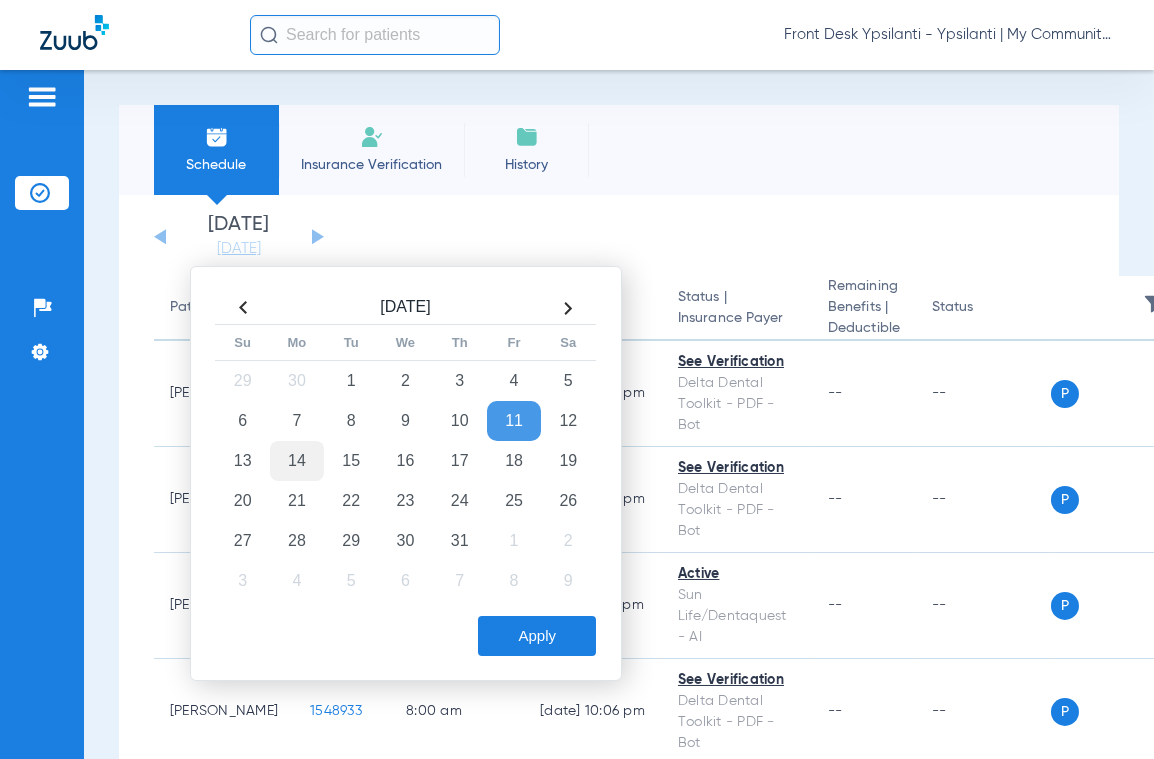 click on "14" 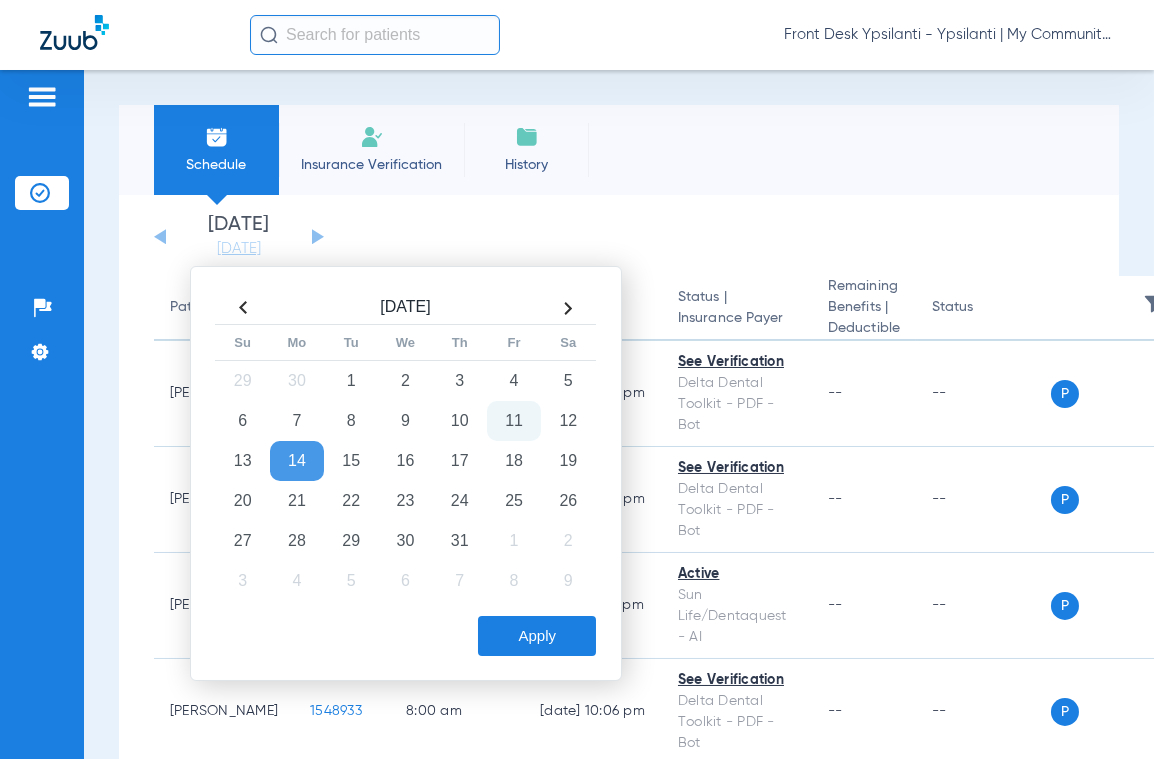 click on "Apply" 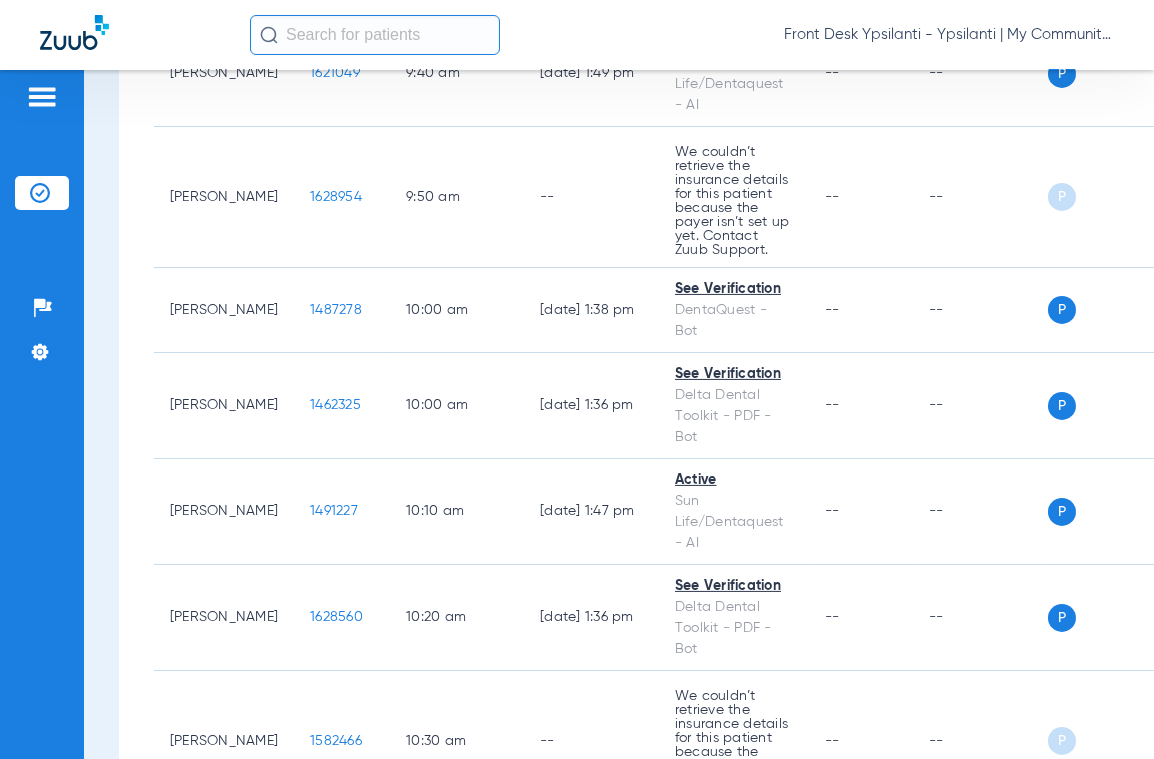 scroll, scrollTop: 1700, scrollLeft: 0, axis: vertical 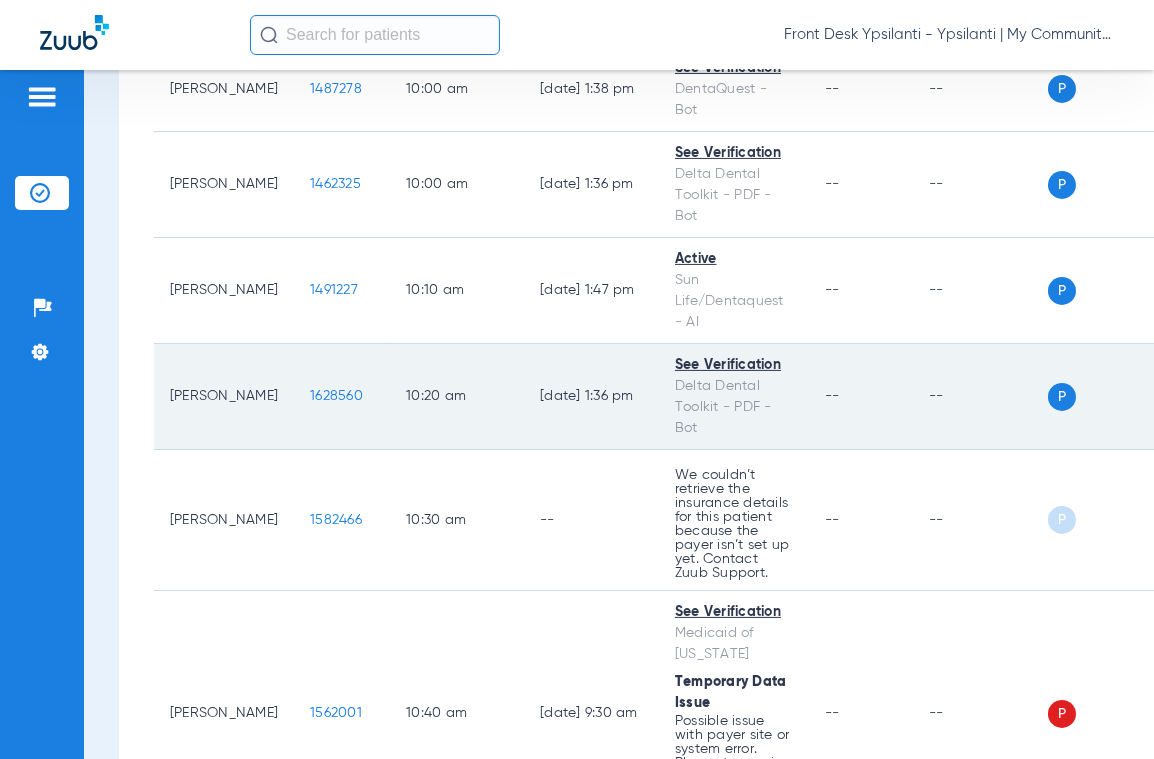 click on "1628560" 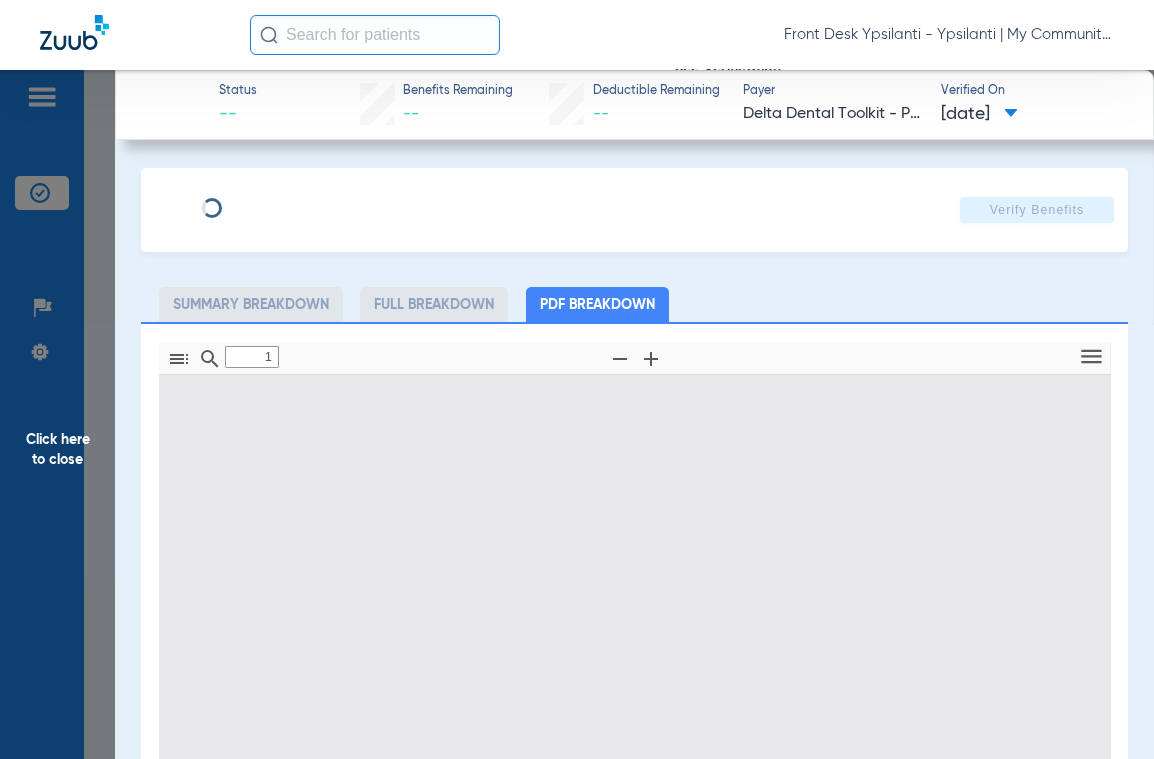 type on "0" 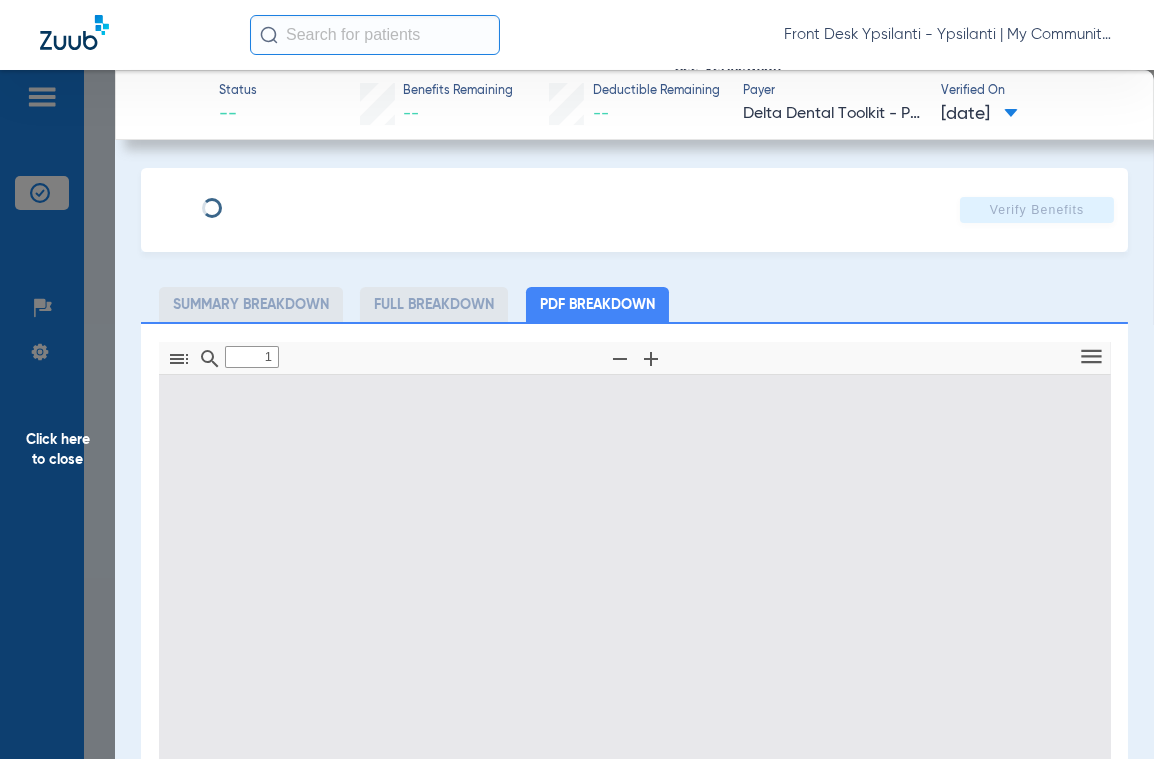 select on "page-width" 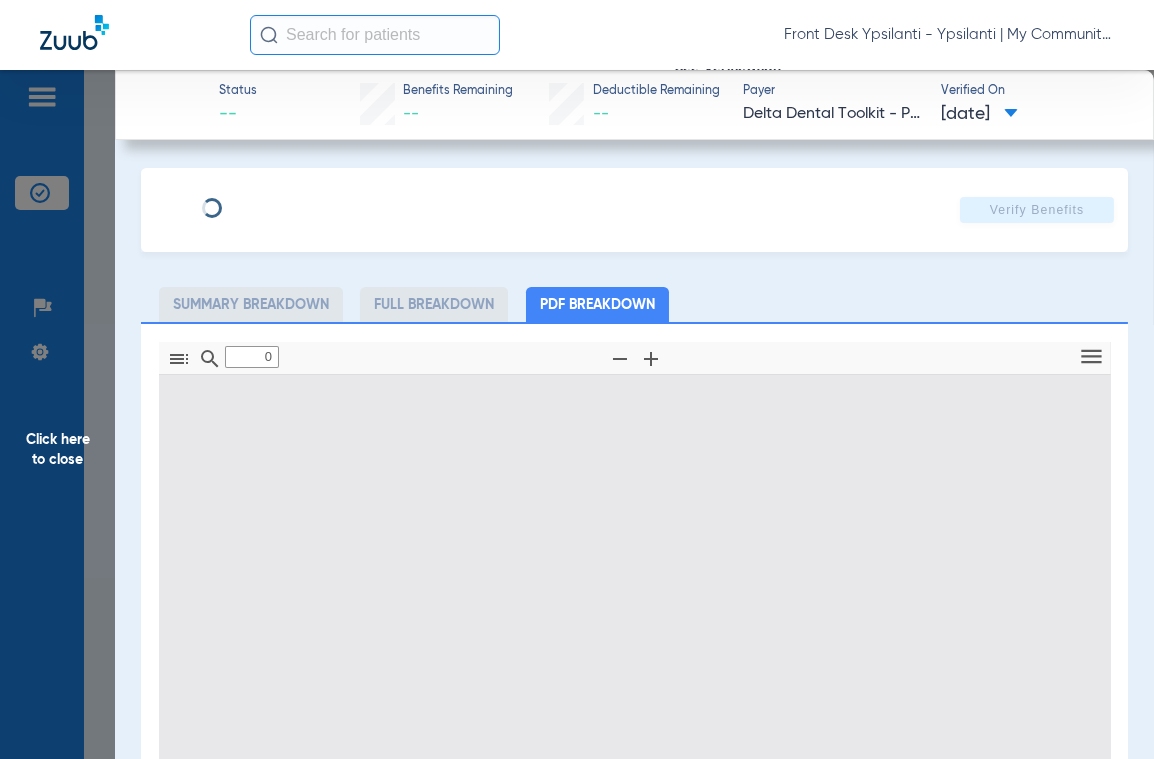 type on "1" 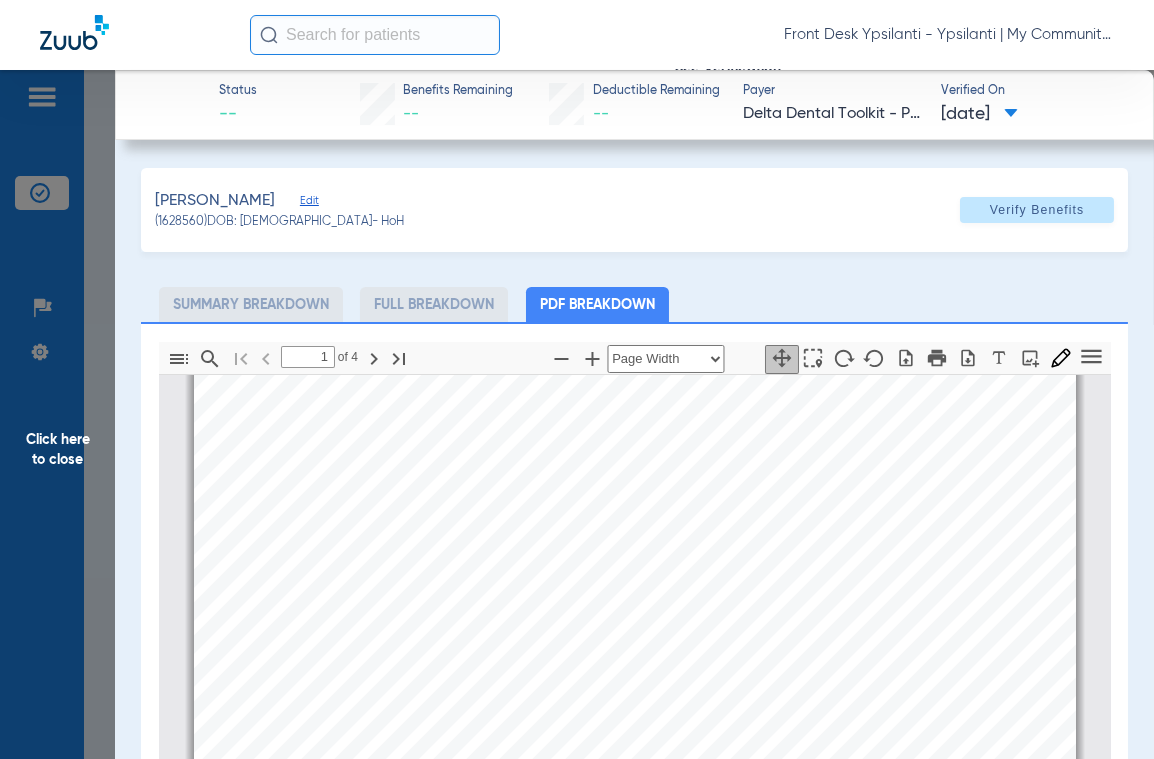 scroll, scrollTop: 9, scrollLeft: 0, axis: vertical 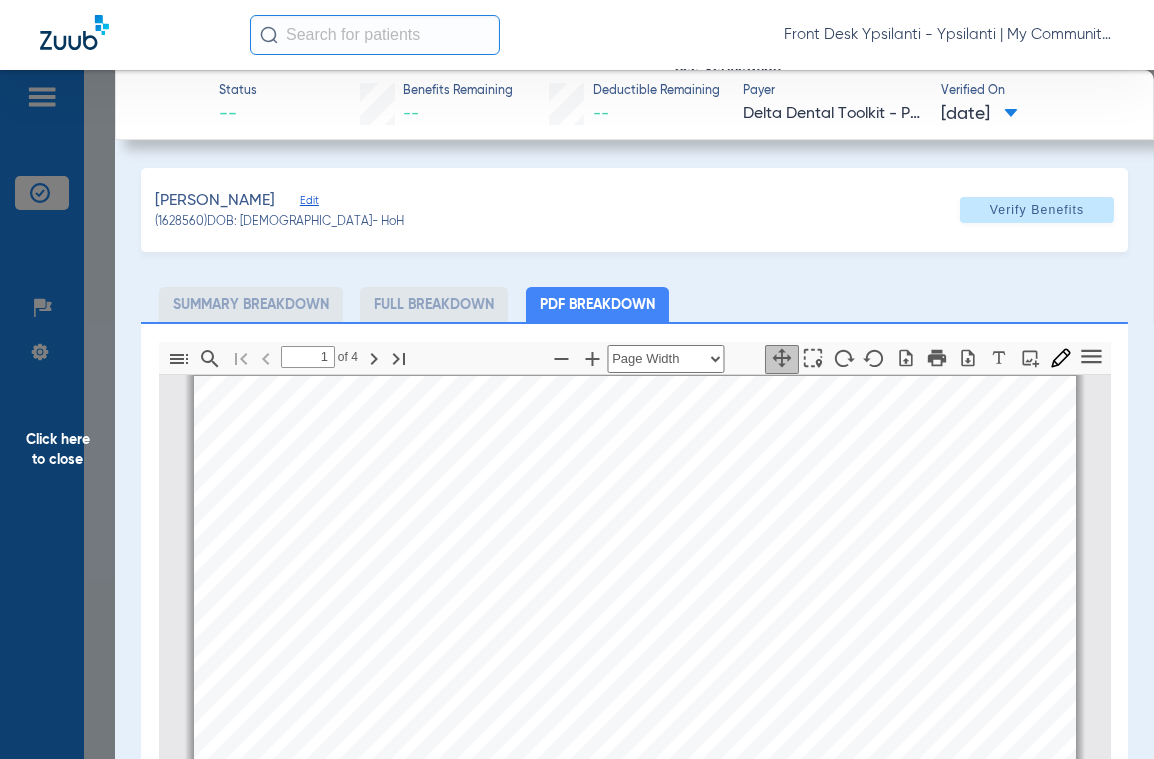 click on "Click here to close" 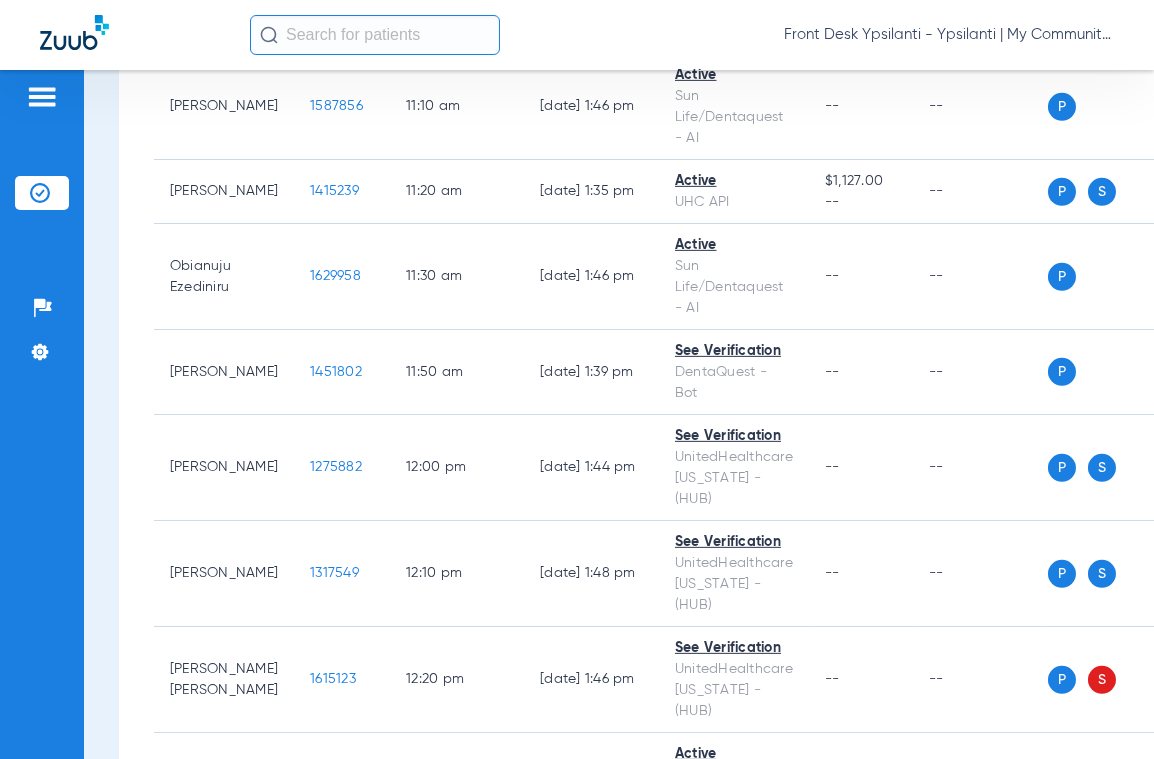 scroll, scrollTop: 2600, scrollLeft: 0, axis: vertical 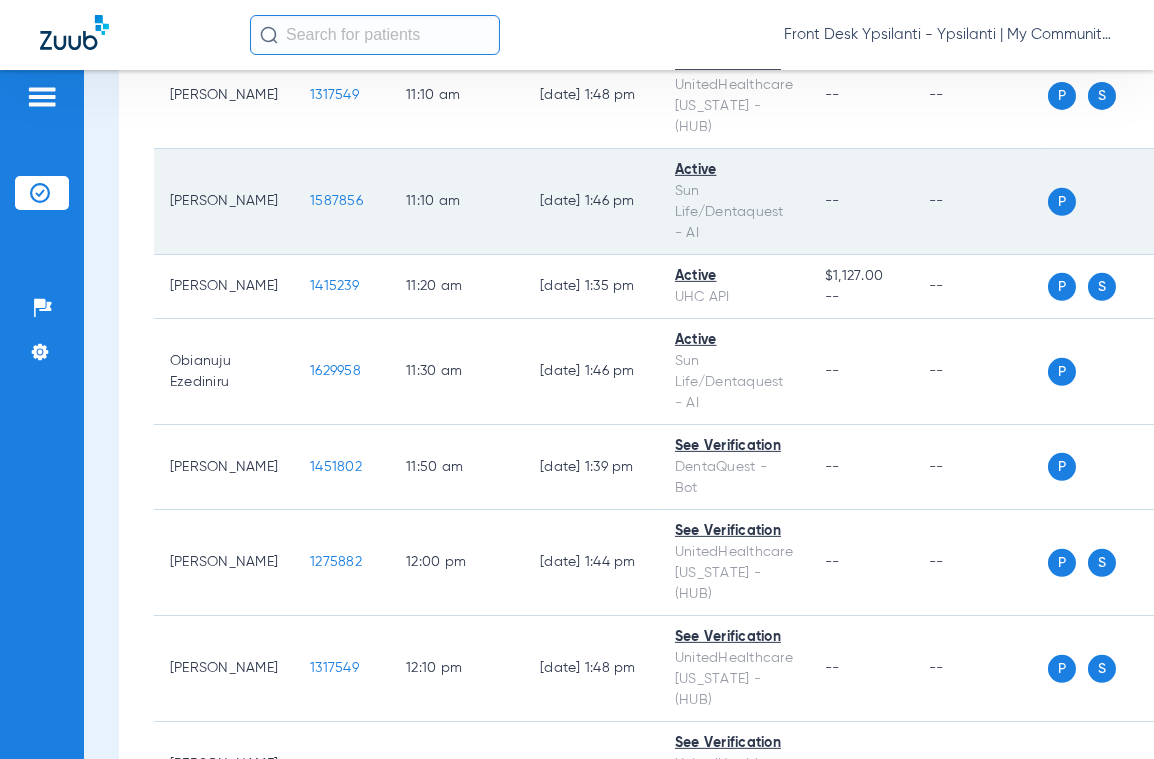 click on "1587856" 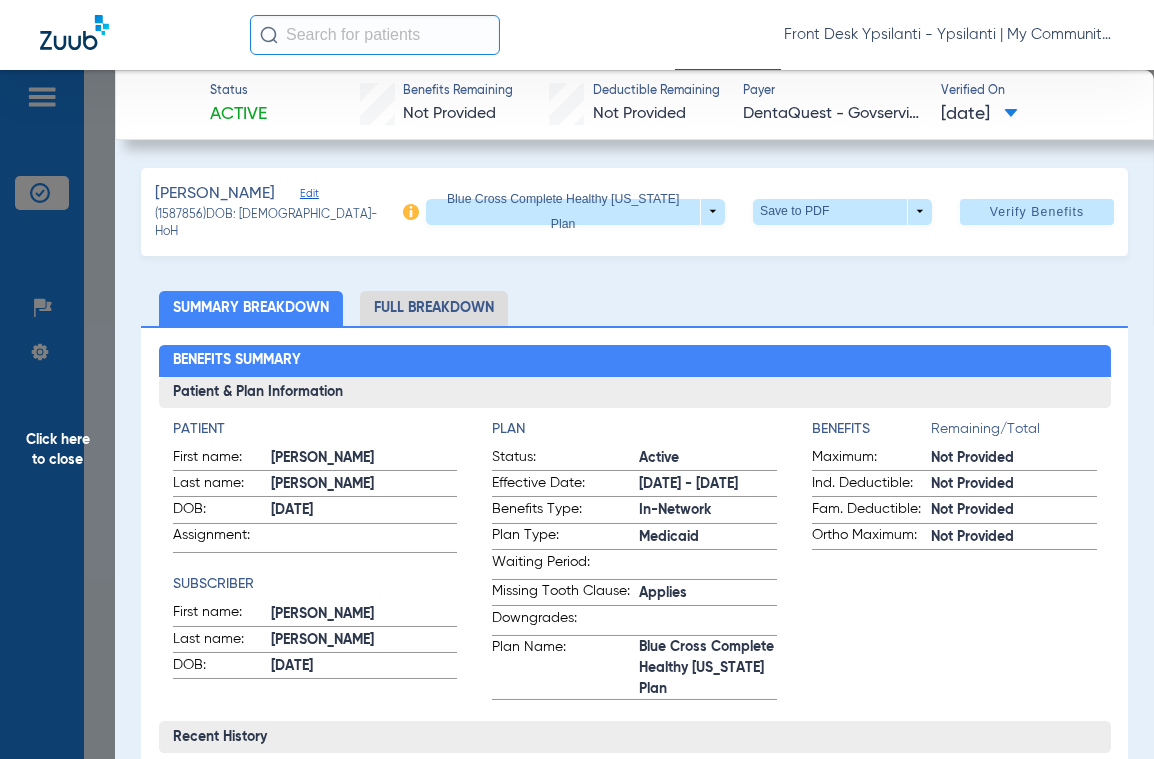 scroll, scrollTop: 100, scrollLeft: 0, axis: vertical 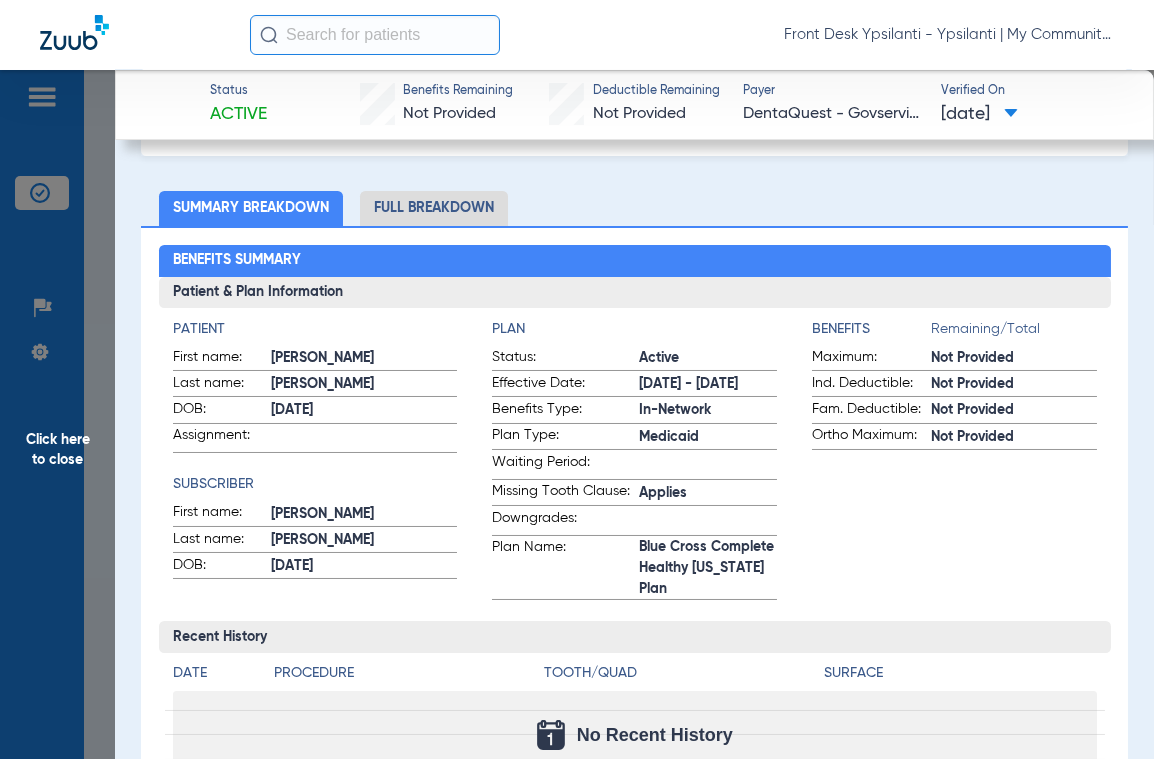 click on "Full Breakdown" 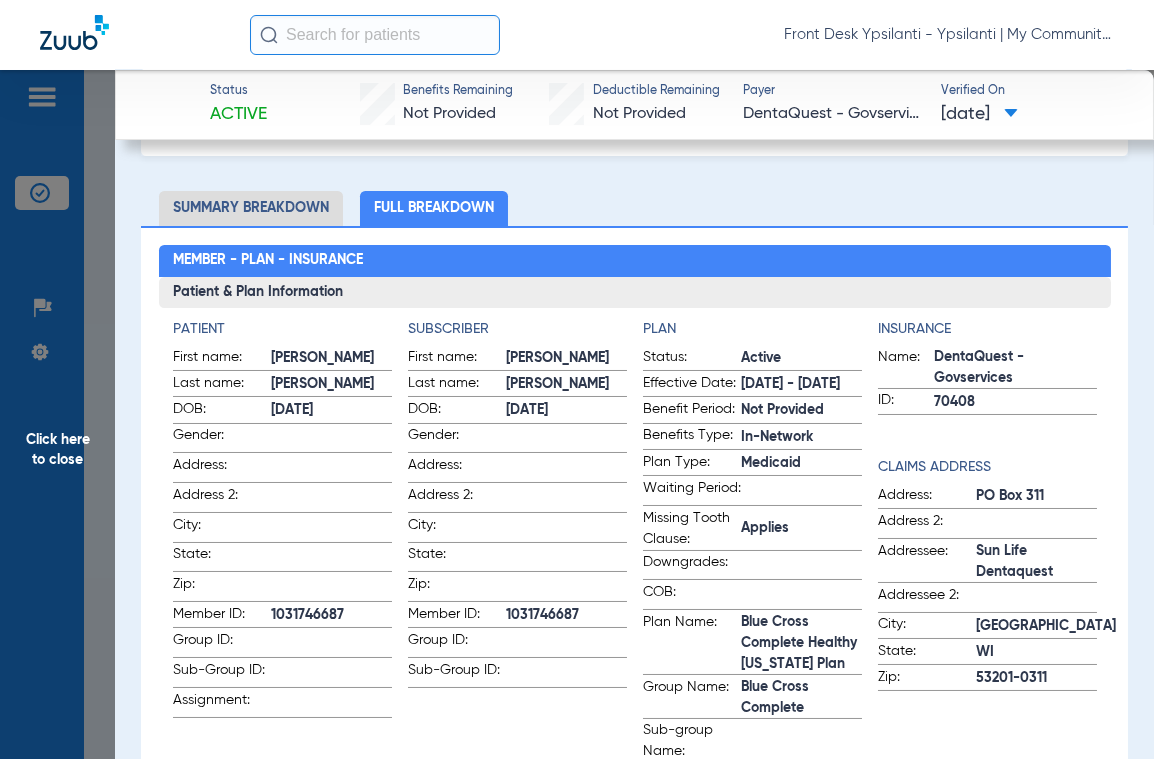 click on "Summary Breakdown" 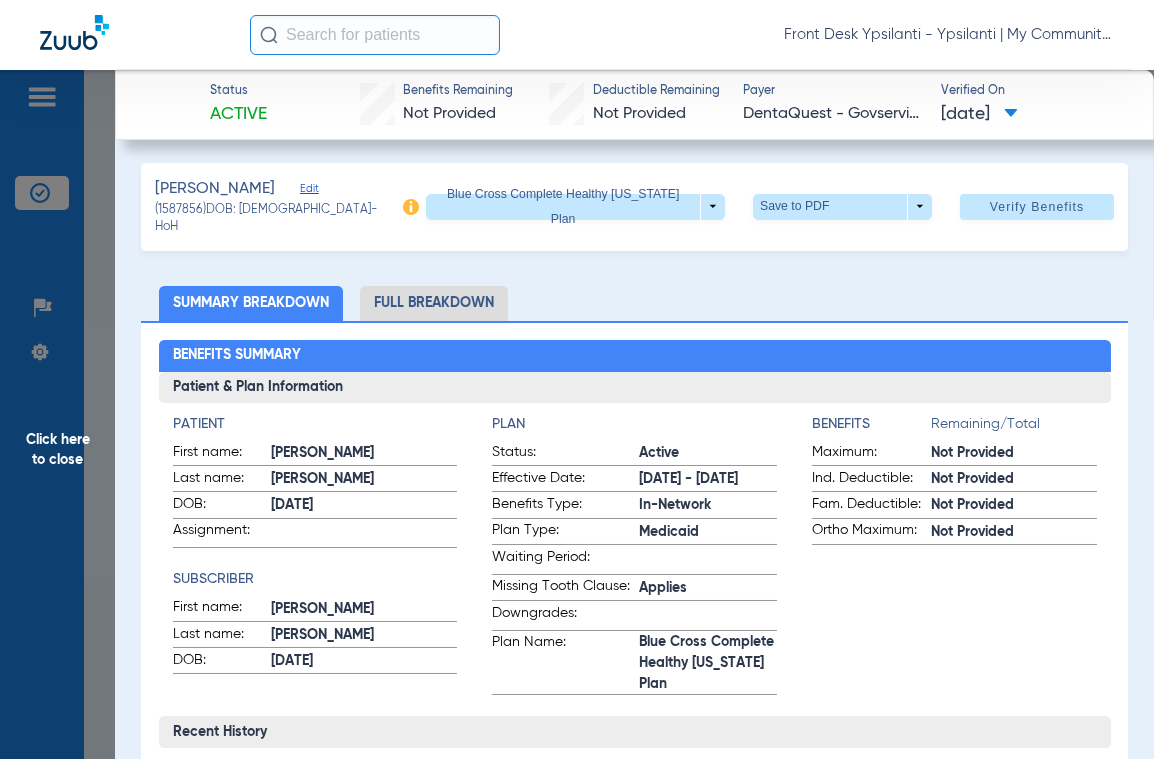 scroll, scrollTop: 0, scrollLeft: 0, axis: both 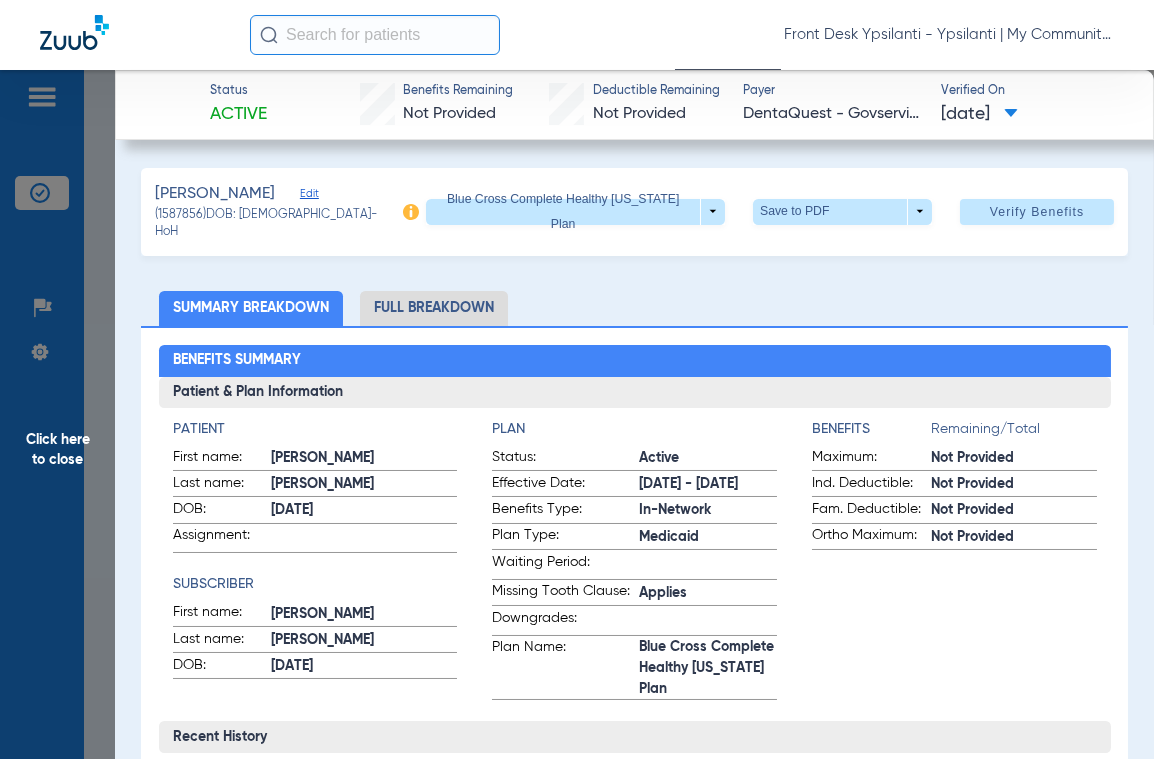 click on "Click here to close" 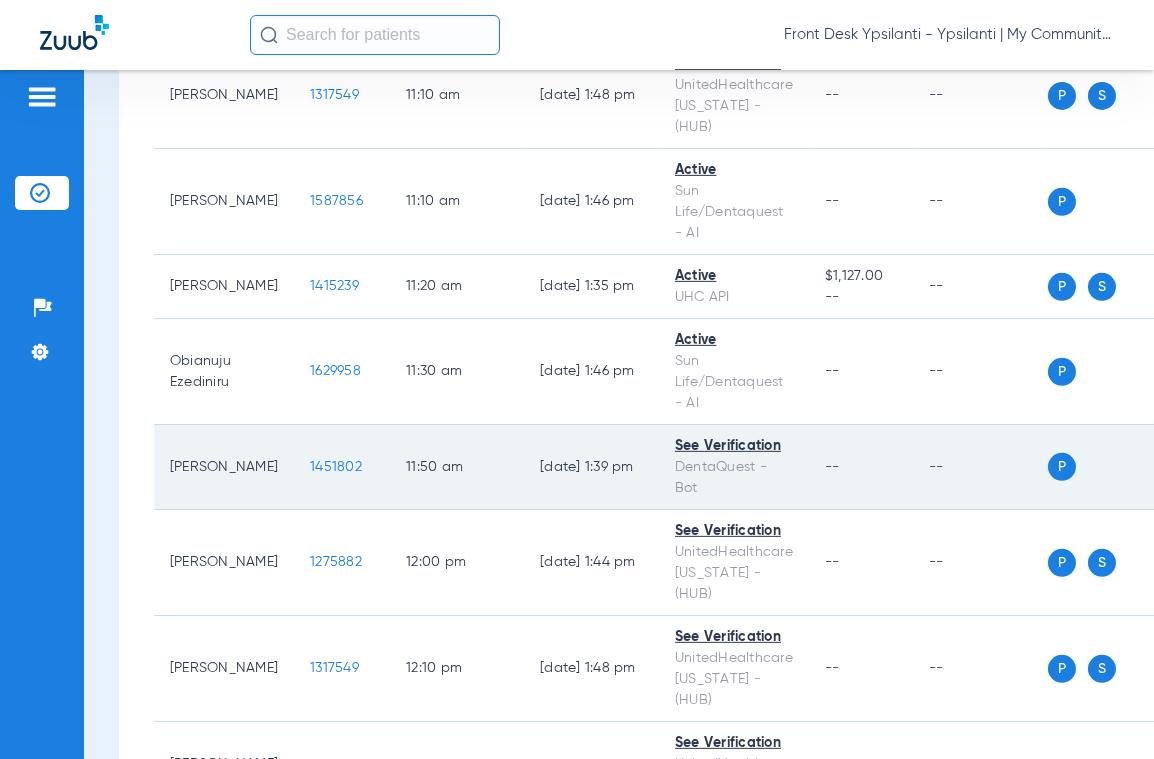 click on "1451802" 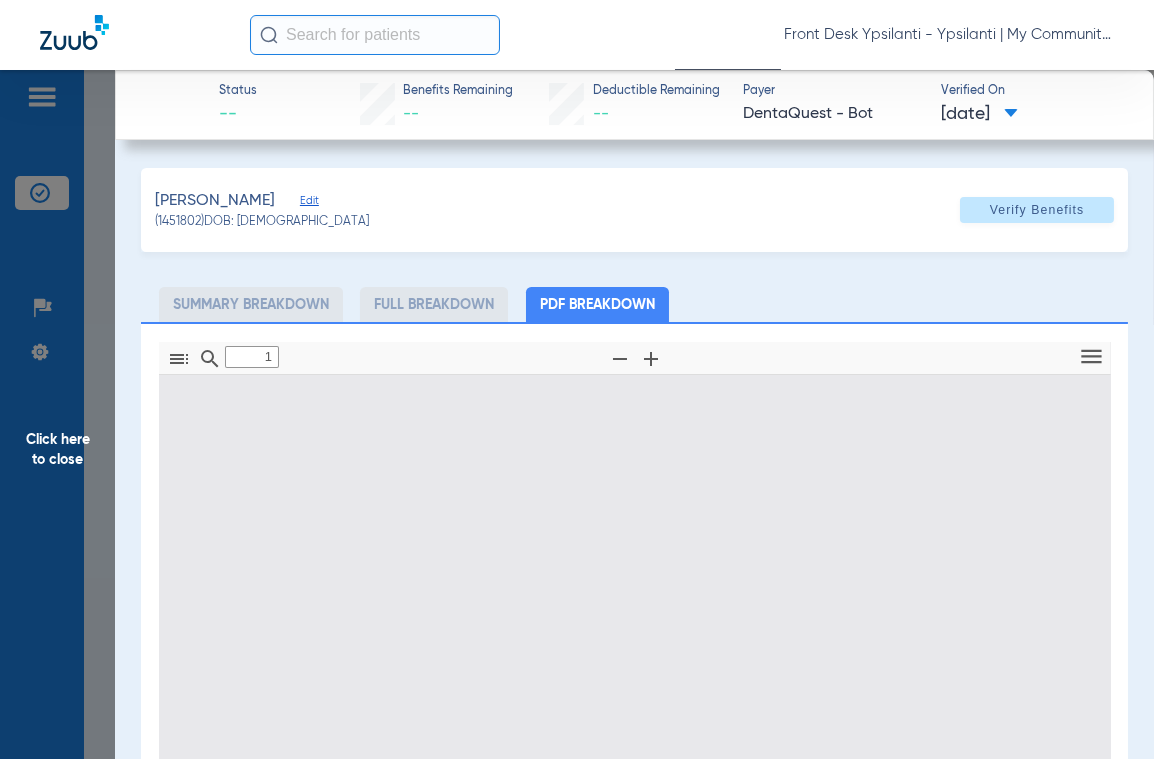 type on "0" 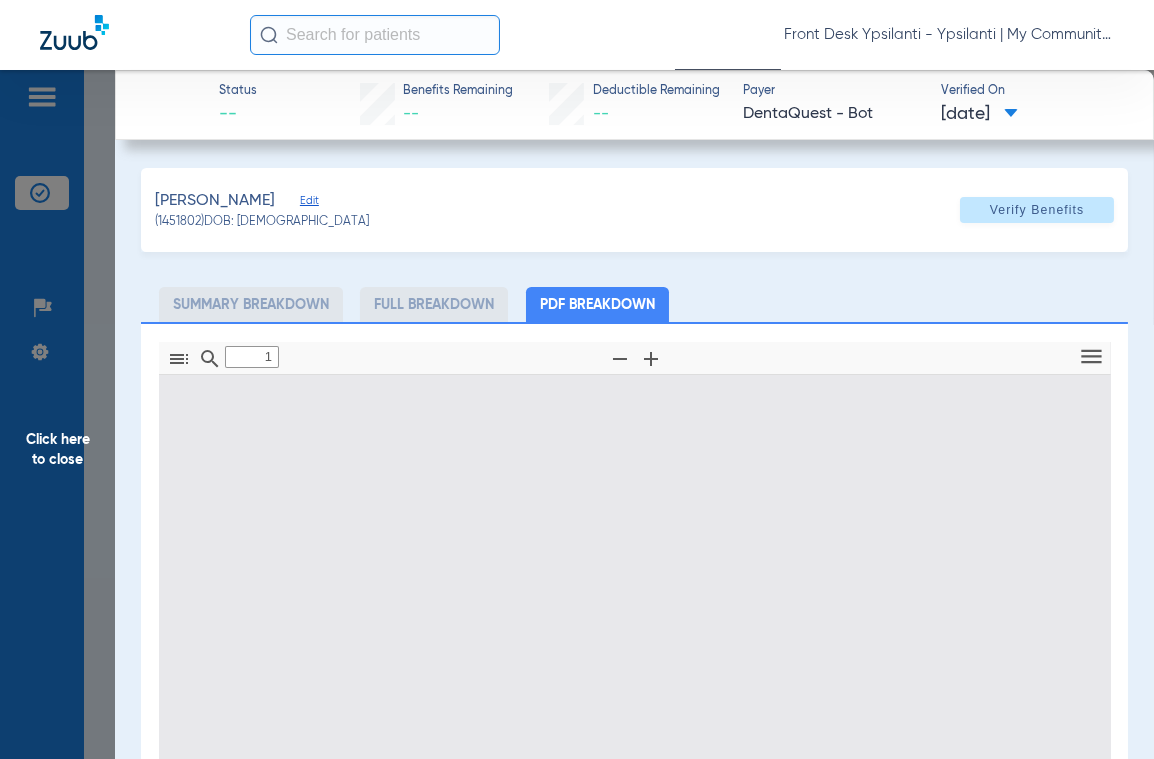 select on "page-width" 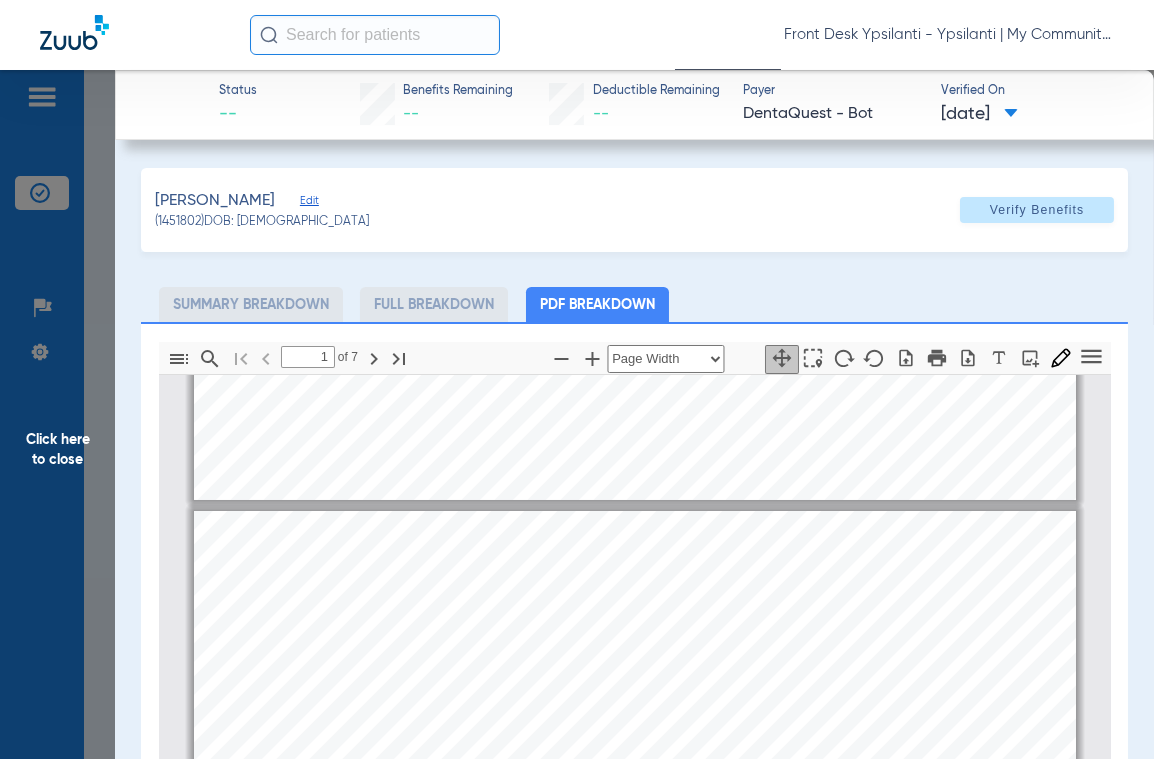 scroll, scrollTop: 109, scrollLeft: 0, axis: vertical 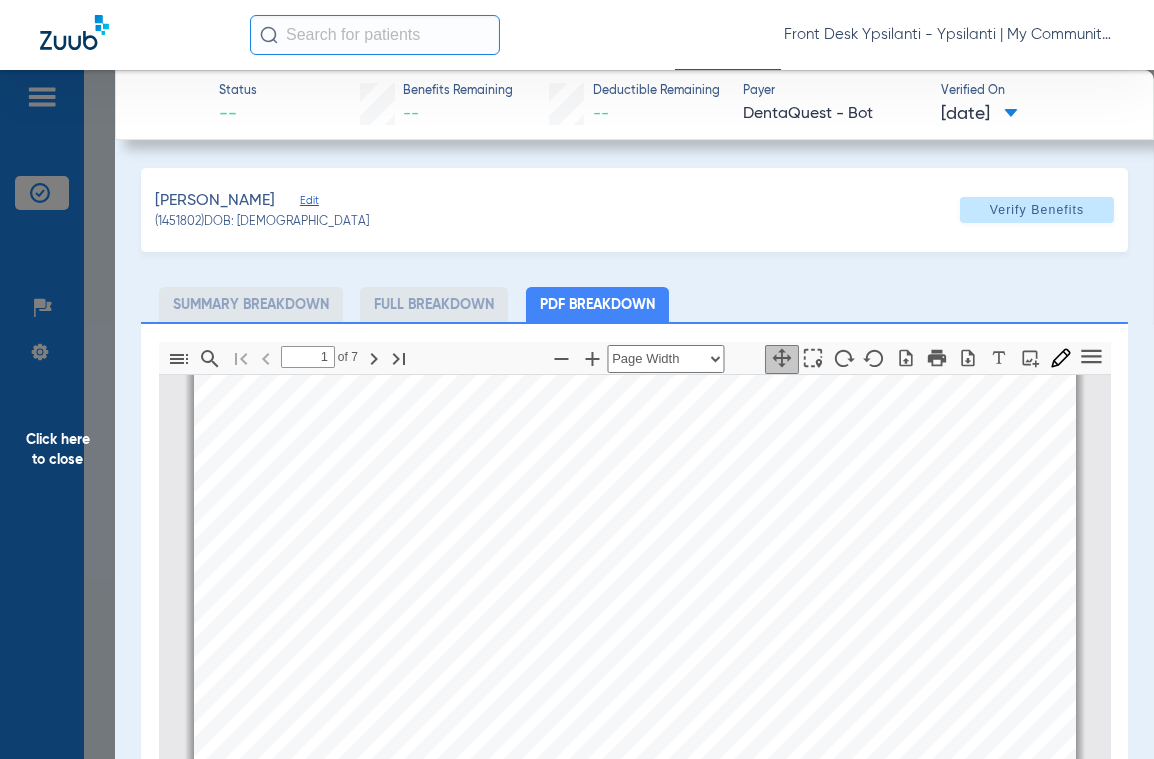 click on "Full Breakdown" 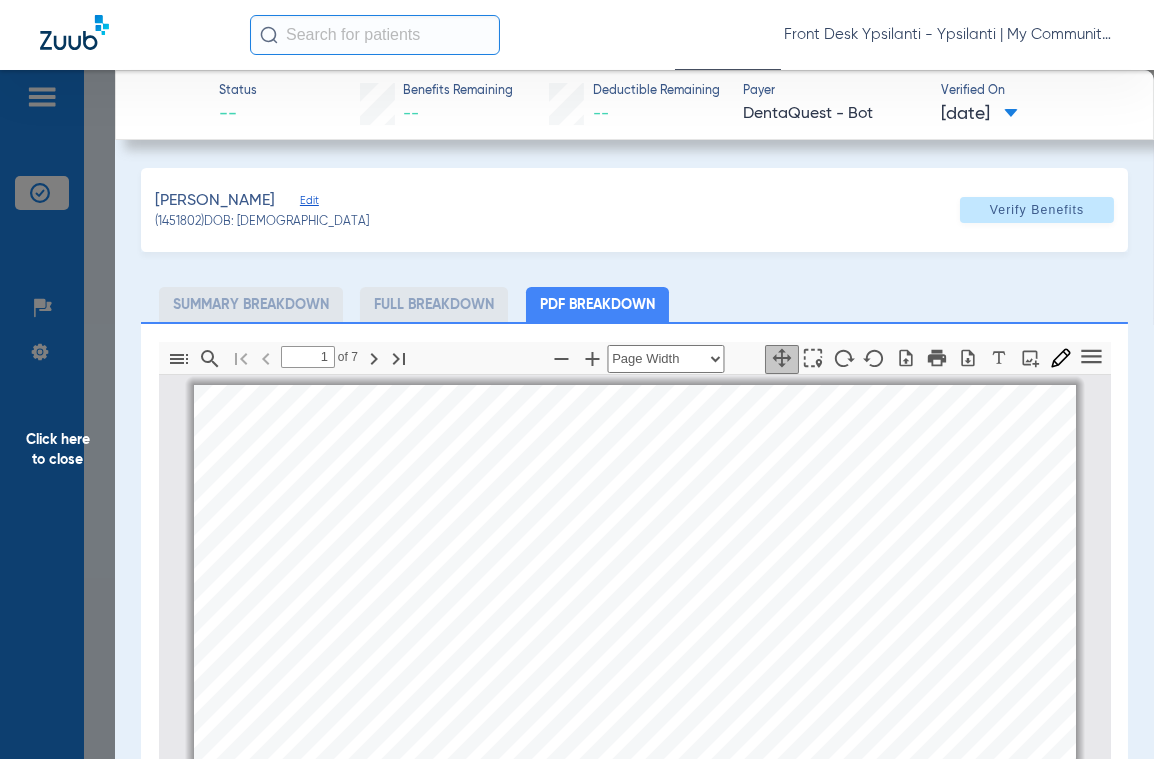 scroll, scrollTop: 0, scrollLeft: 0, axis: both 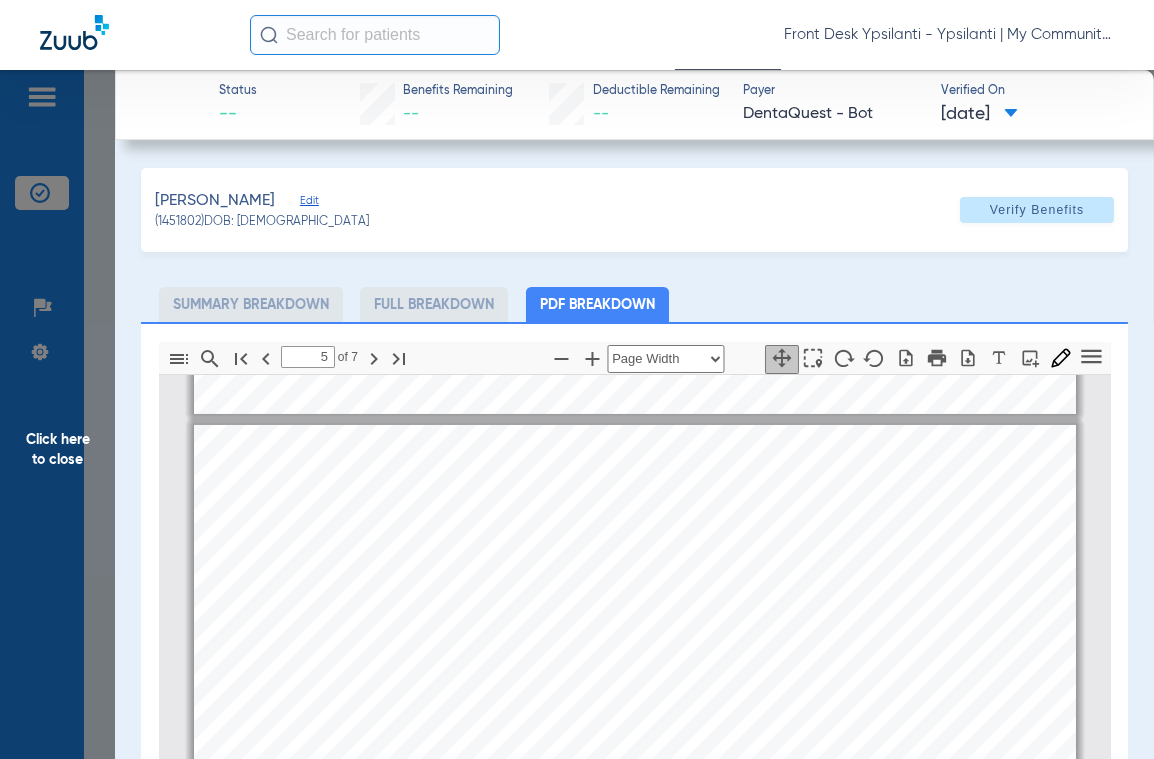 type on "6" 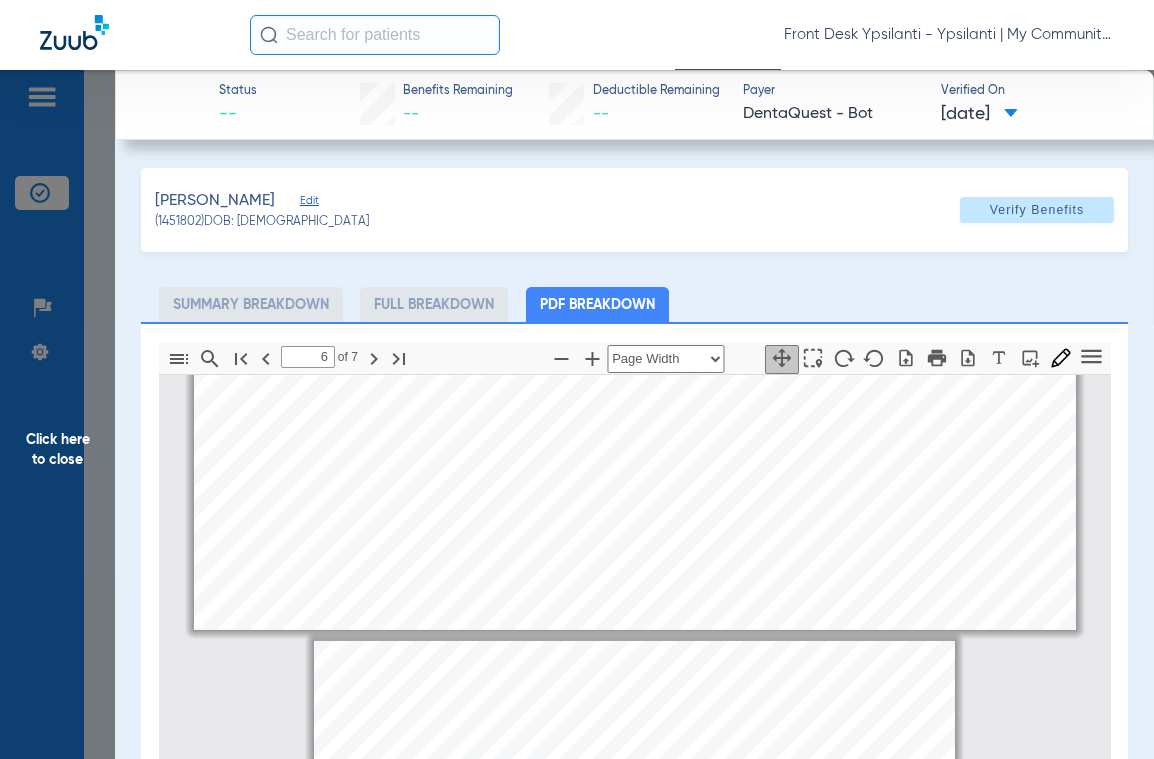 scroll, scrollTop: 3200, scrollLeft: 0, axis: vertical 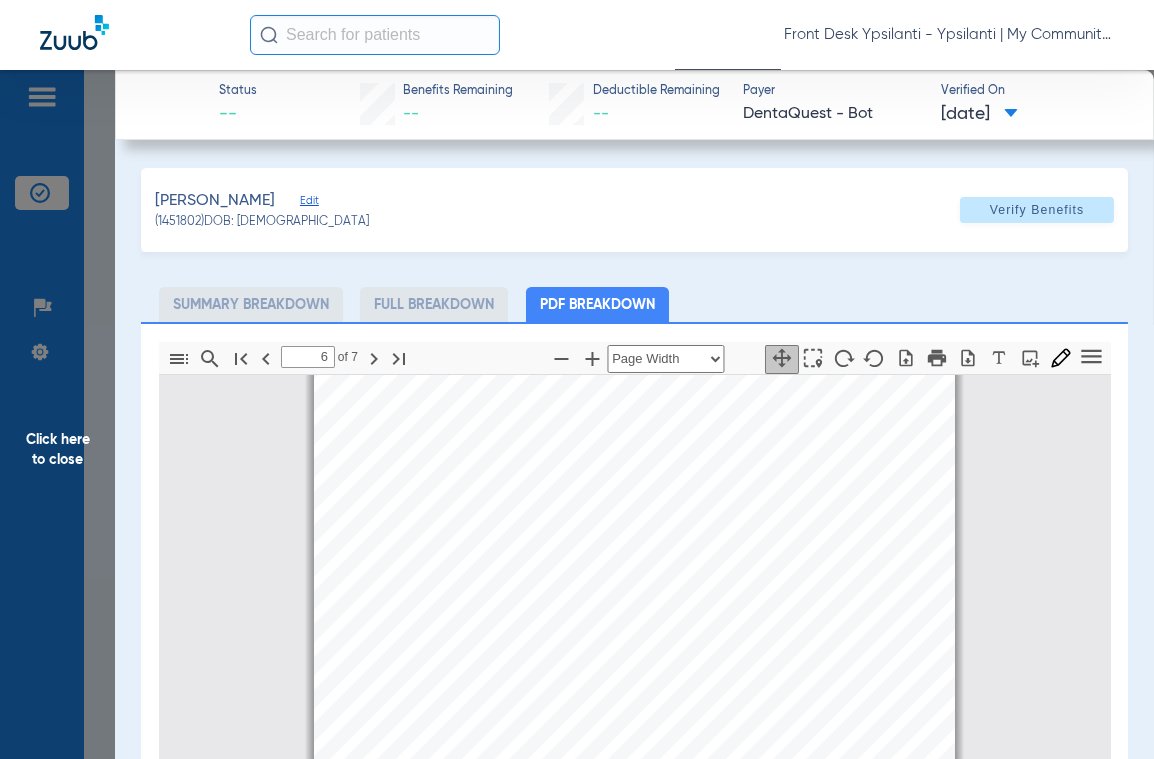drag, startPoint x: 66, startPoint y: 458, endPoint x: 431, endPoint y: 424, distance: 366.58014 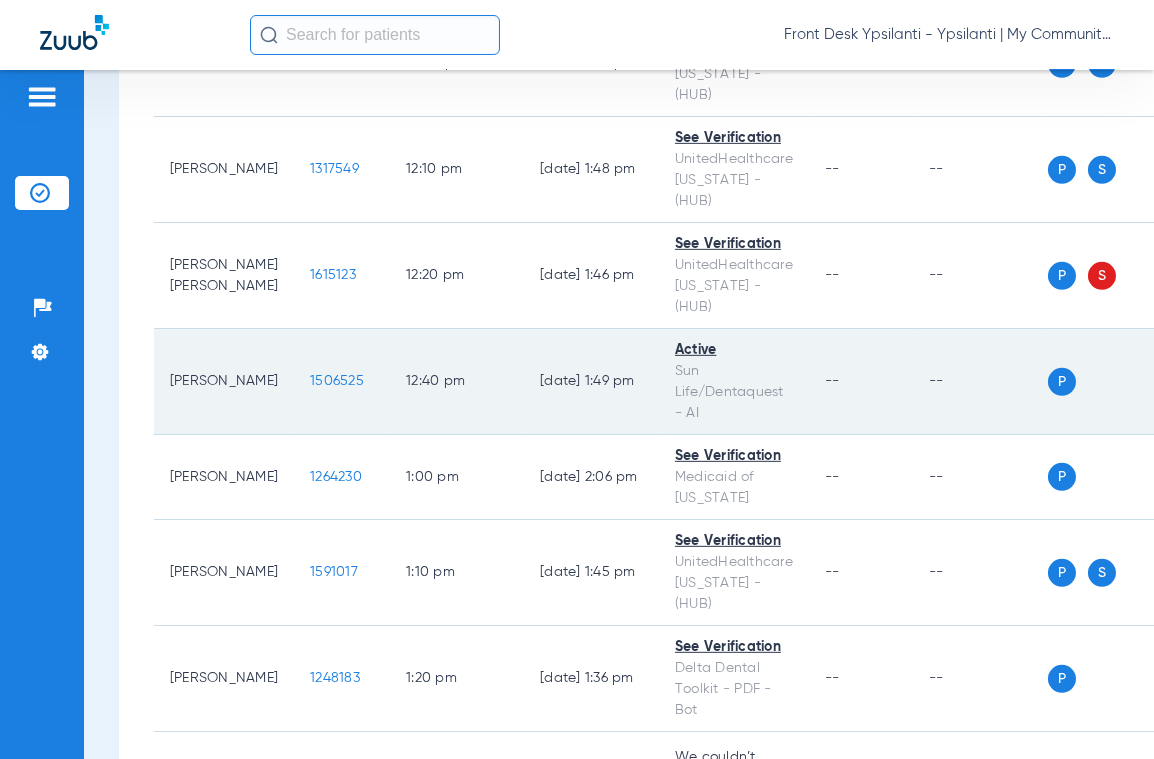 scroll, scrollTop: 3100, scrollLeft: 0, axis: vertical 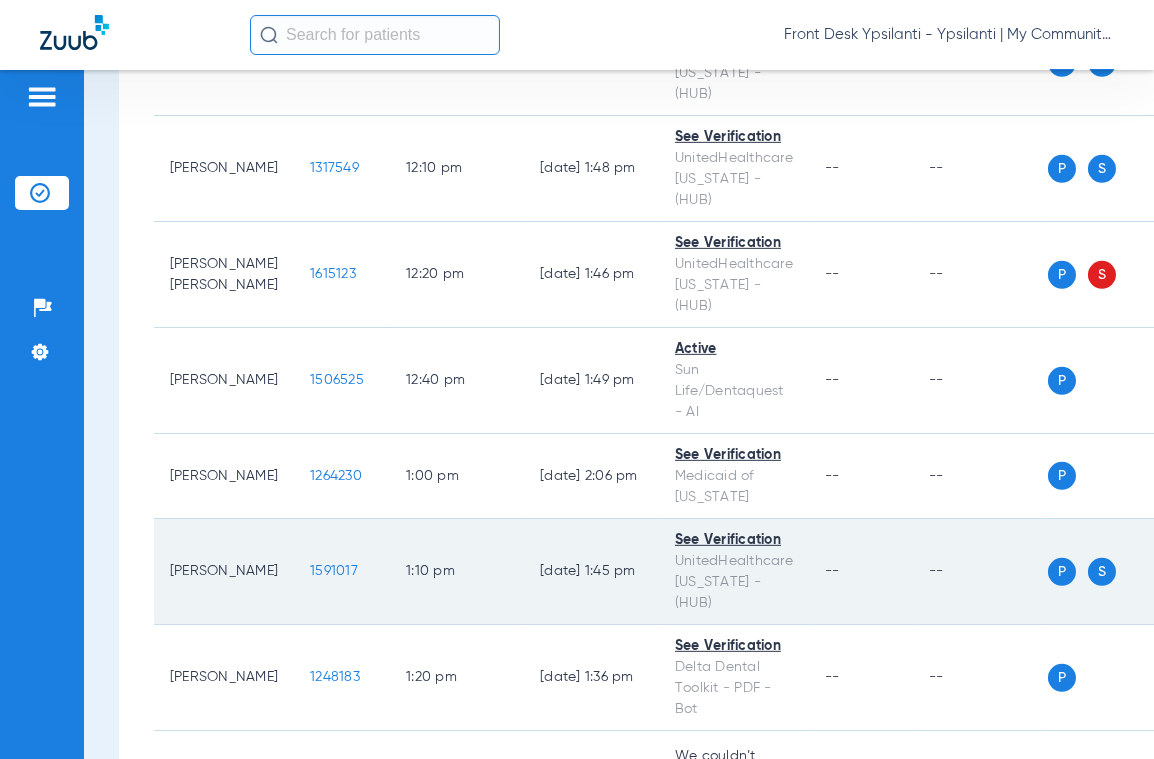 click on "1591017" 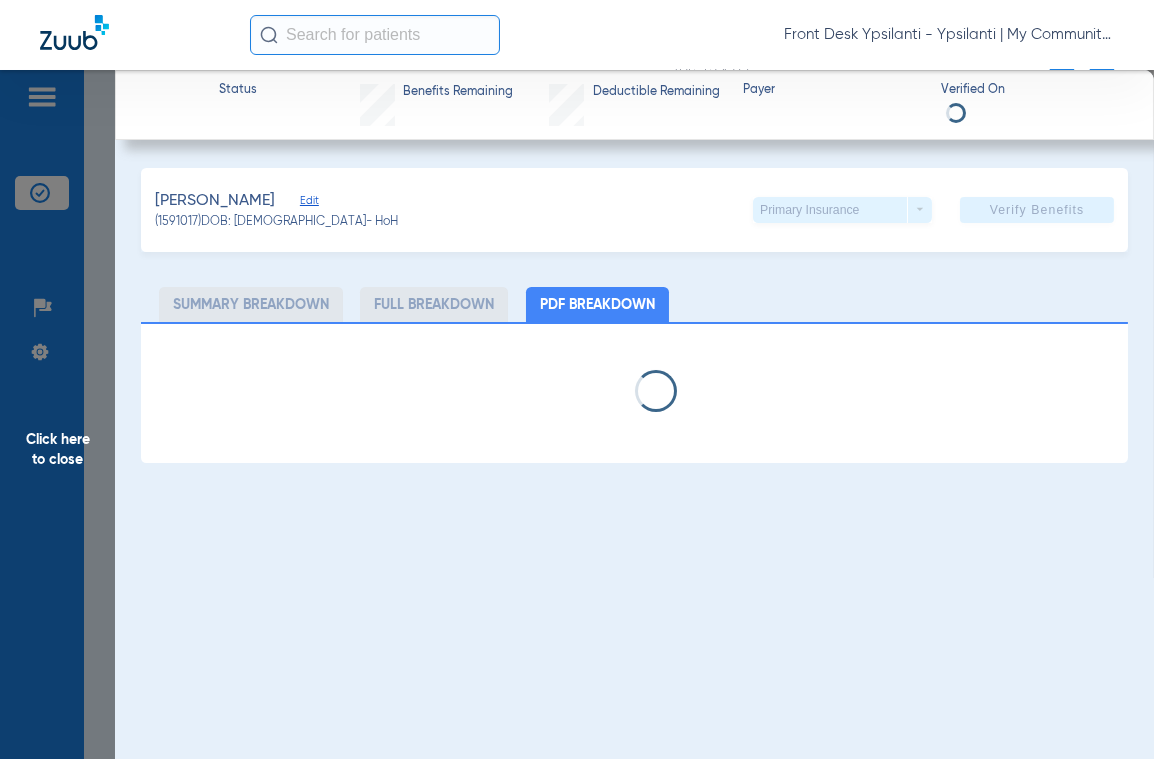 select on "page-width" 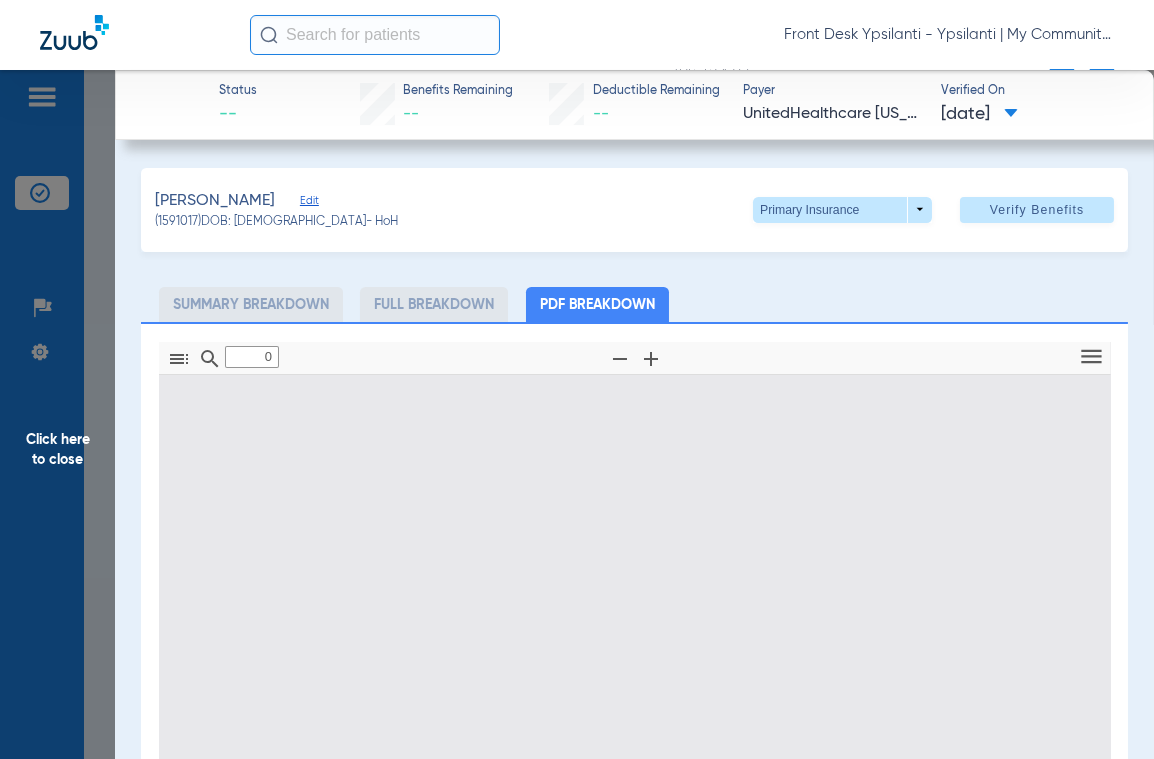 type on "1" 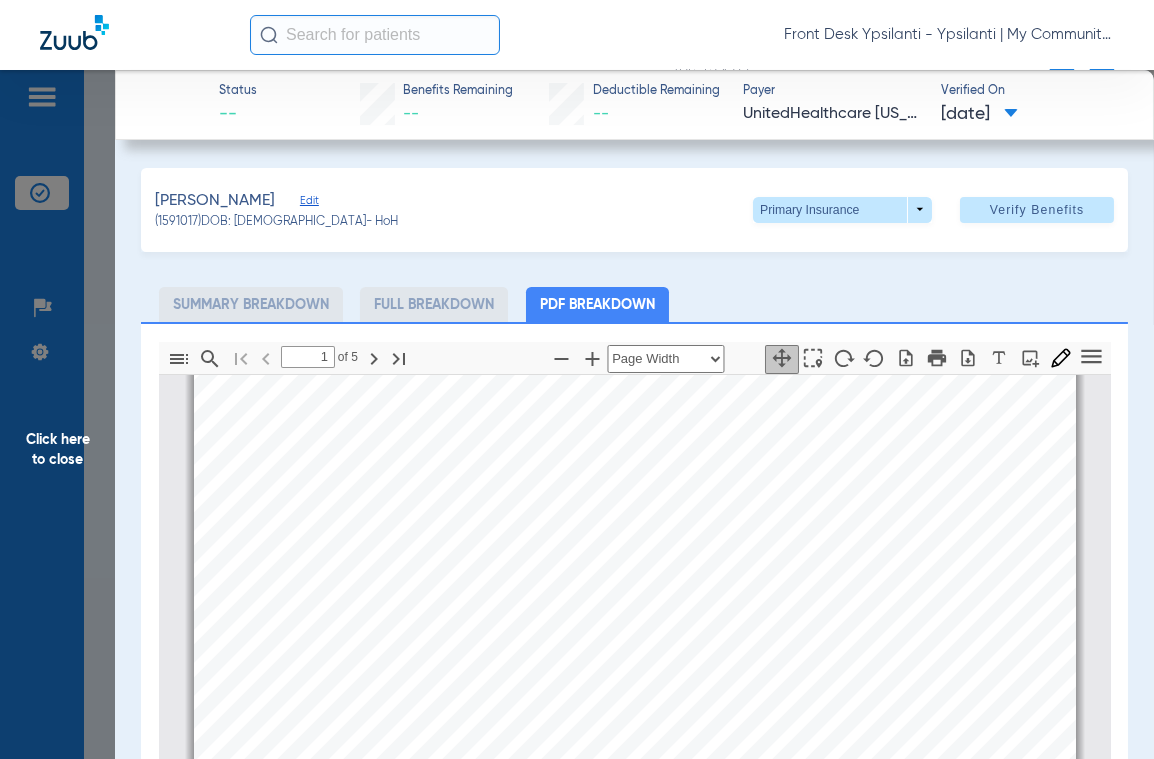 scroll, scrollTop: 309, scrollLeft: 0, axis: vertical 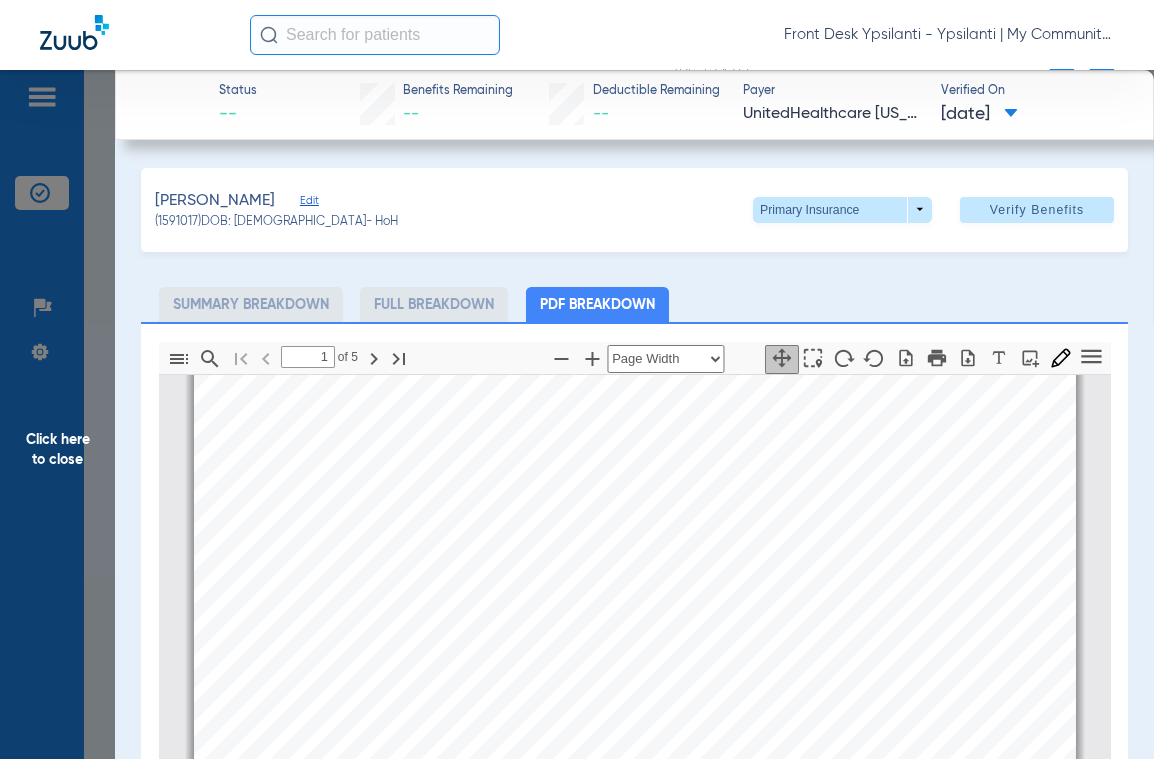 click on "Click here to close" 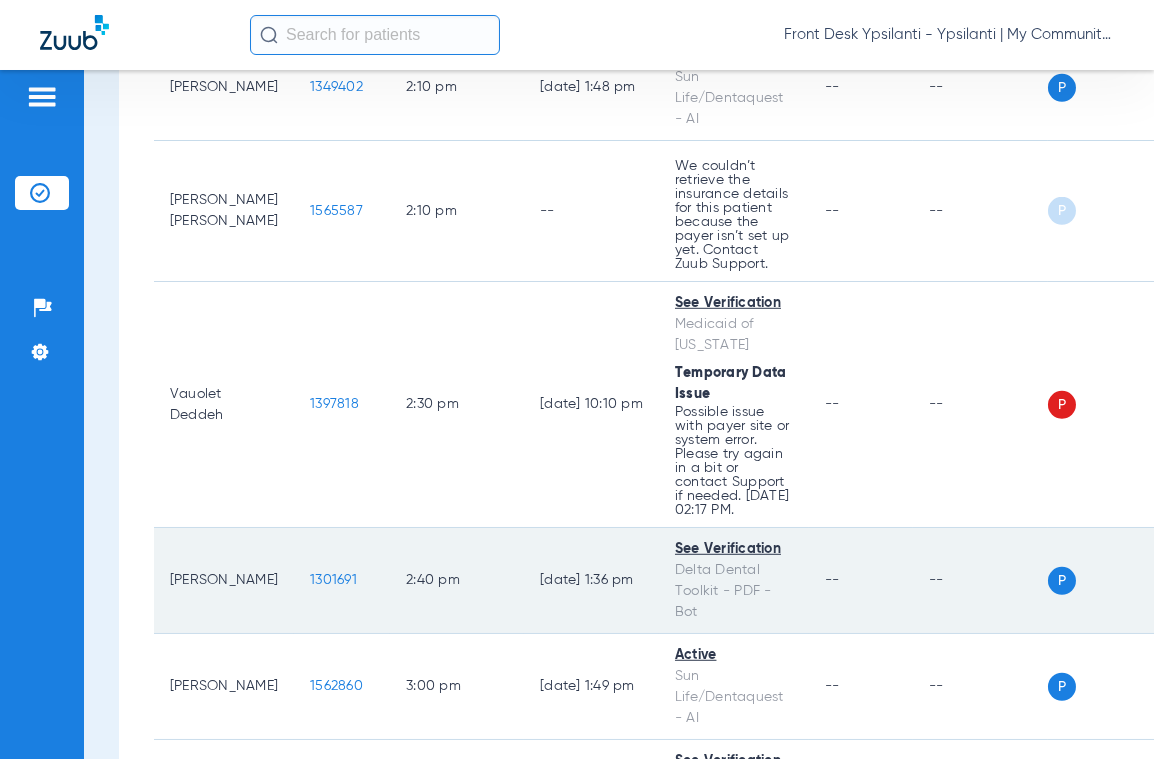 scroll, scrollTop: 4300, scrollLeft: 0, axis: vertical 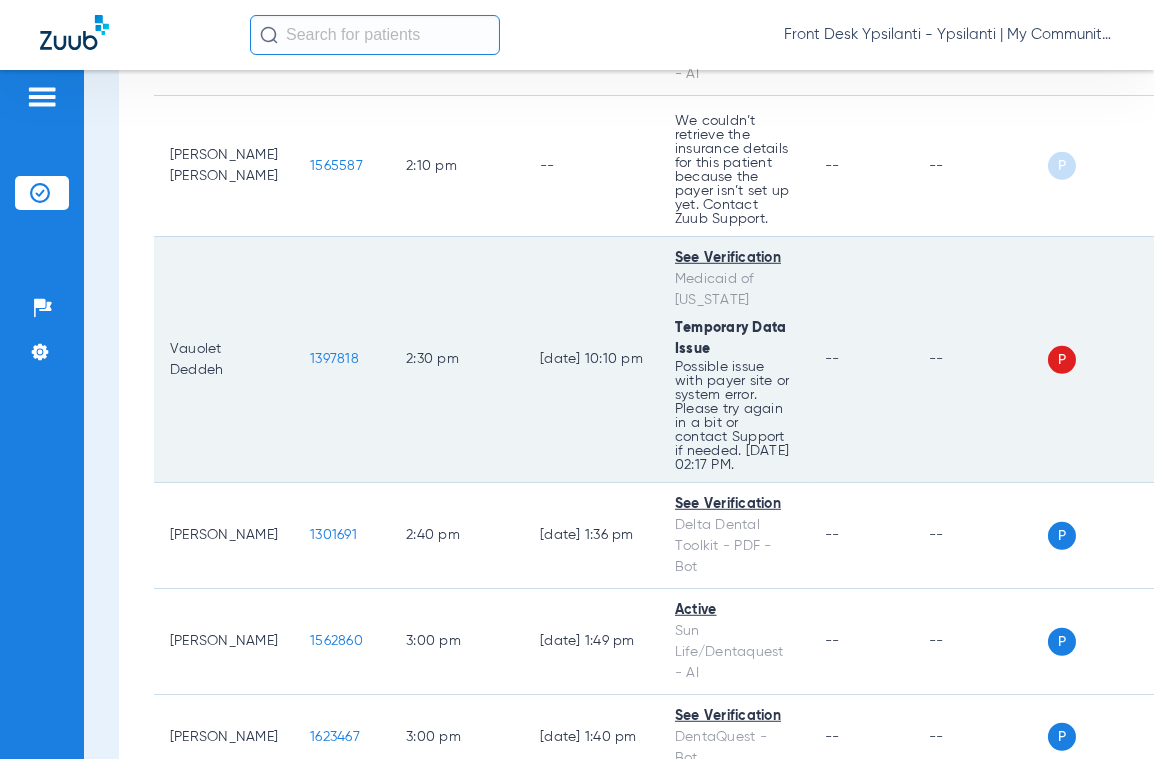 drag, startPoint x: 309, startPoint y: 267, endPoint x: 357, endPoint y: 369, distance: 112.72977 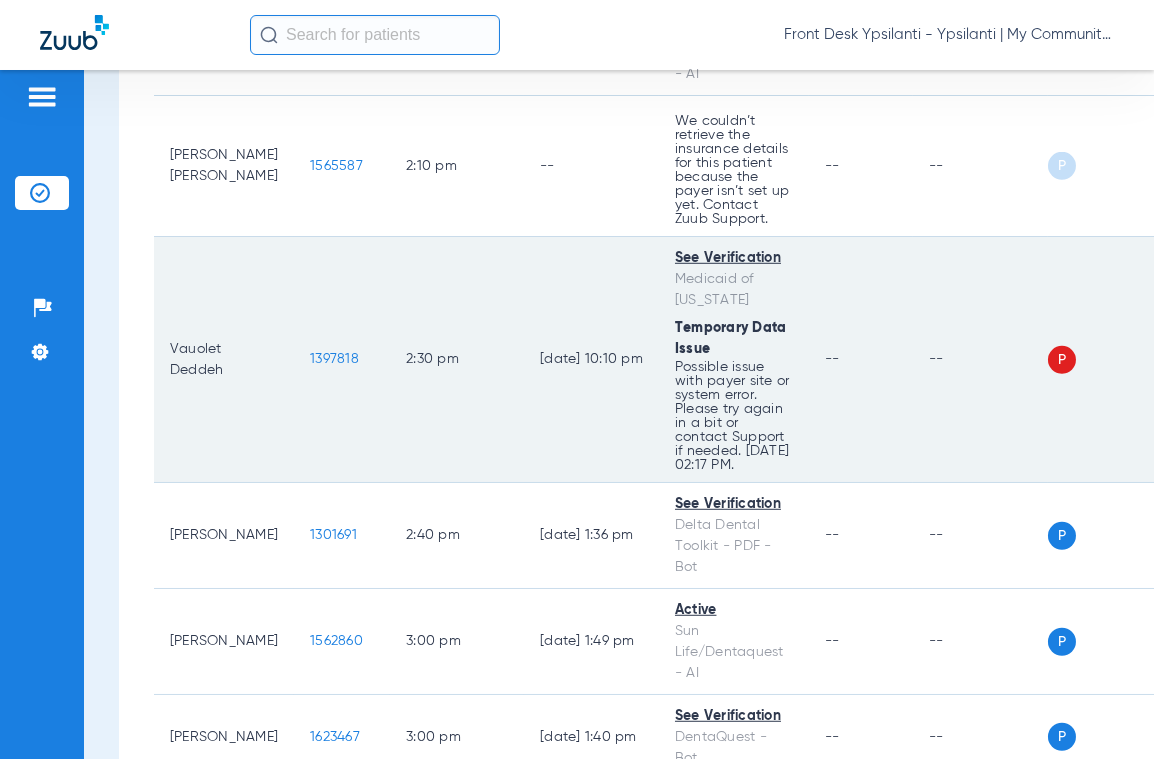 click on "1397818" 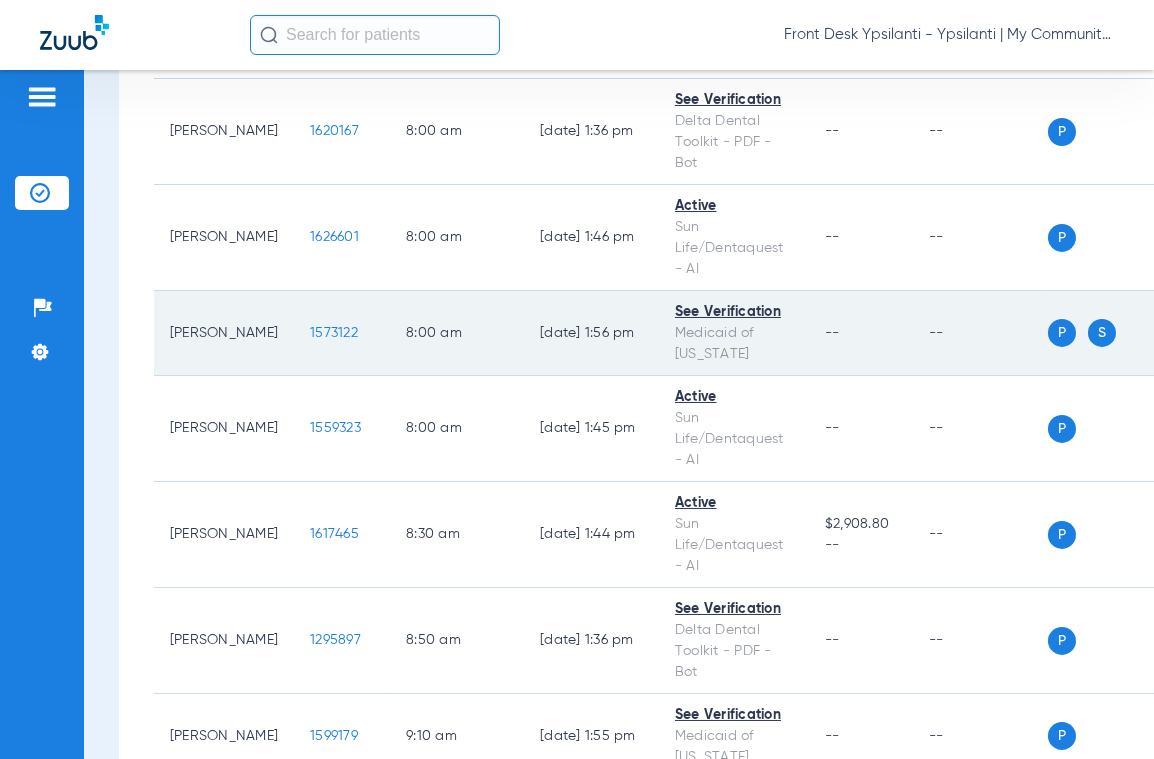 scroll, scrollTop: 400, scrollLeft: 0, axis: vertical 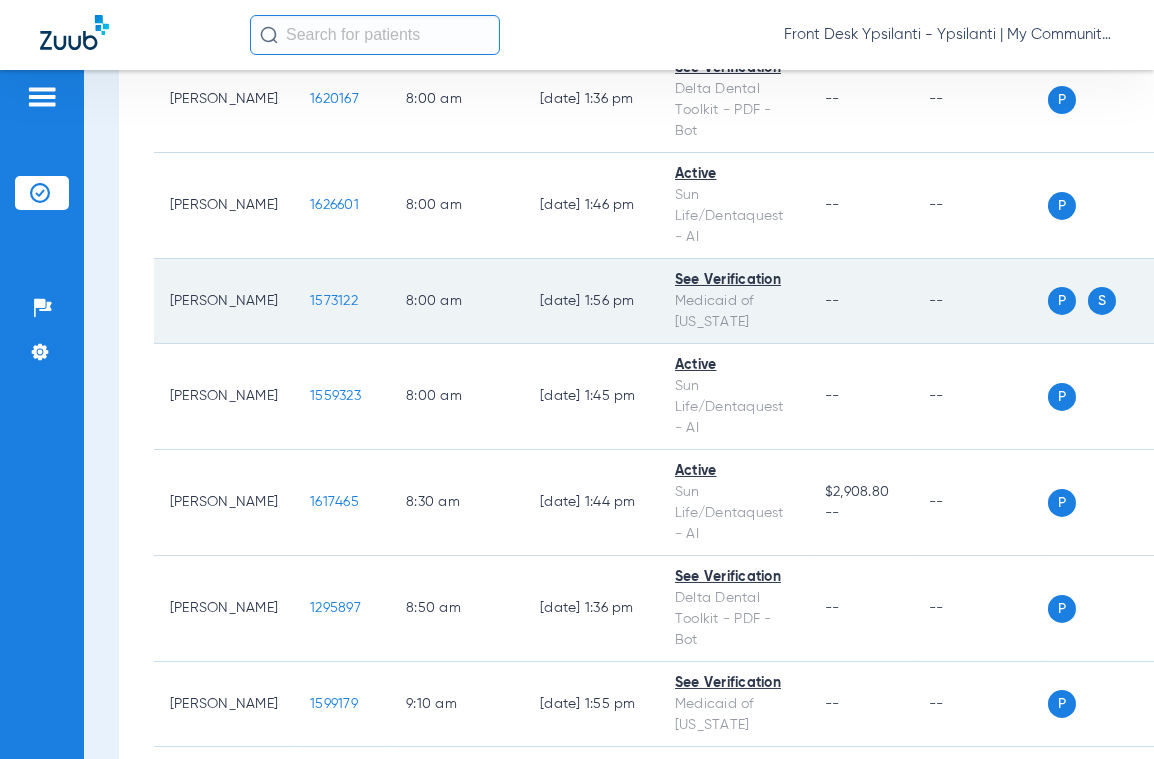 click on "1573122" 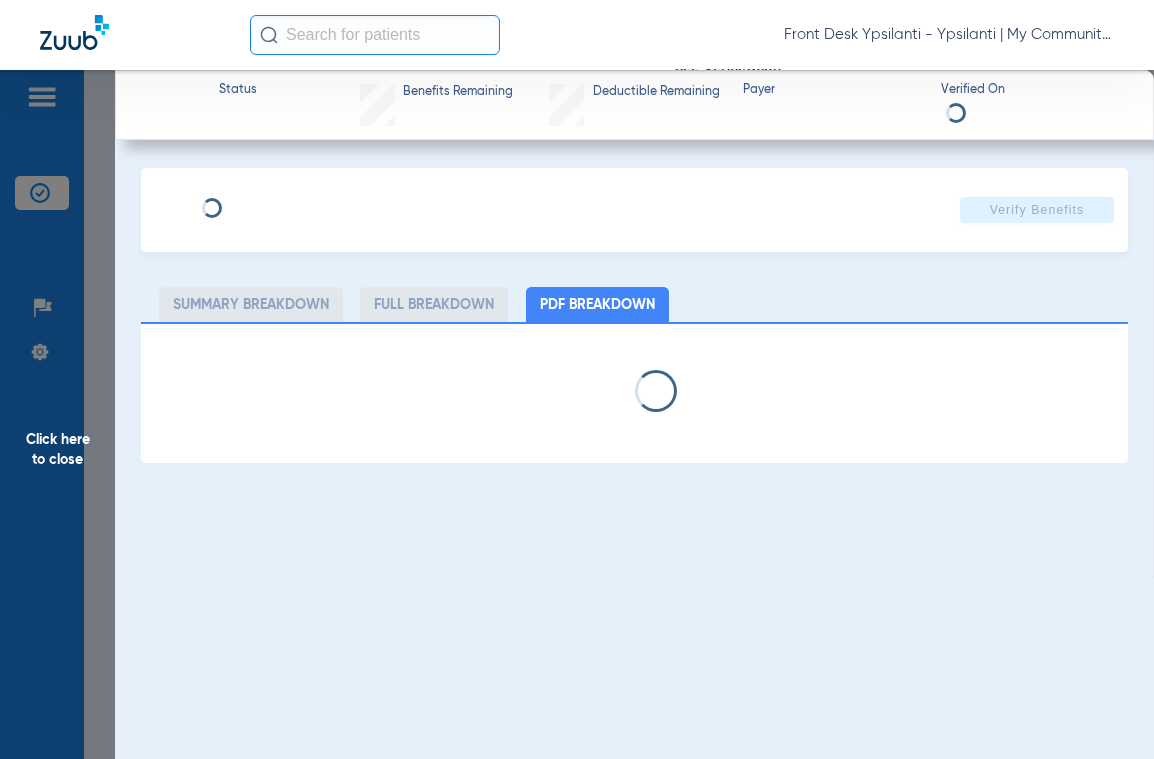 select on "page-width" 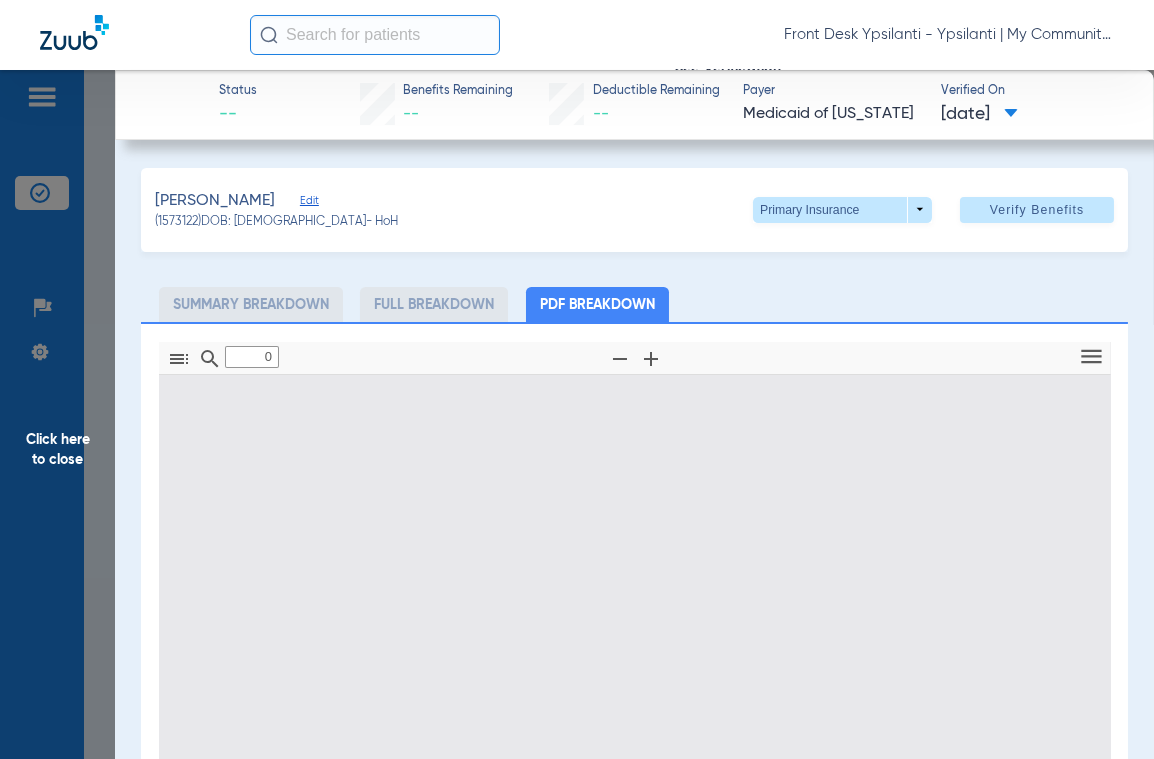 type on "1" 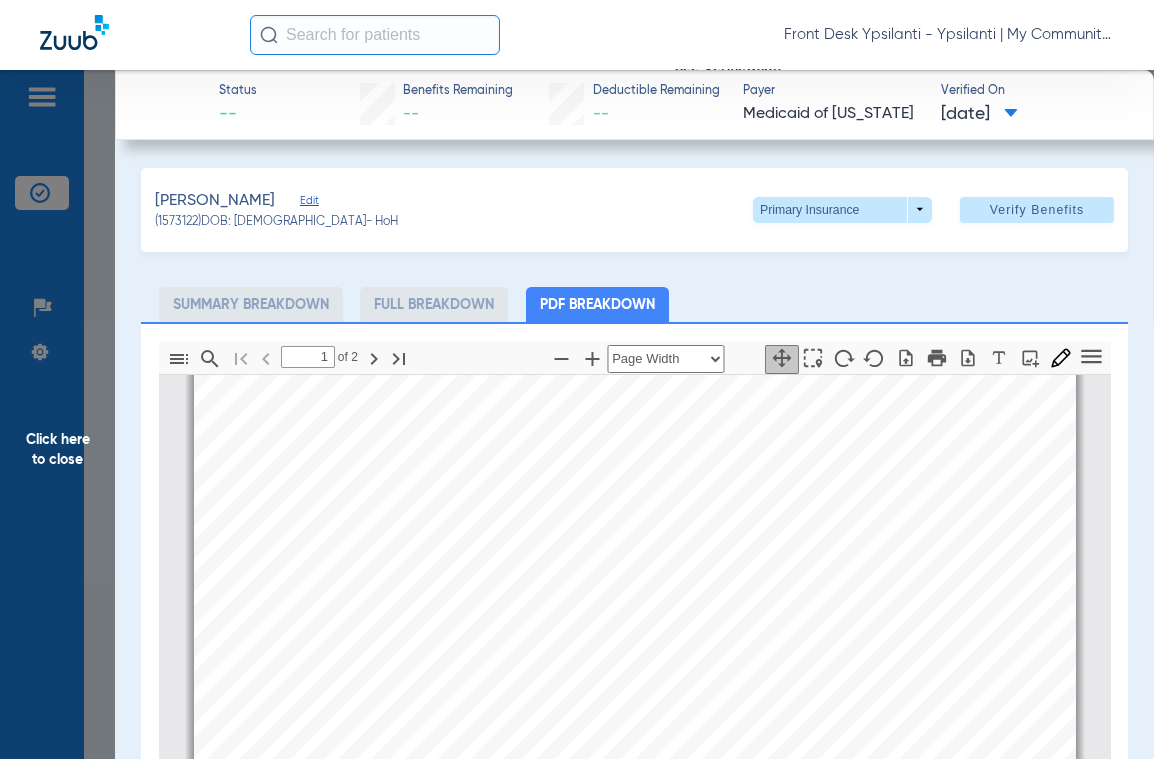 scroll, scrollTop: 0, scrollLeft: 0, axis: both 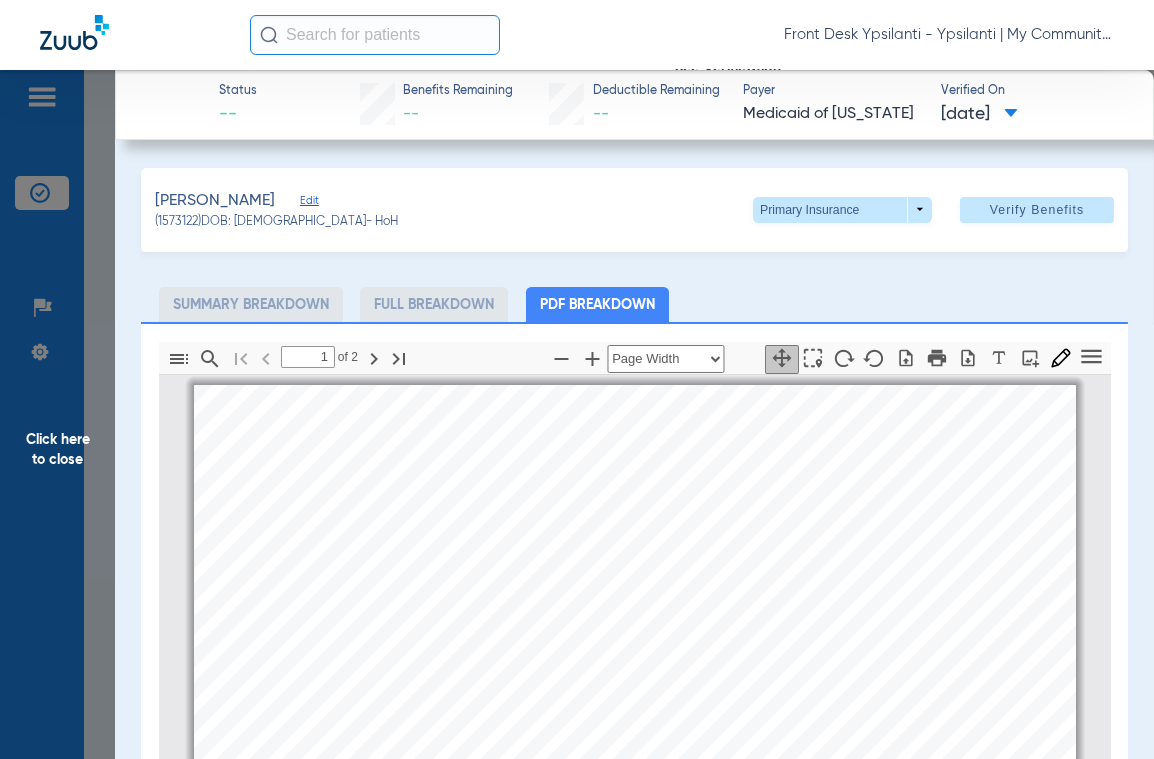 click on "Summary Breakdown   Full Breakdown   PDF Breakdown" 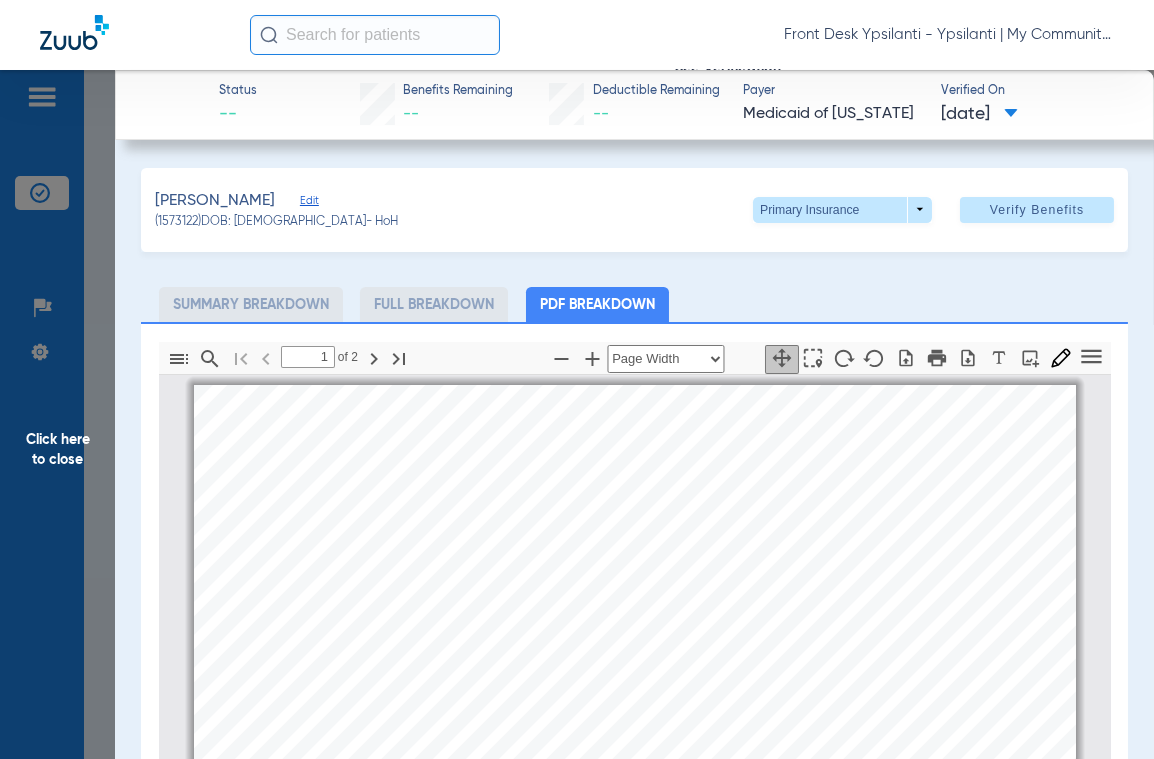 click on "Status --  Benefits Remaining   --   Deductible Remaining   --  Payer Medicaid of [US_STATE]  Verified On
[DATE]   [PERSON_NAME]   Edit   (1573122)   DOB: [DEMOGRAPHIC_DATA]   - HoH   Primary Insurance  arrow_drop_down  Verify Benefits   Subscriber Information   First name  [PERSON_NAME]  Last name  [PERSON_NAME]  DOB  mm / dd / yyyy [DATE]  Member ID  0029996587  Group ID (optional)   Insurance Payer   Insurance
Medicaid Of [US_STATE]  Provider   Dentist
[PERSON_NAME]  1235628744  Summary Breakdown   Full Breakdown   PDF Breakdown  Thumbnails Document Outline Attachments Layers Current Outline Item         1 of ⁨2⁩ Automatic Zoom Actual Size Page Fit Page Width ⁨50⁩% ⁨100⁩% ⁨125⁩% ⁨150⁩% ⁨200⁩% ⁨300⁩% ⁨400⁩% ⁨0⁩%       Highlight         Add image              Tools Highlight color Thickness Color #000000 Size Color #000000 Thickness Opacity Presentation Mode Open Print Save Go to First Page Previous Next Go to Last Page Rotate Clockwise Rotate Counterclockwise   Hand Tool" 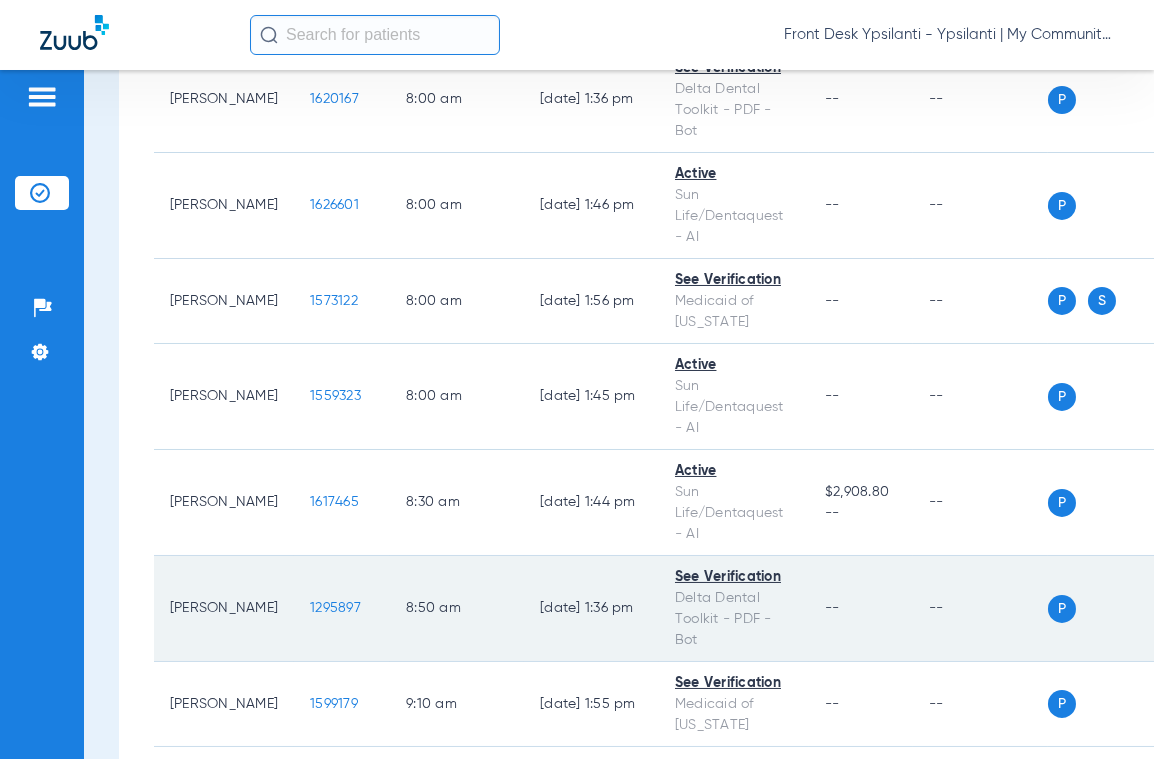 click on "1295897" 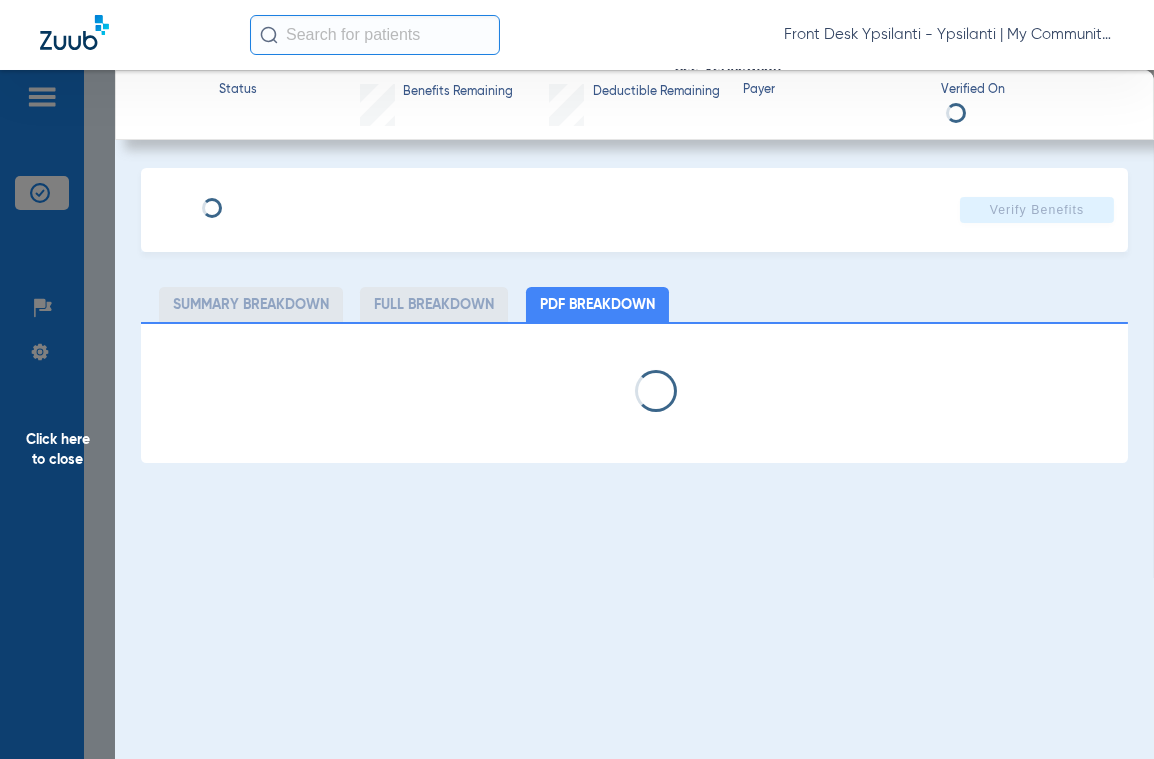 select on "page-width" 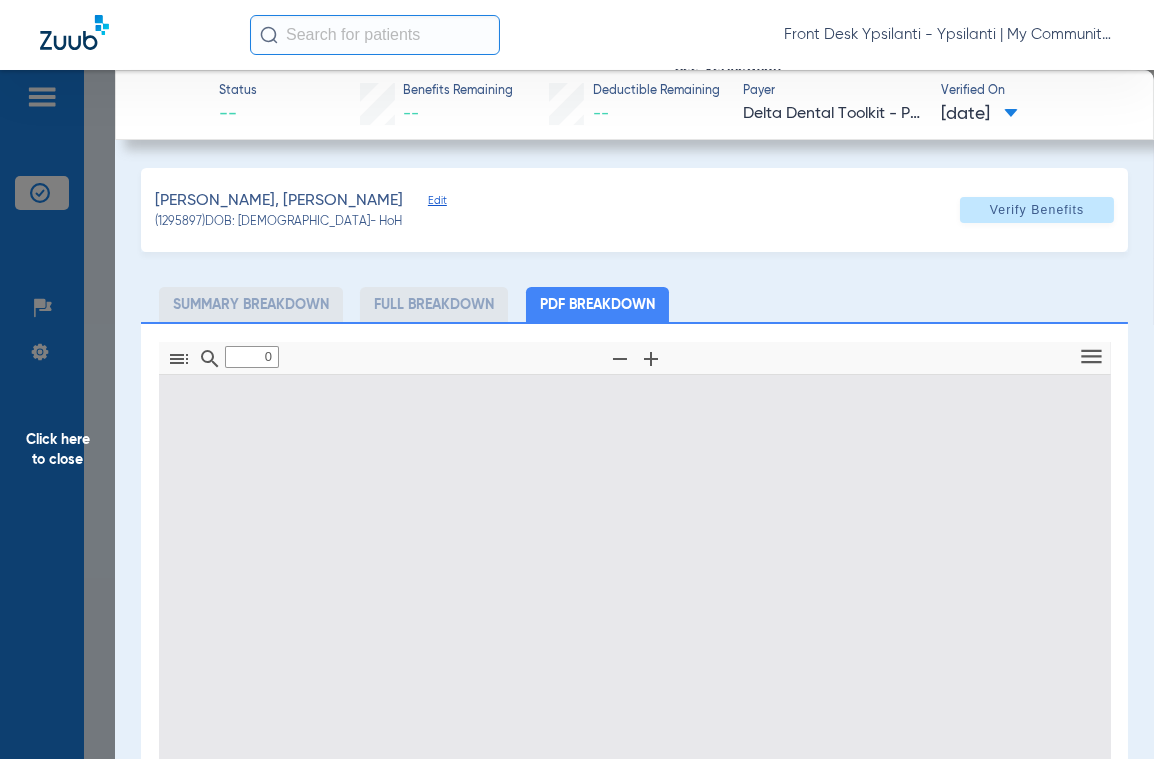 type on "1" 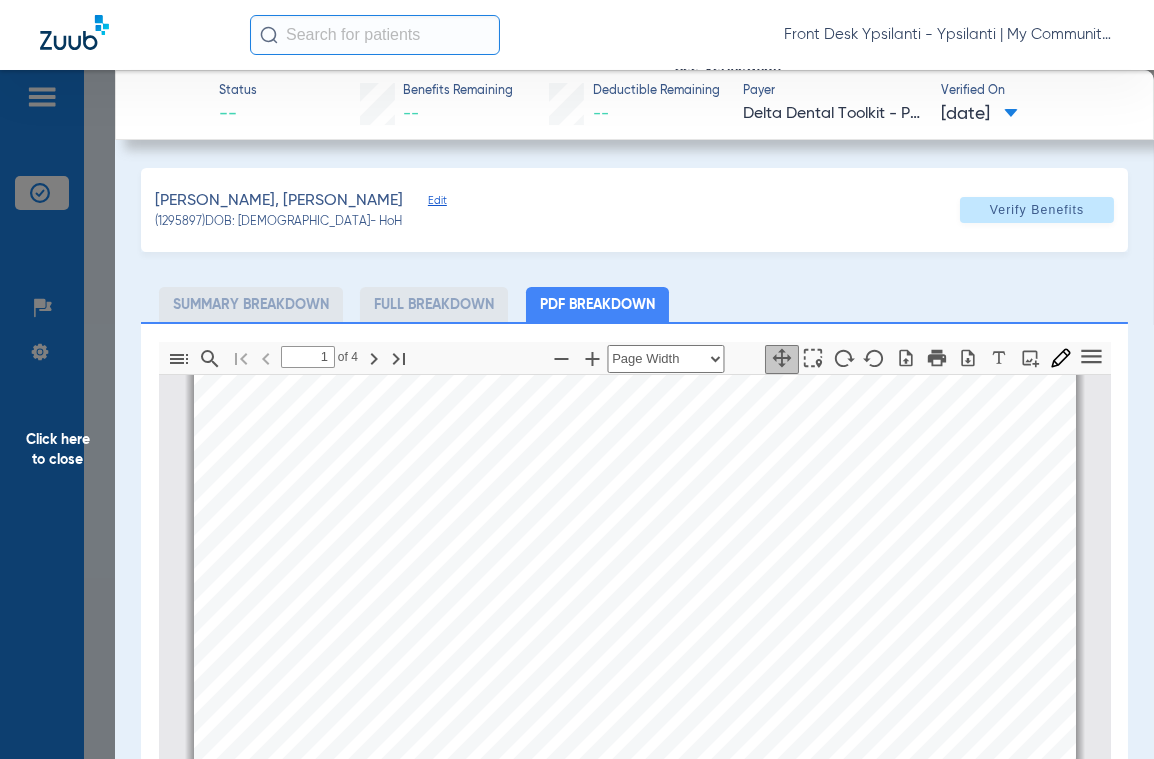 scroll, scrollTop: 9, scrollLeft: 0, axis: vertical 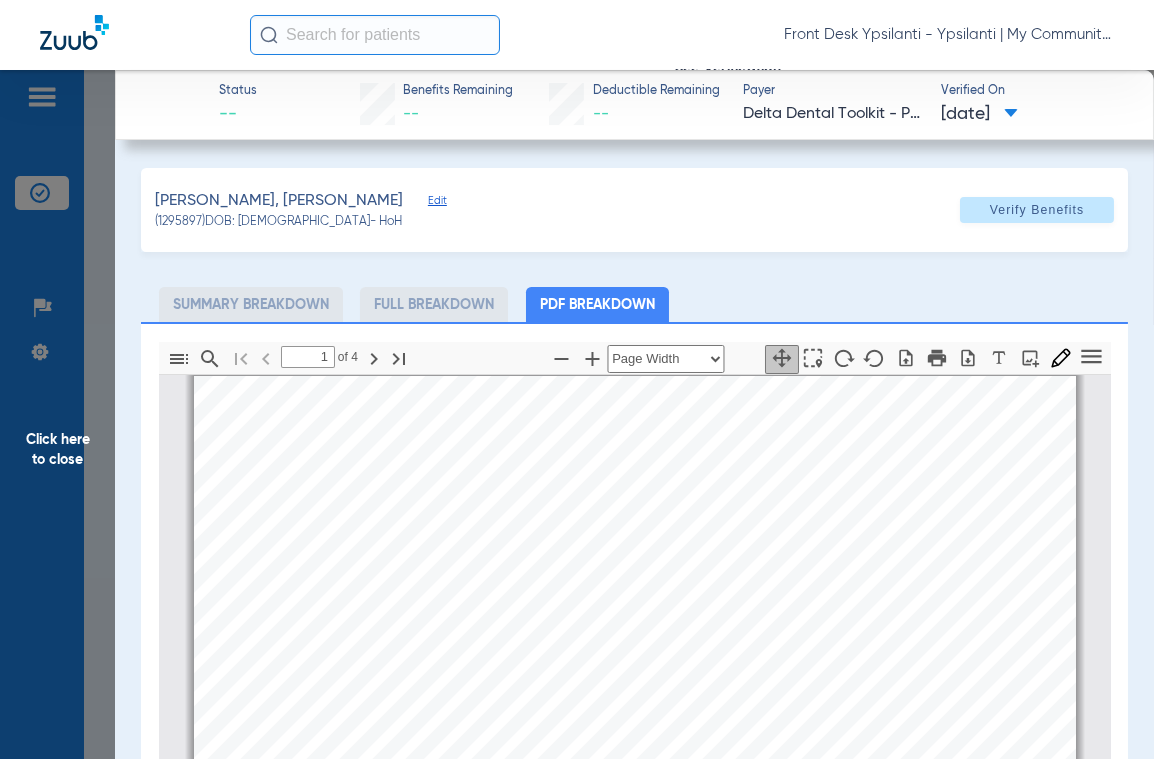 drag, startPoint x: 63, startPoint y: 474, endPoint x: 1094, endPoint y: 120, distance: 1090.0812 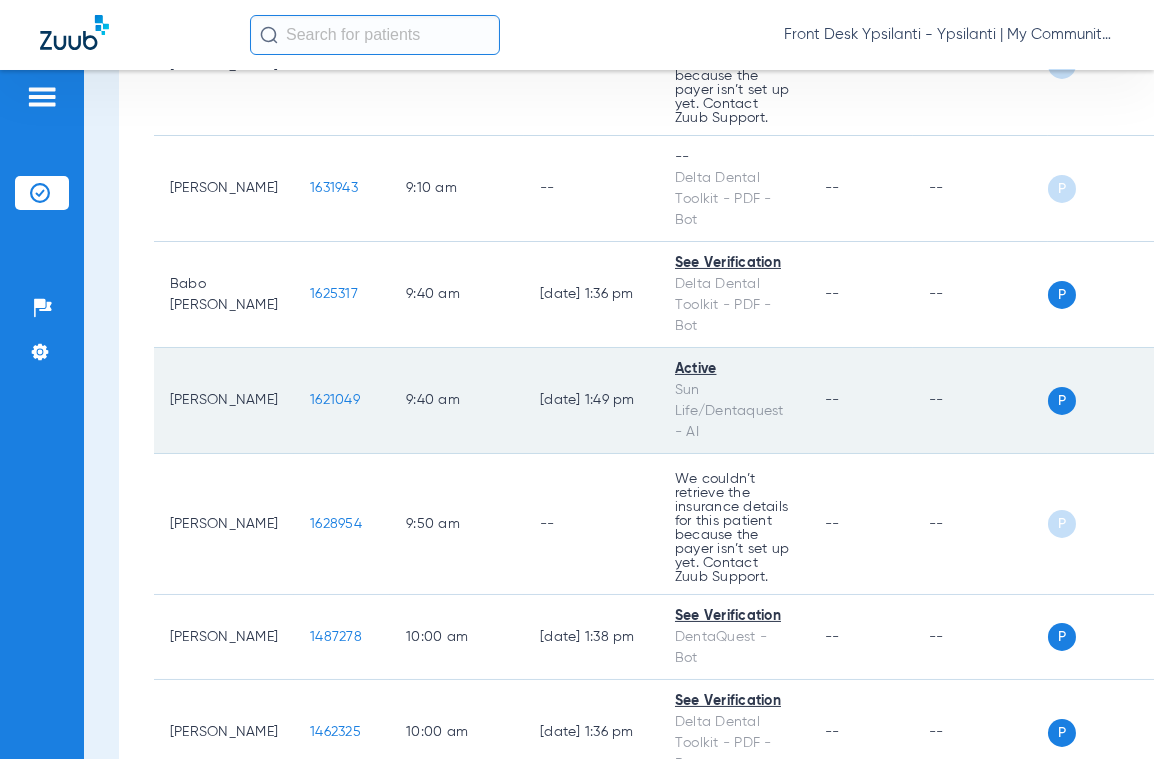 scroll, scrollTop: 1100, scrollLeft: 0, axis: vertical 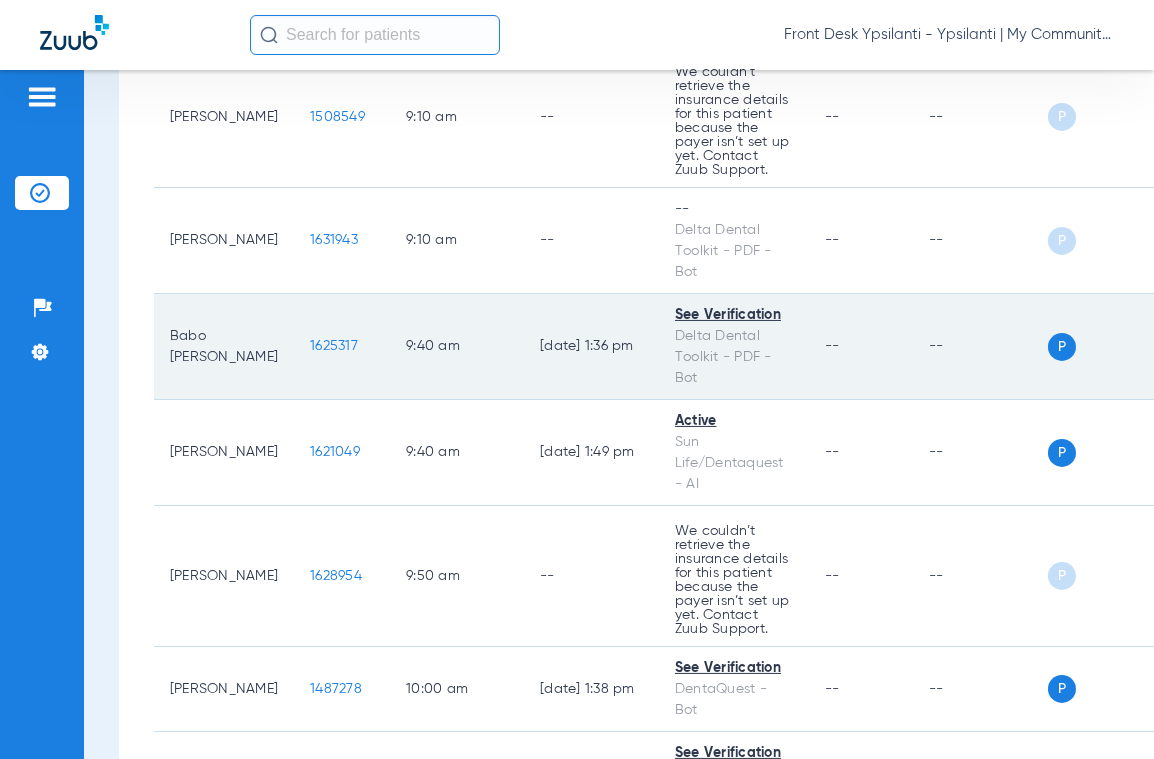 click on "1625317" 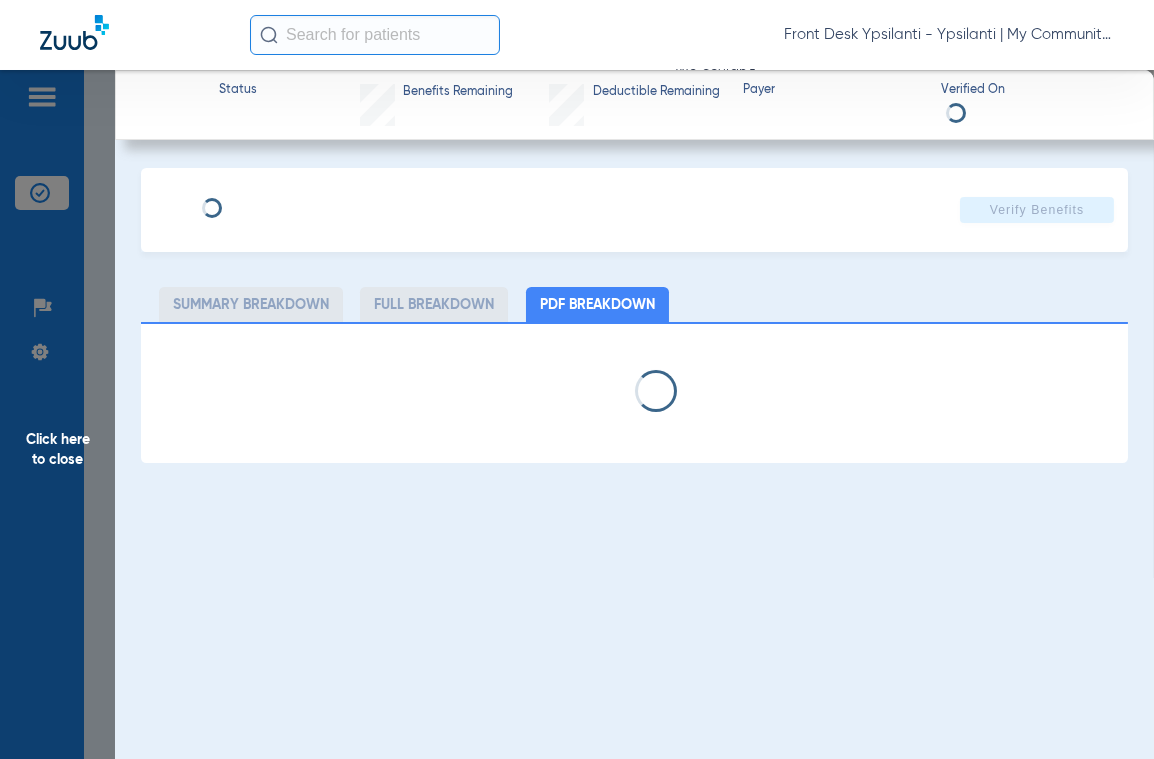 select on "page-width" 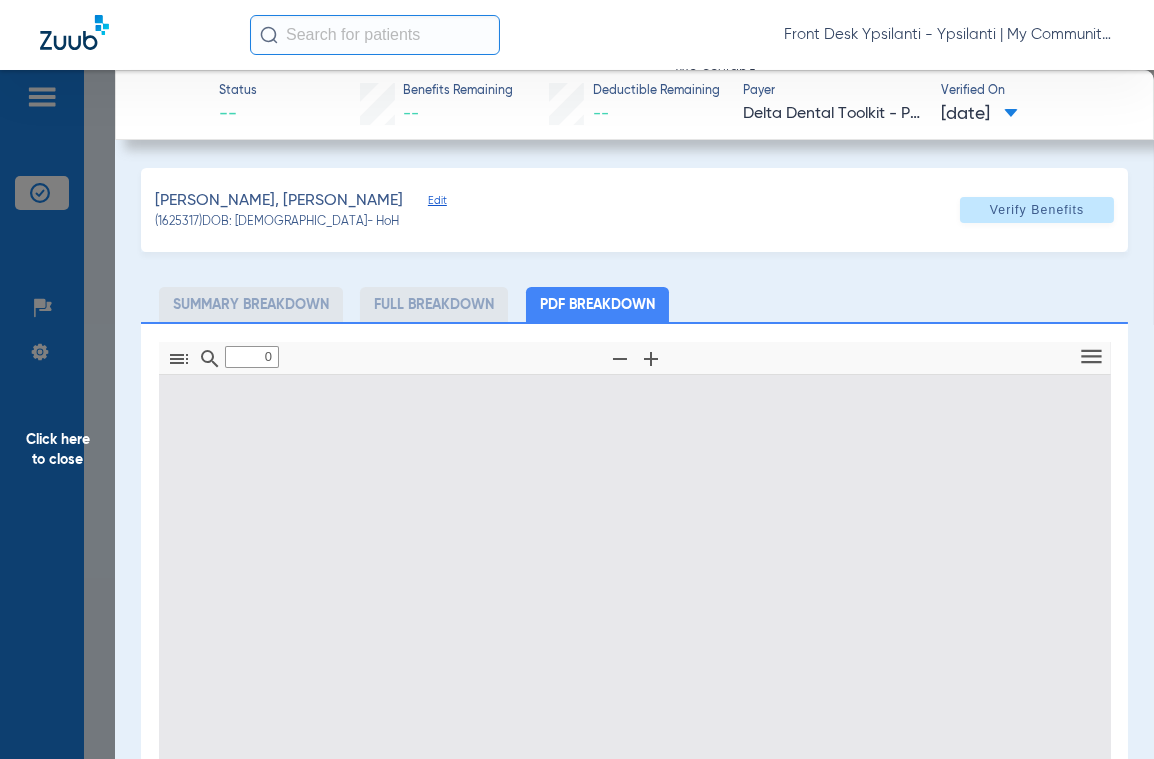 type on "1" 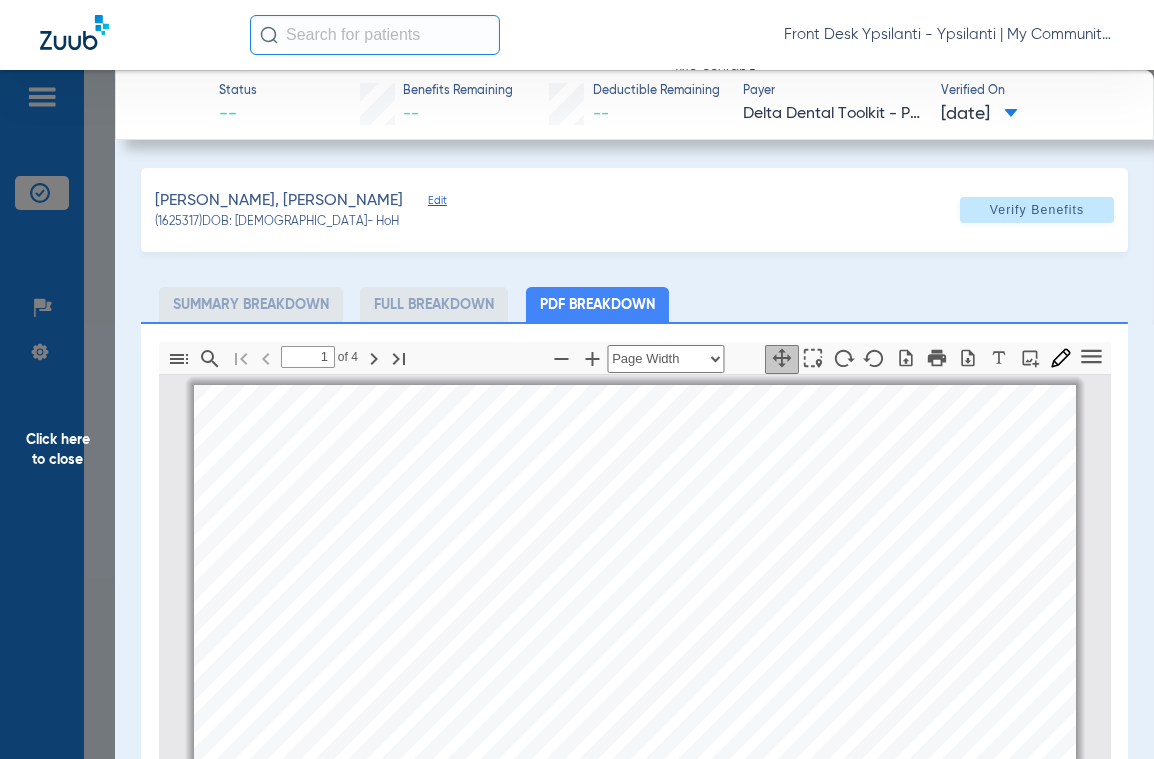 scroll, scrollTop: 9, scrollLeft: 0, axis: vertical 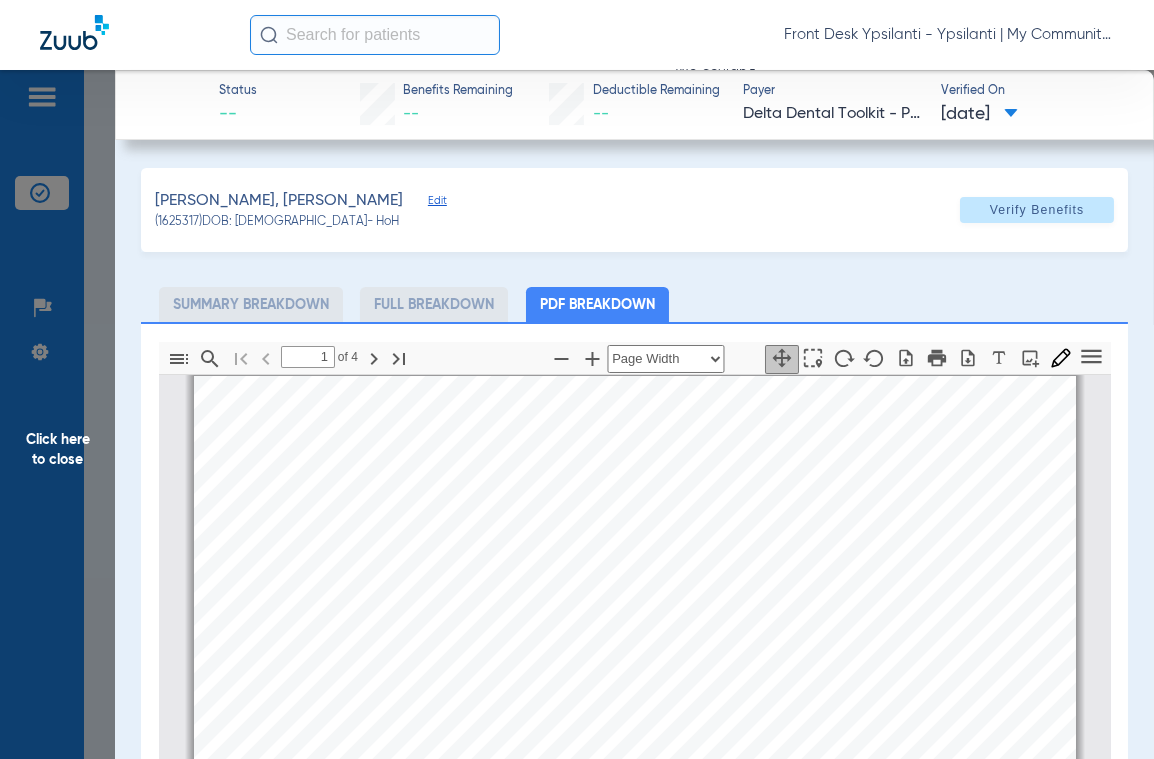 drag, startPoint x: 100, startPoint y: 453, endPoint x: 293, endPoint y: 455, distance: 193.01036 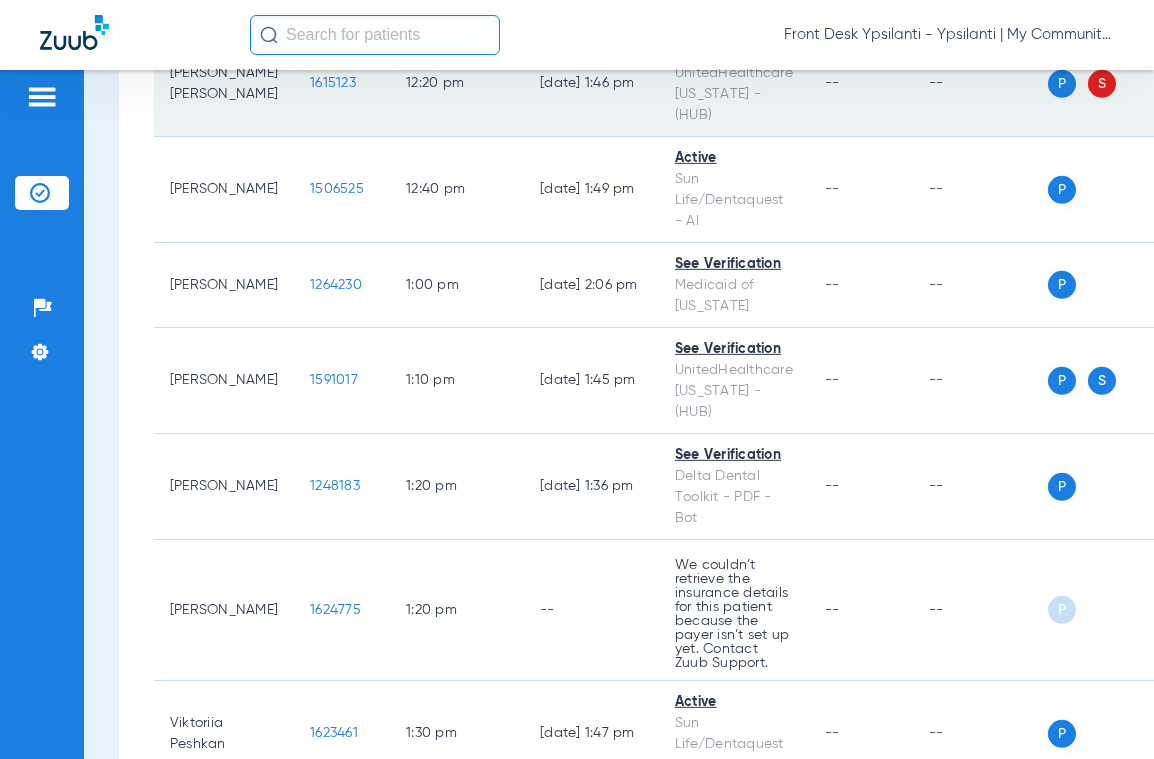 scroll, scrollTop: 3300, scrollLeft: 0, axis: vertical 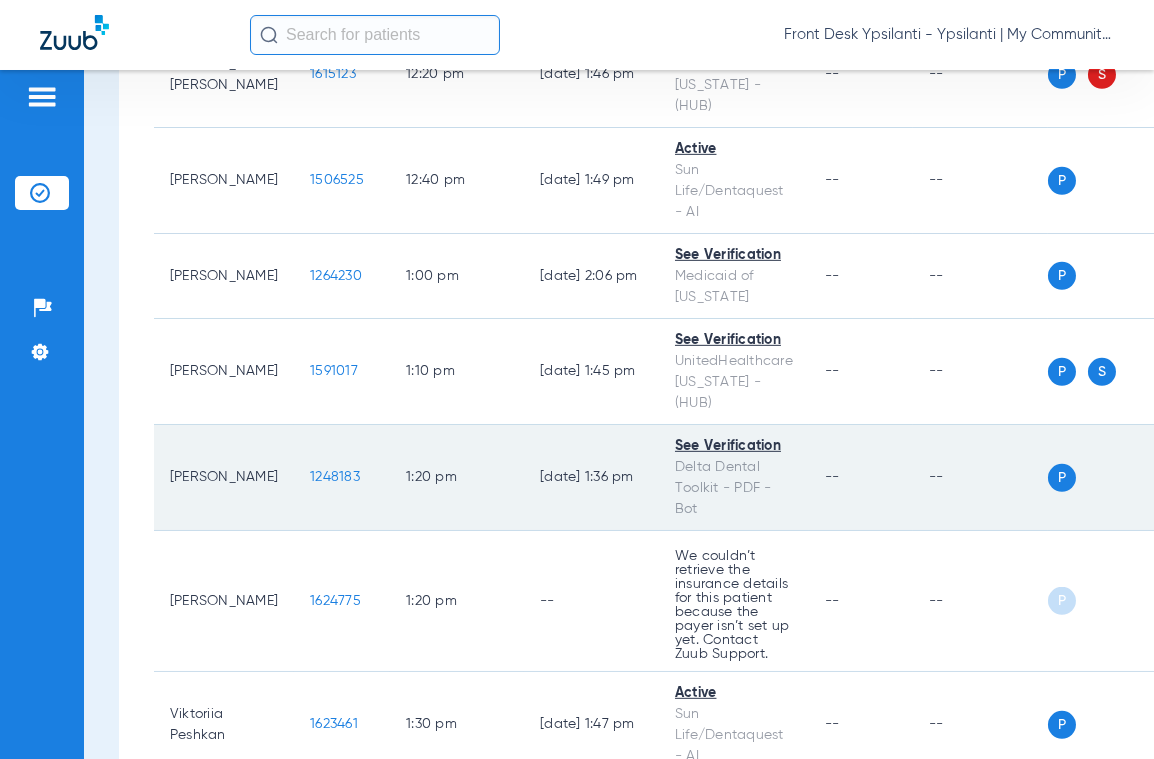 click on "1248183" 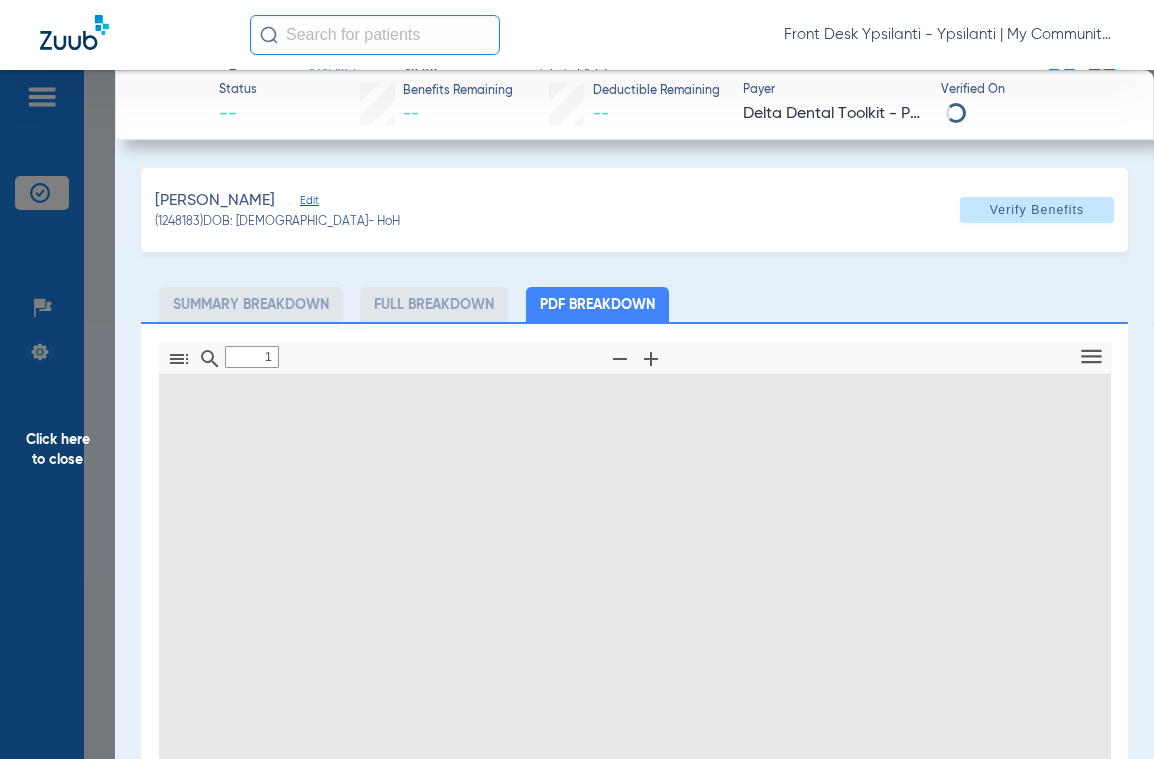 type on "0" 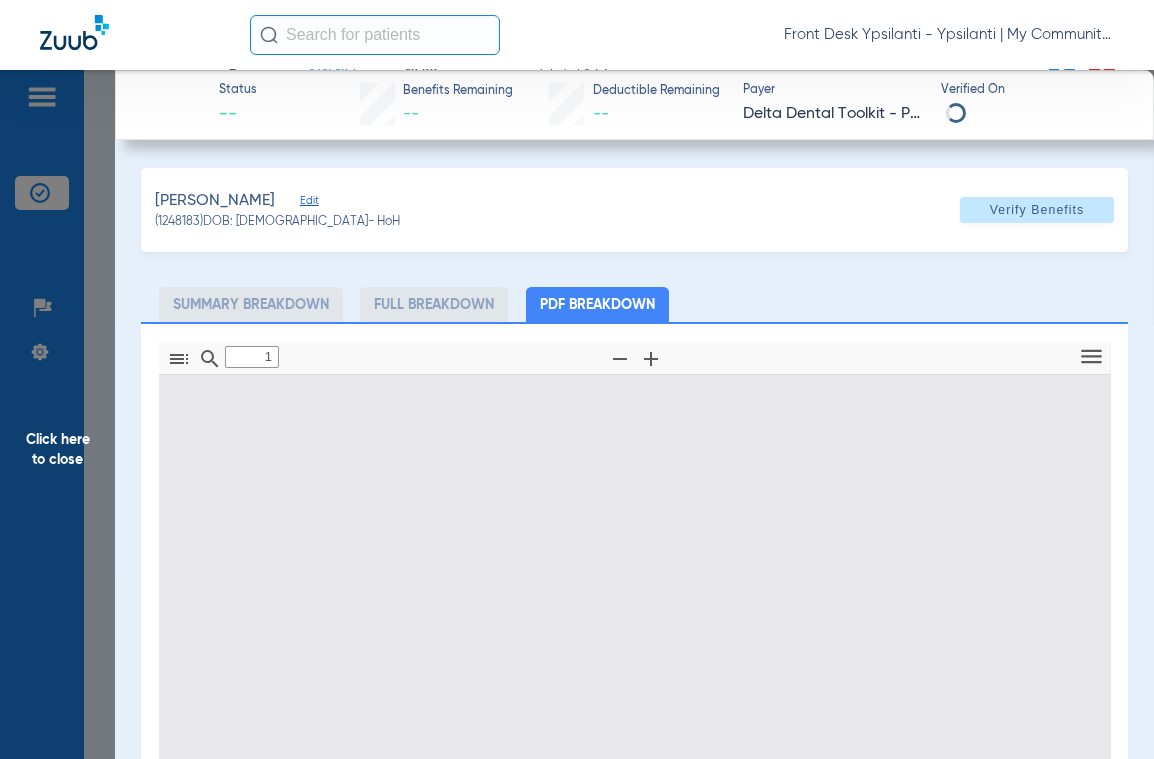 select on "page-width" 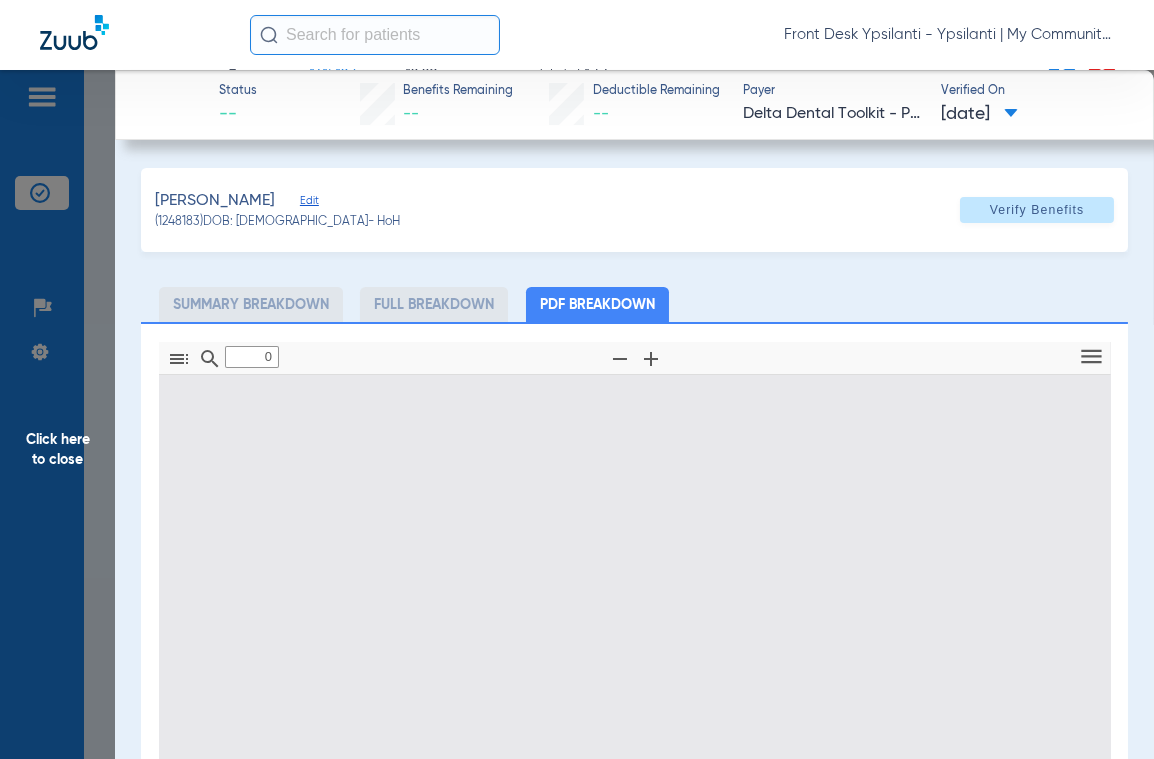 type on "1" 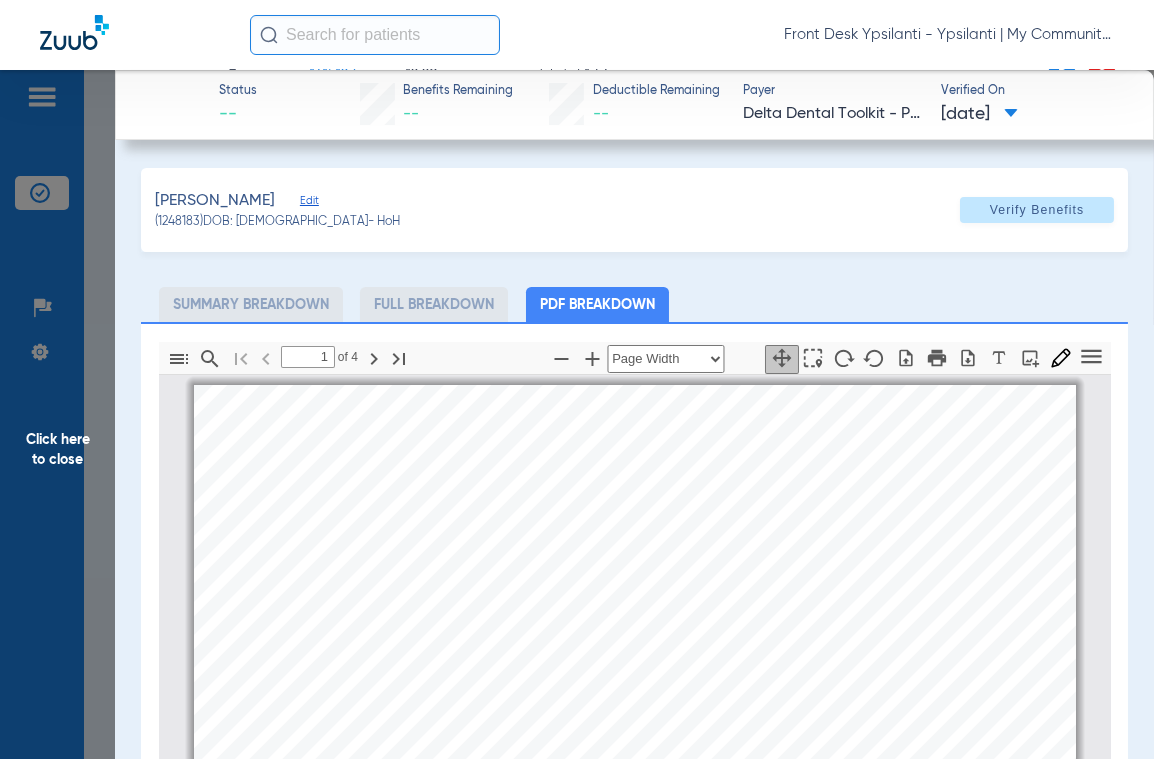 scroll, scrollTop: 9, scrollLeft: 0, axis: vertical 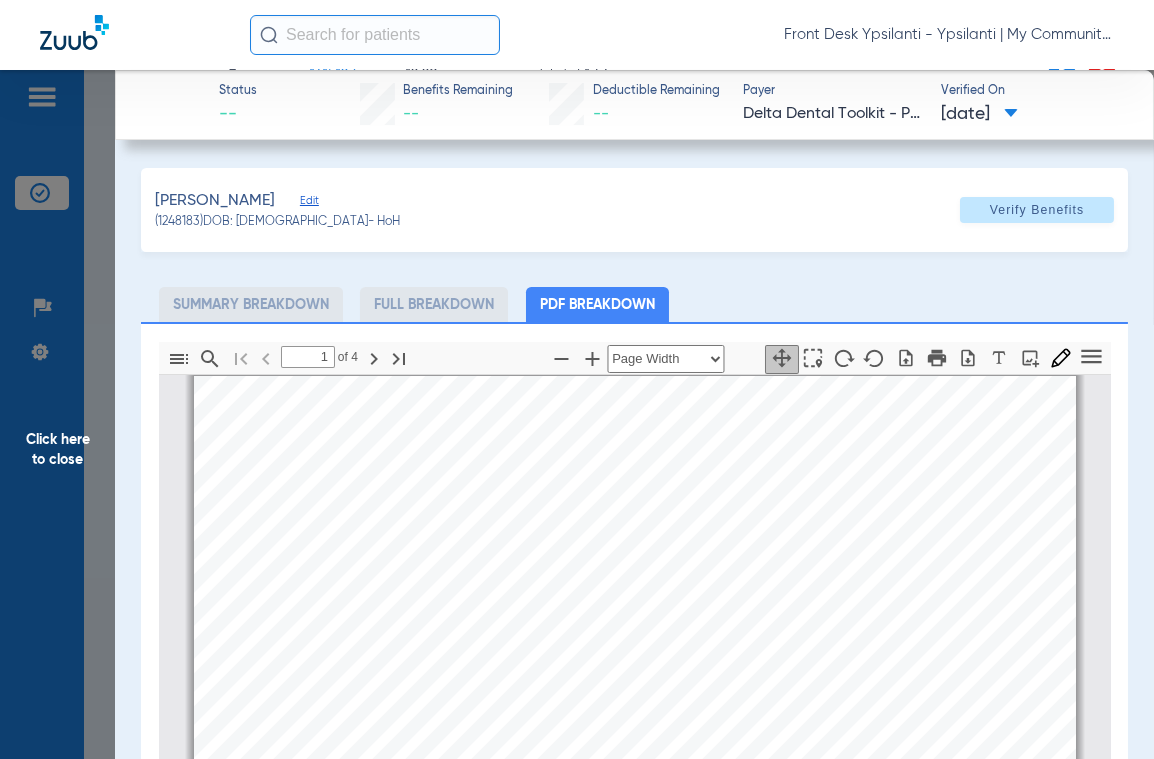 click on "Click here to close" 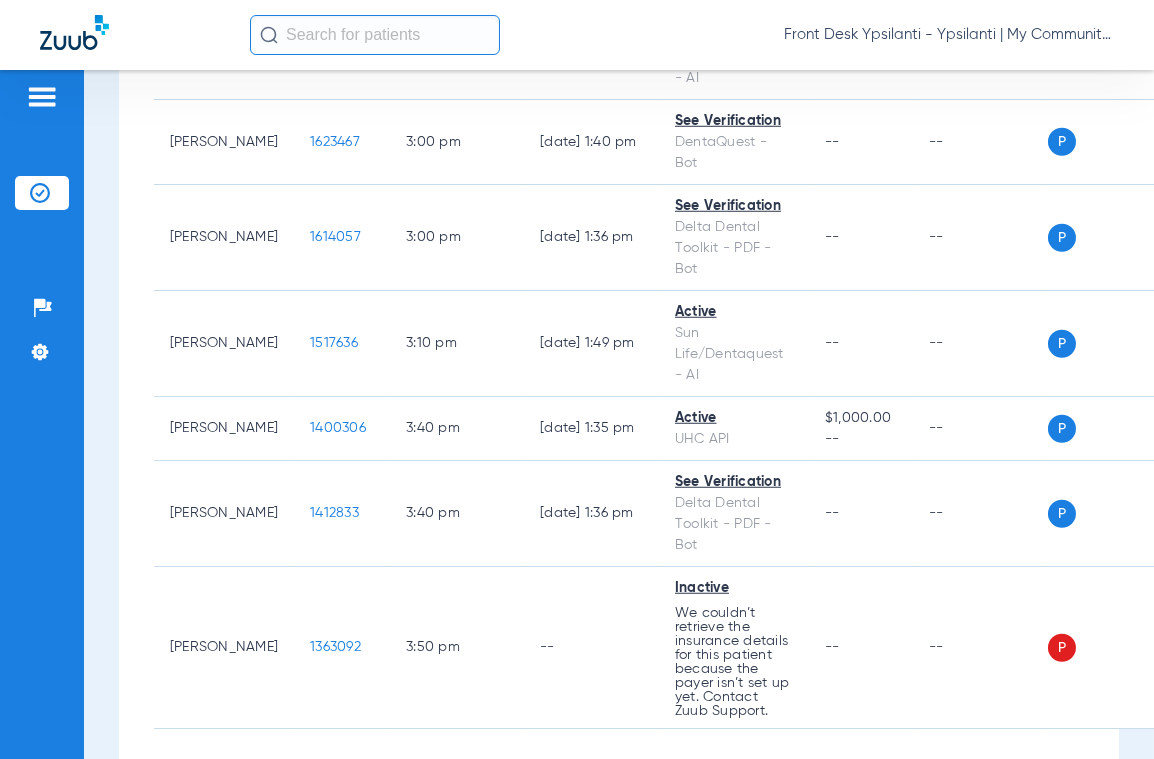 scroll, scrollTop: 4900, scrollLeft: 0, axis: vertical 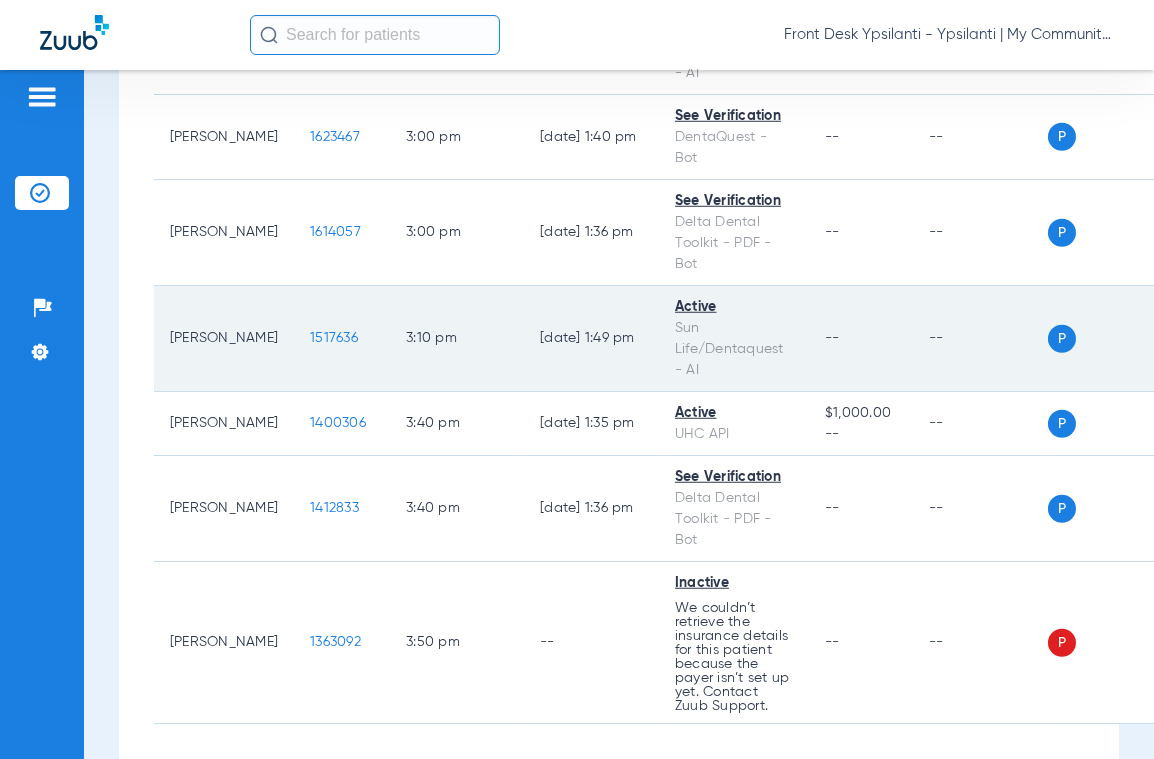 click on "1517636" 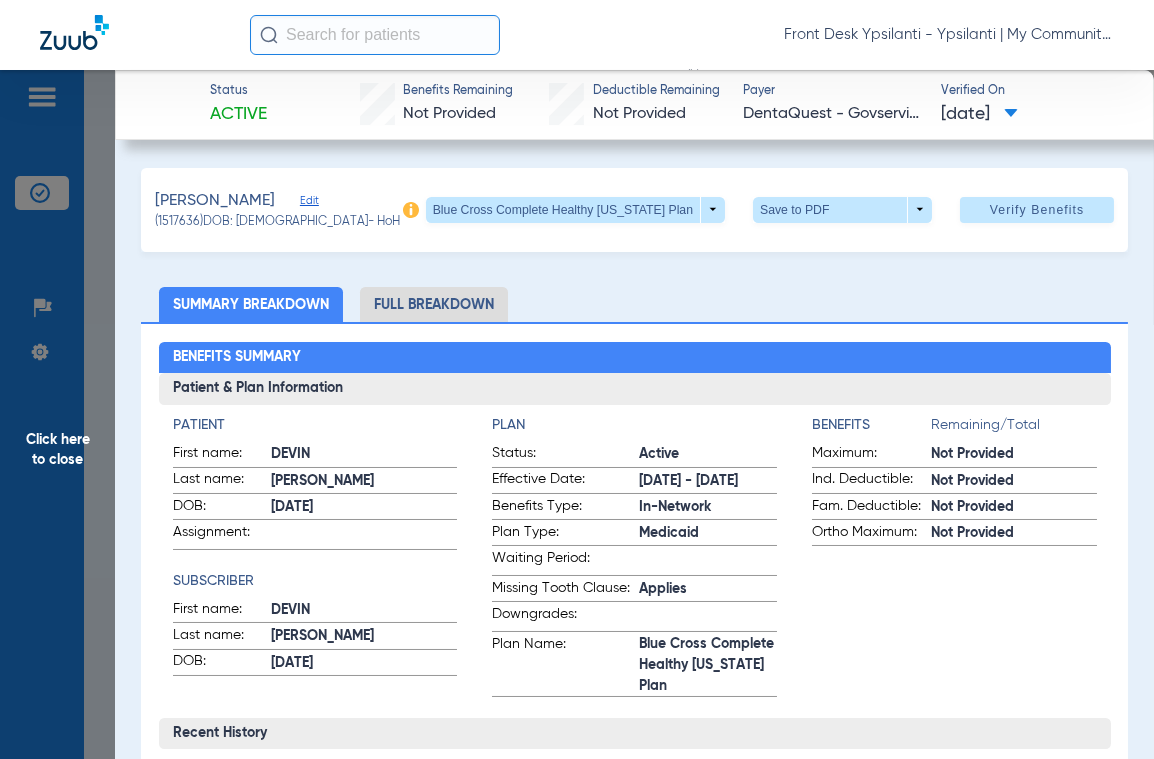 click on "Click here to close" 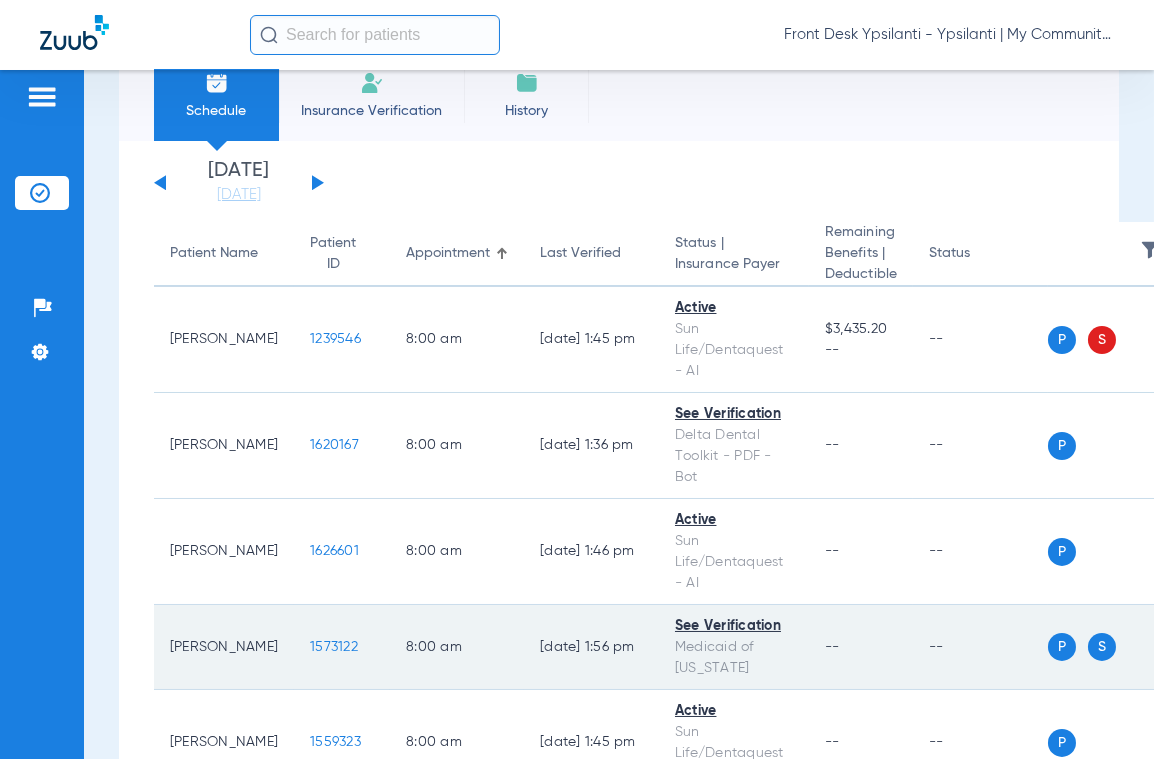 scroll, scrollTop: 0, scrollLeft: 0, axis: both 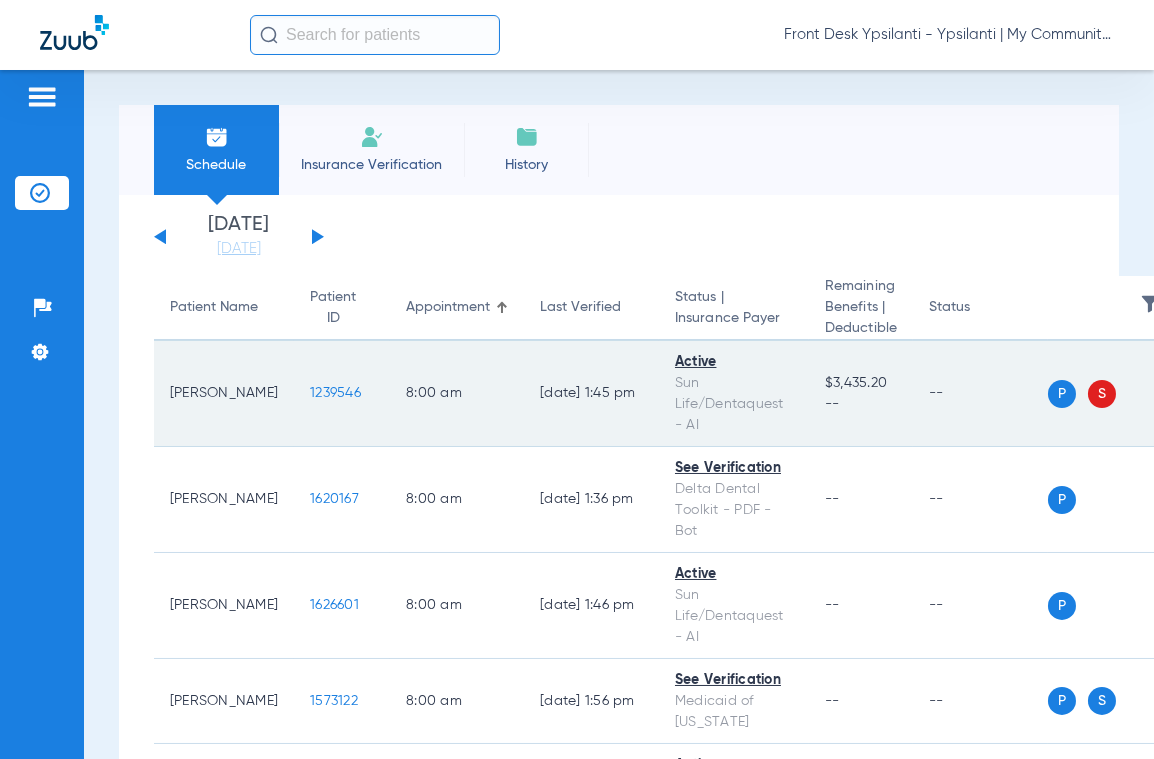 click on "1239546" 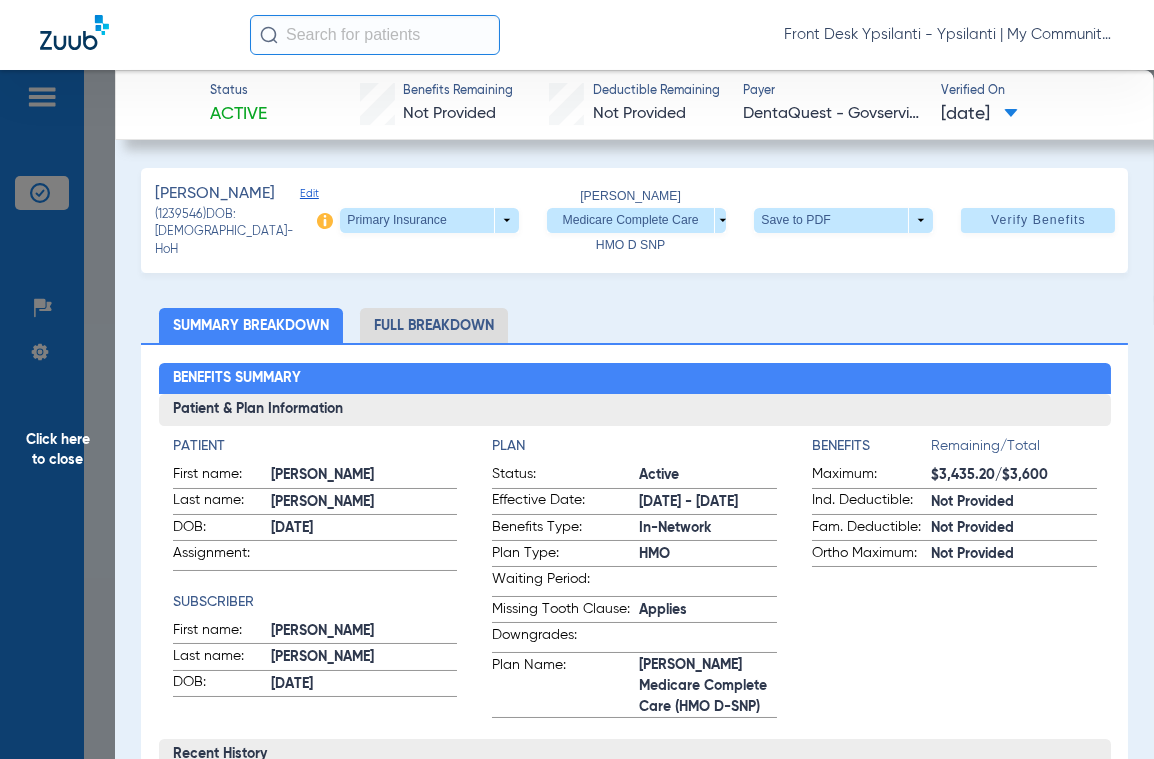 click on "Full Breakdown" 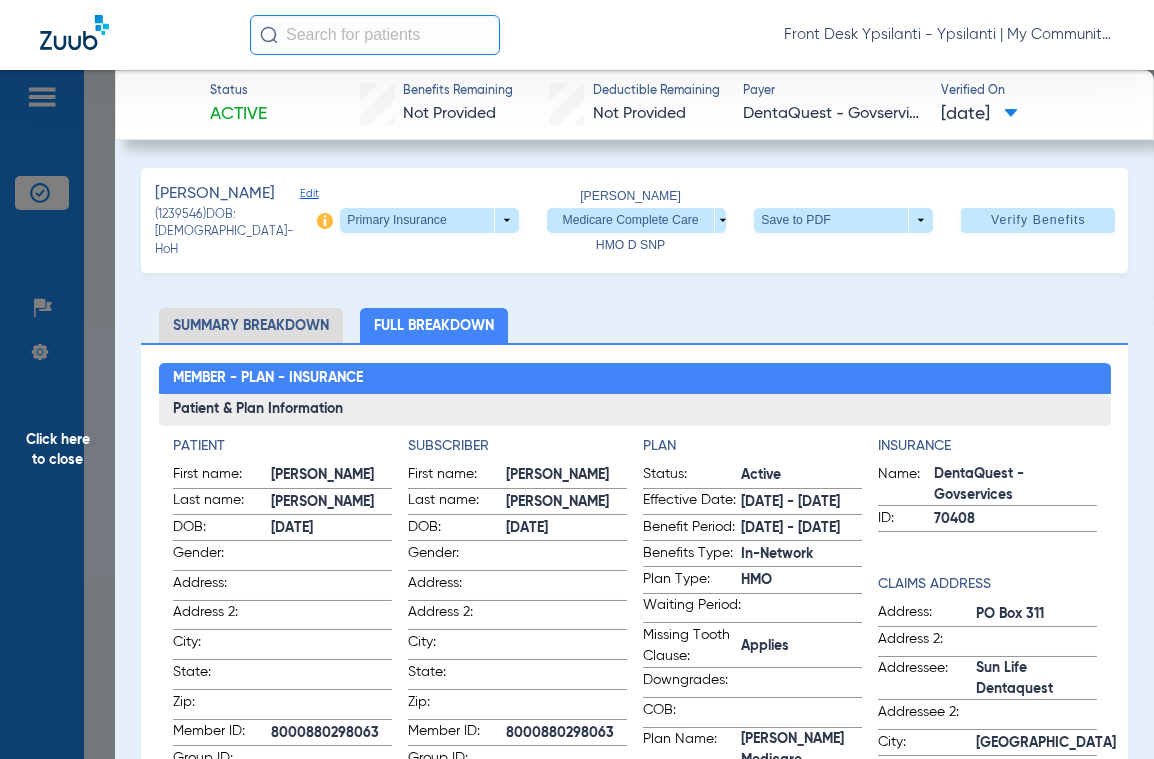 click on "Summary Breakdown" 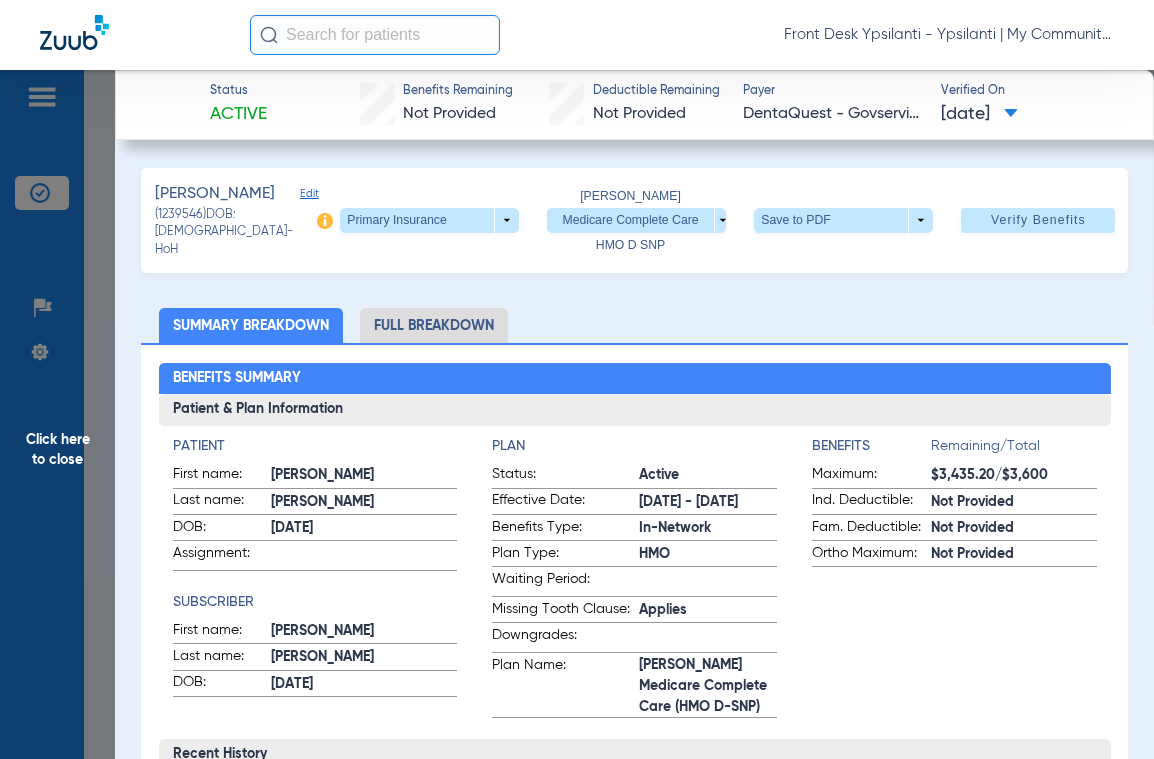 drag, startPoint x: 71, startPoint y: 416, endPoint x: 96, endPoint y: 415, distance: 25.019993 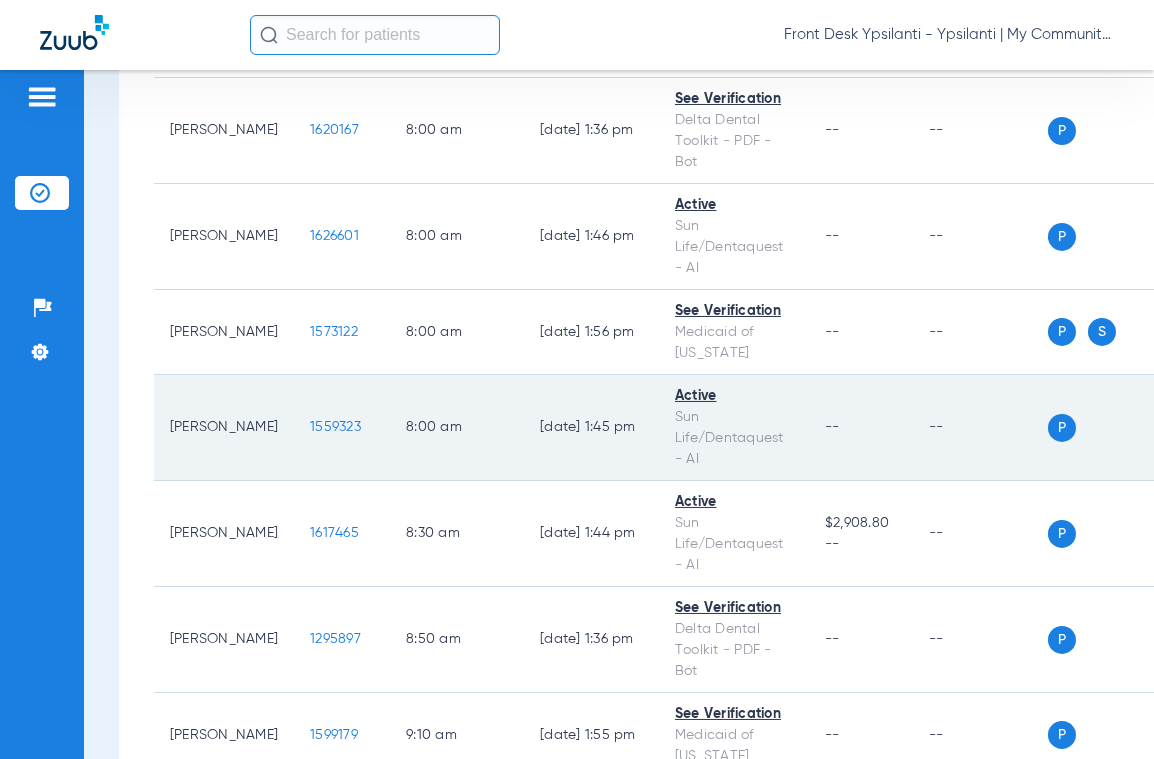 scroll, scrollTop: 400, scrollLeft: 0, axis: vertical 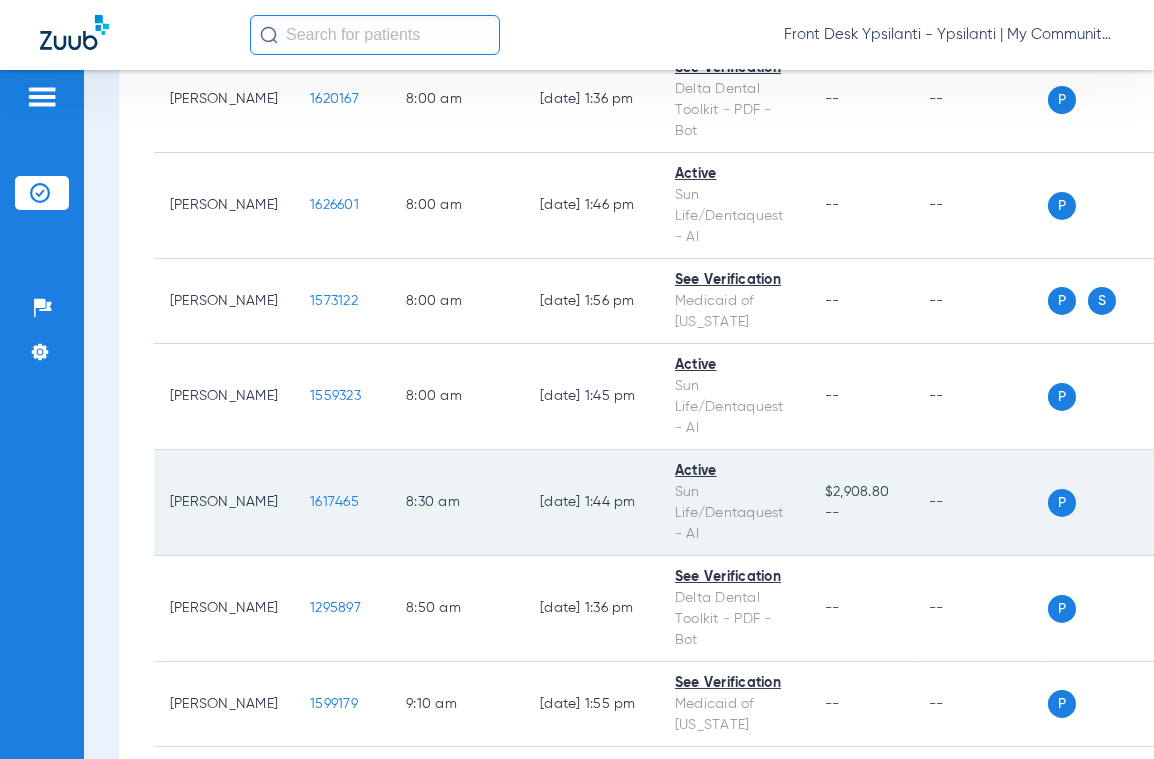 click on "1617465" 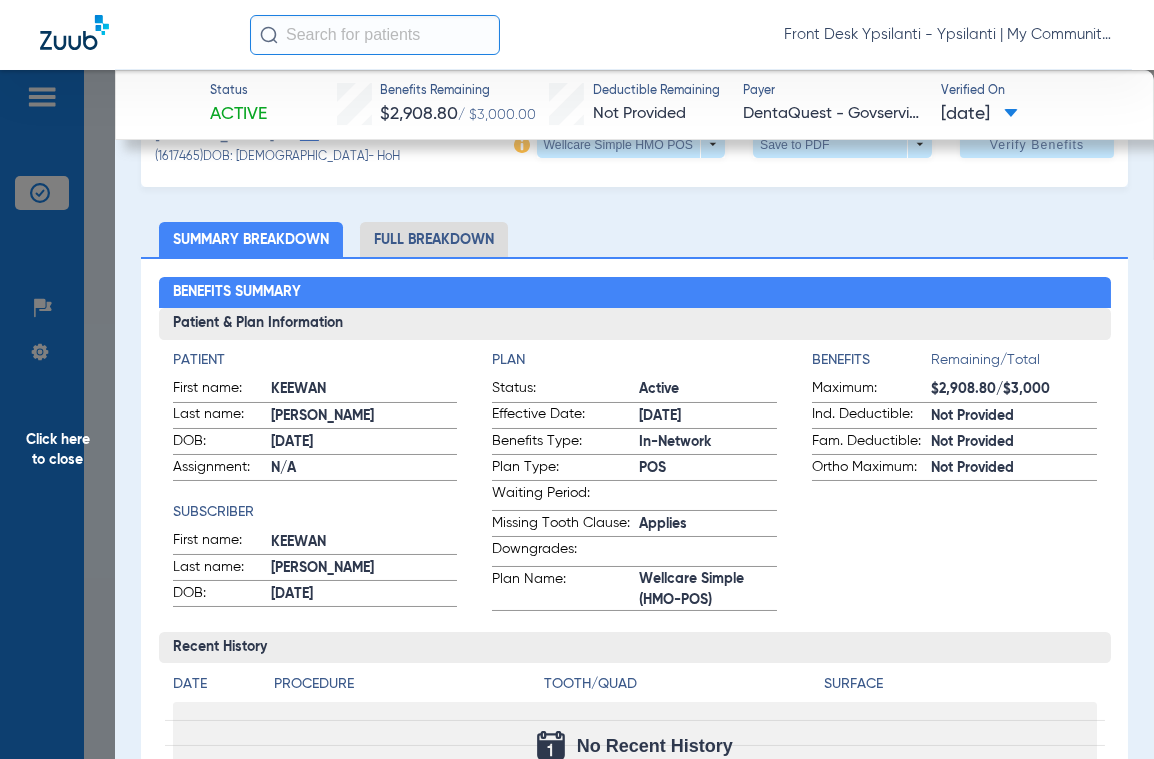 scroll, scrollTop: 100, scrollLeft: 0, axis: vertical 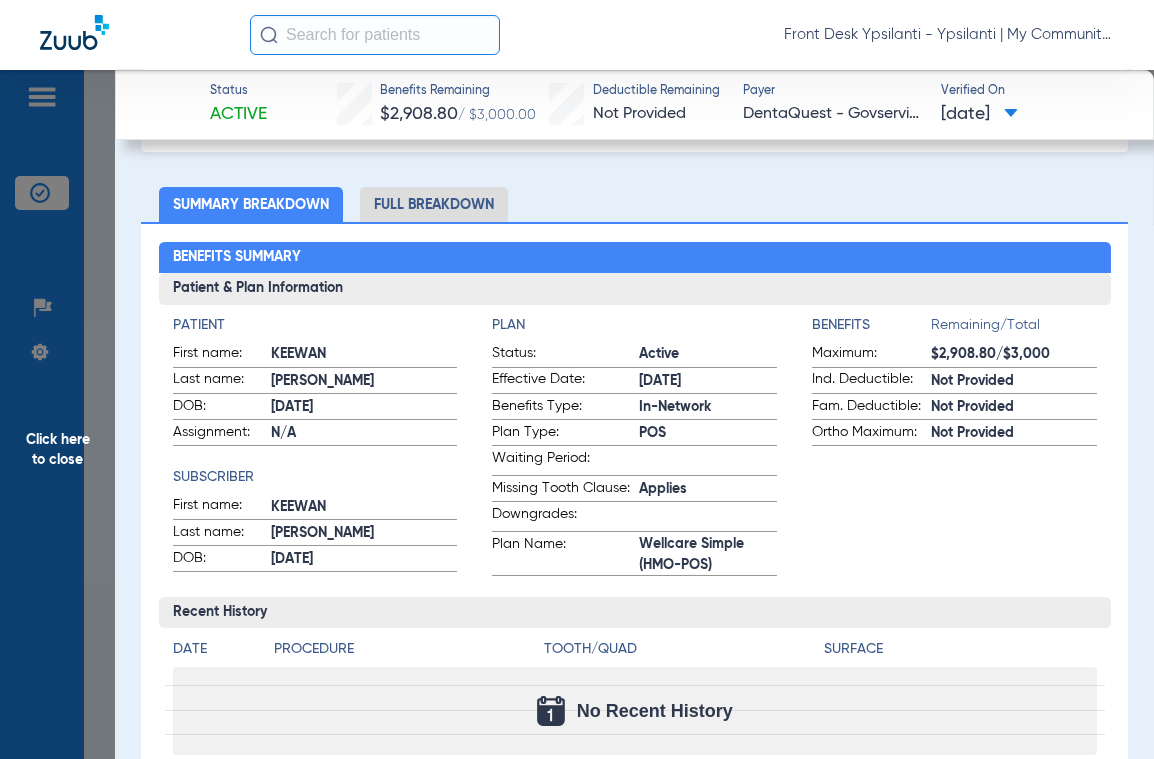 click on "Click here to close" 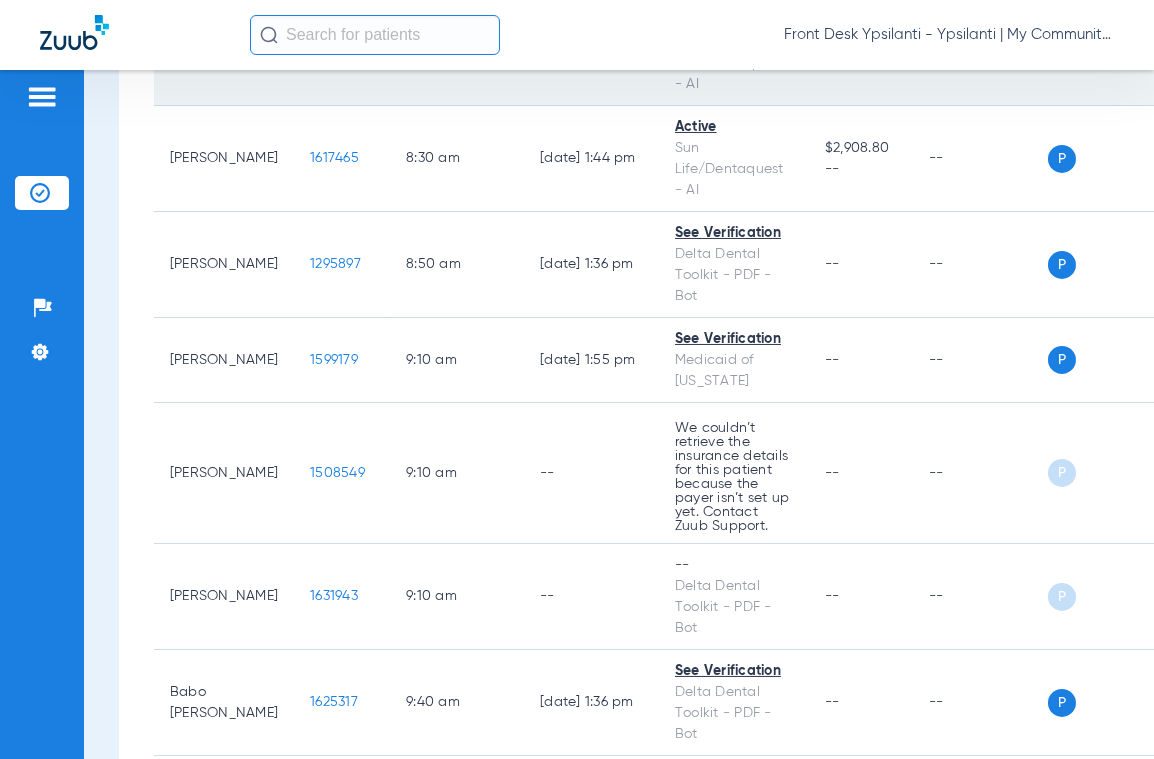 scroll, scrollTop: 1000, scrollLeft: 0, axis: vertical 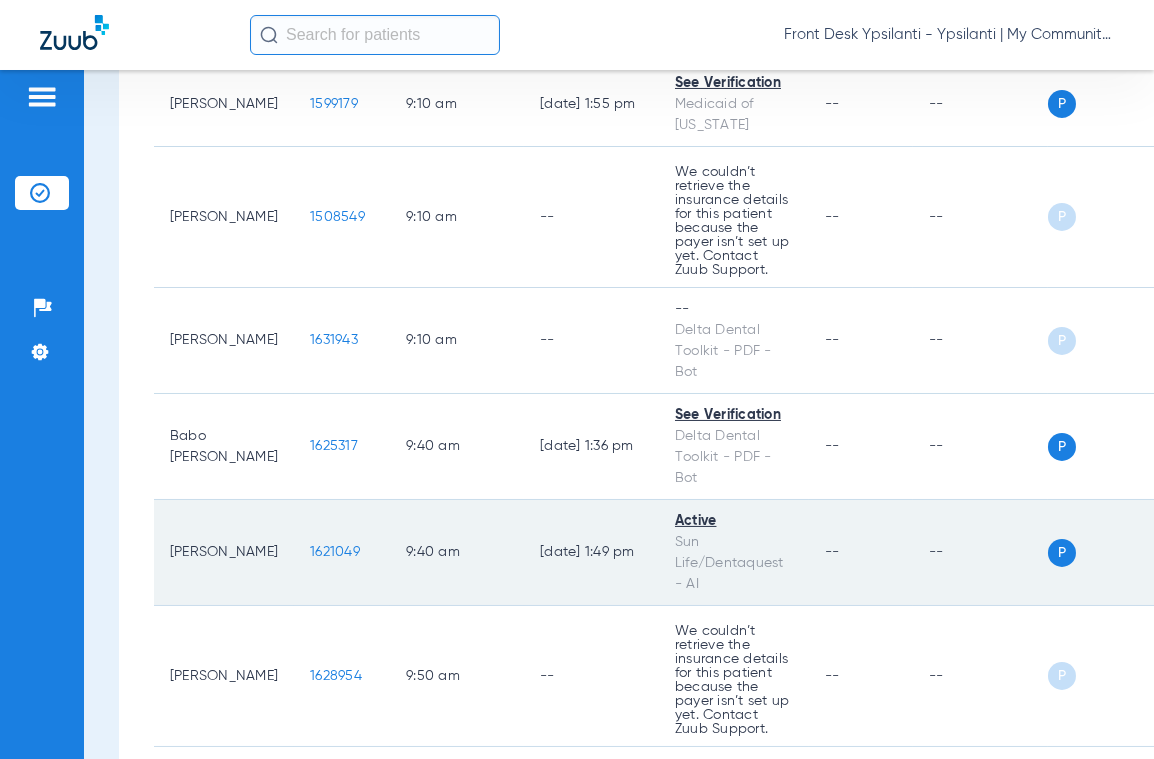 click on "1621049" 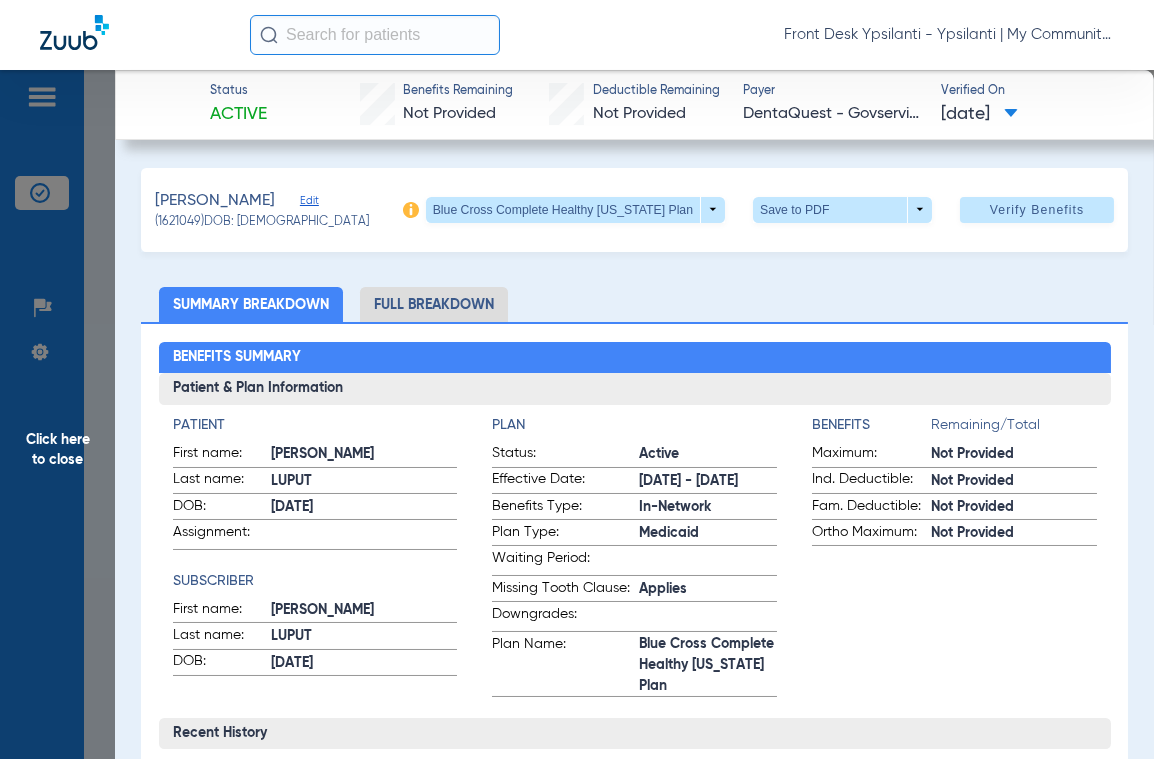 click on "Click here to close" 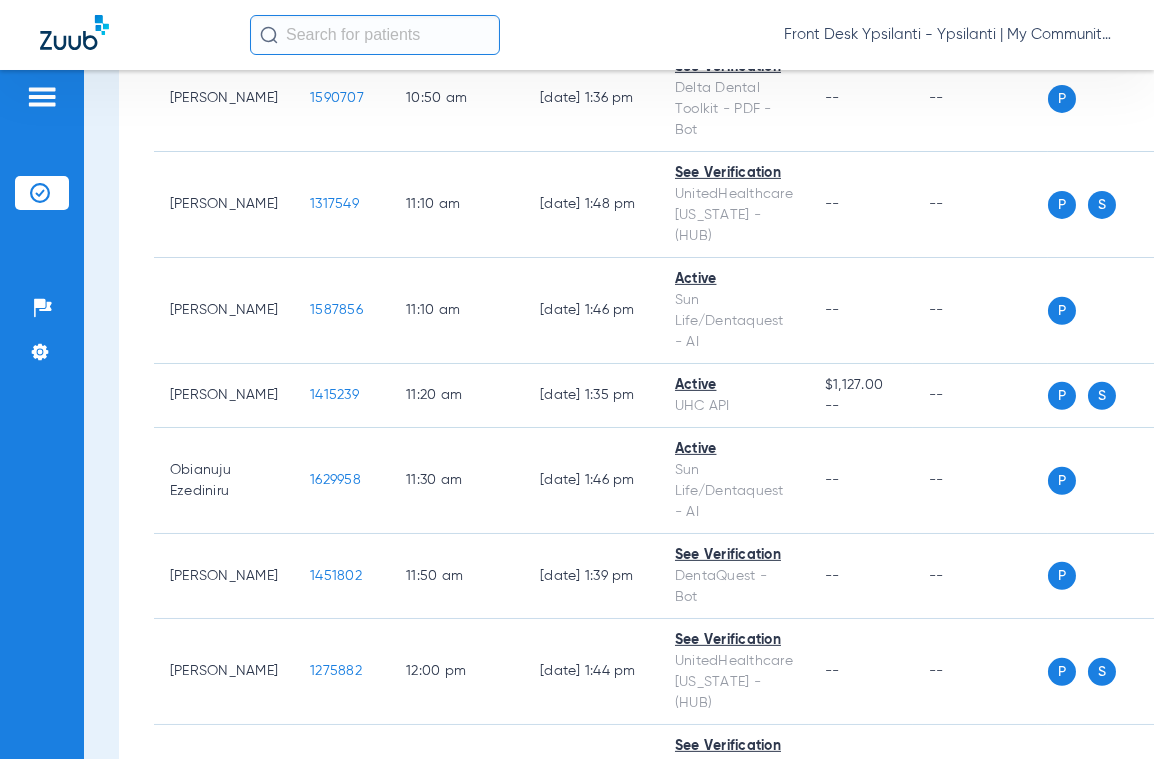scroll, scrollTop: 2500, scrollLeft: 0, axis: vertical 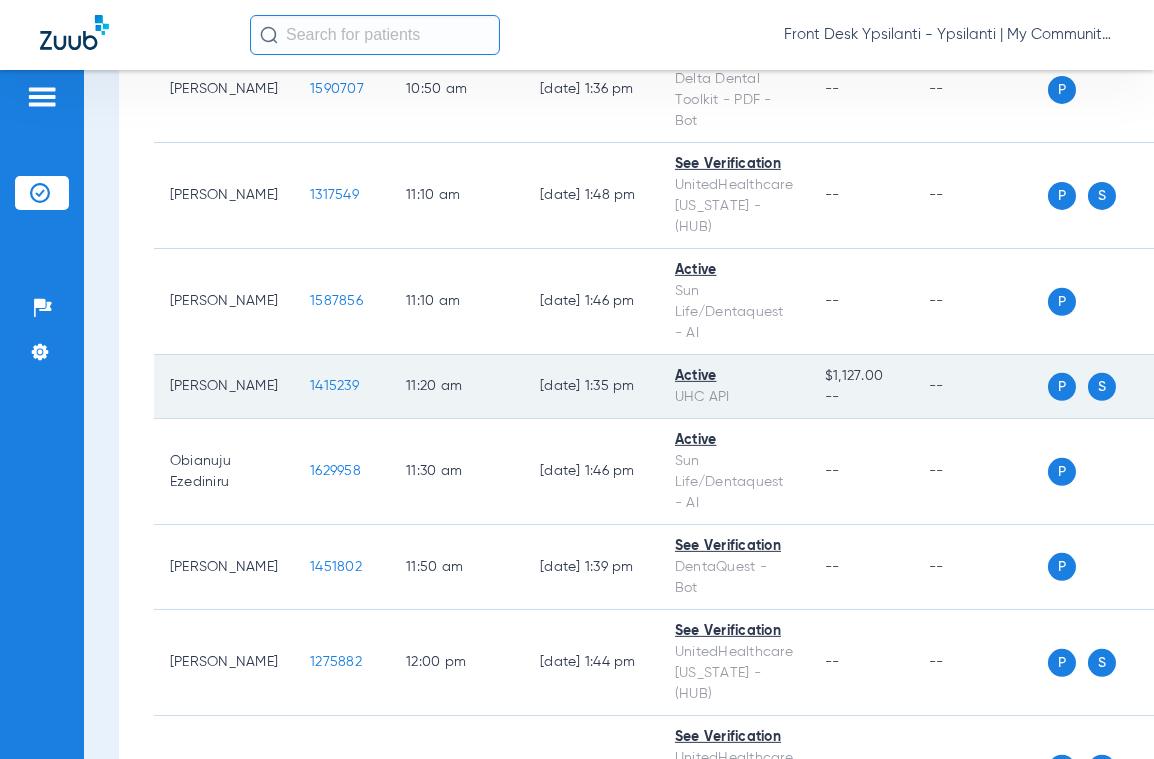 click on "1415239" 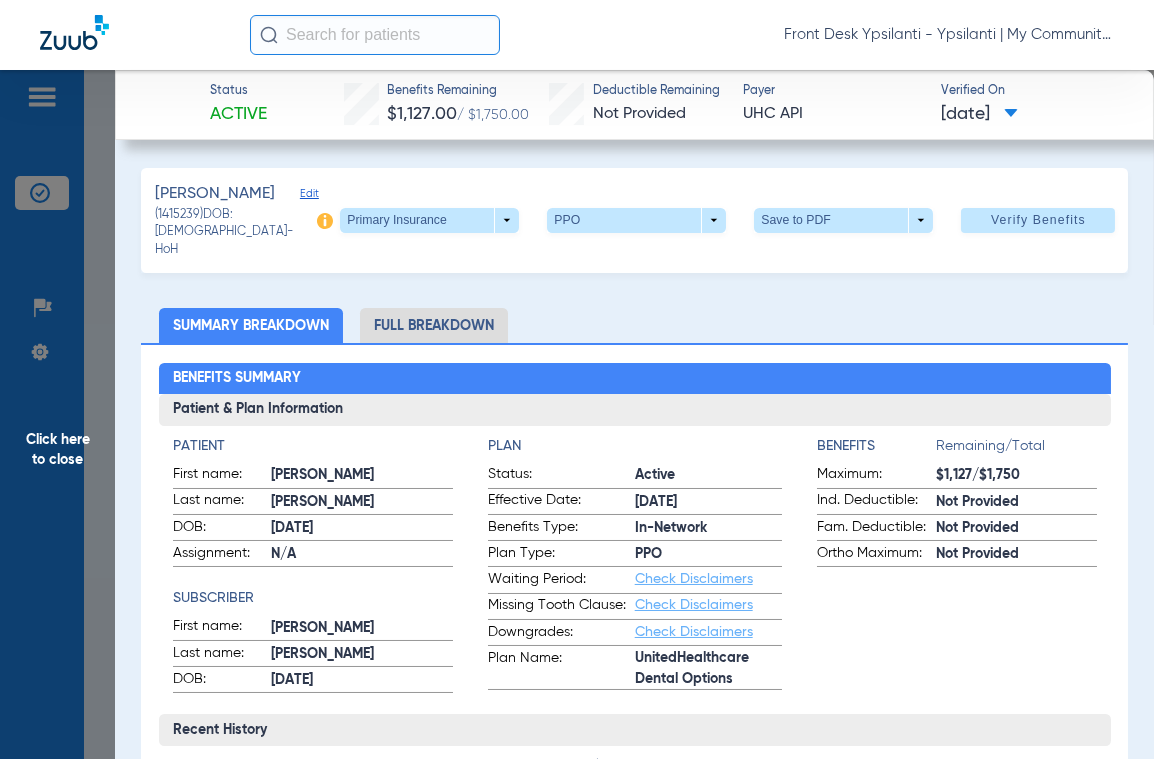 drag, startPoint x: 82, startPoint y: 432, endPoint x: 719, endPoint y: 278, distance: 655.3511 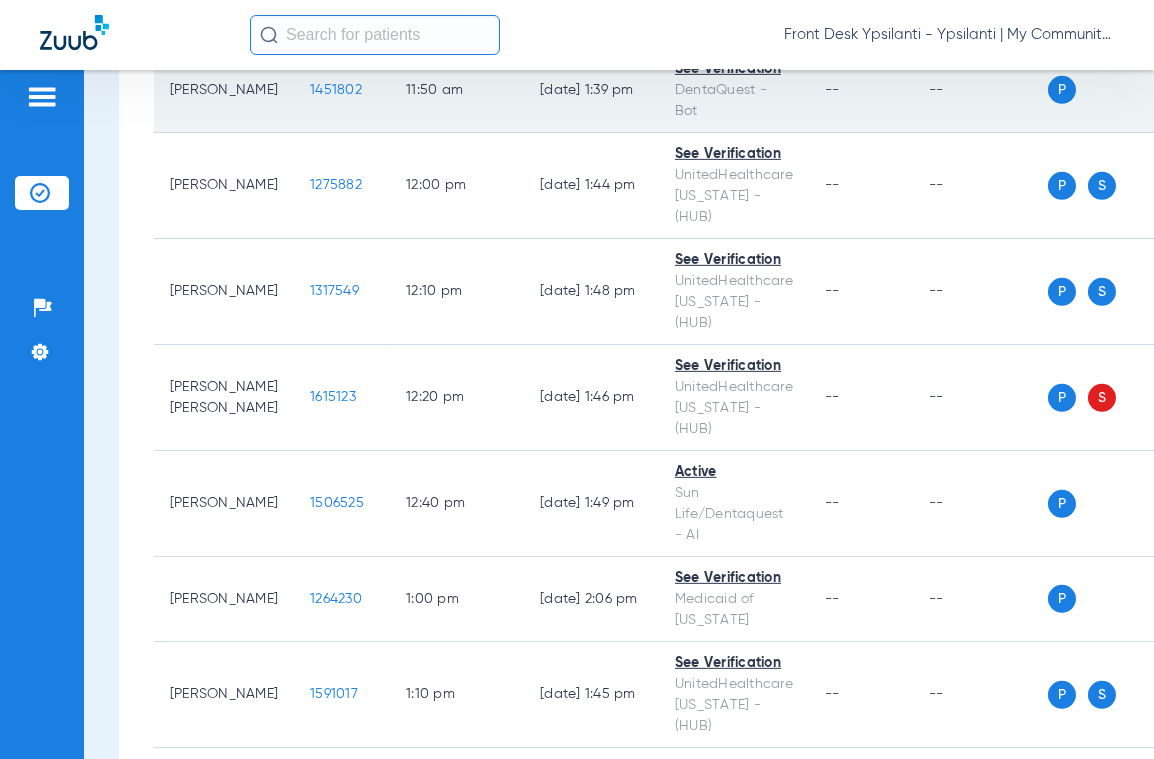 scroll, scrollTop: 3000, scrollLeft: 0, axis: vertical 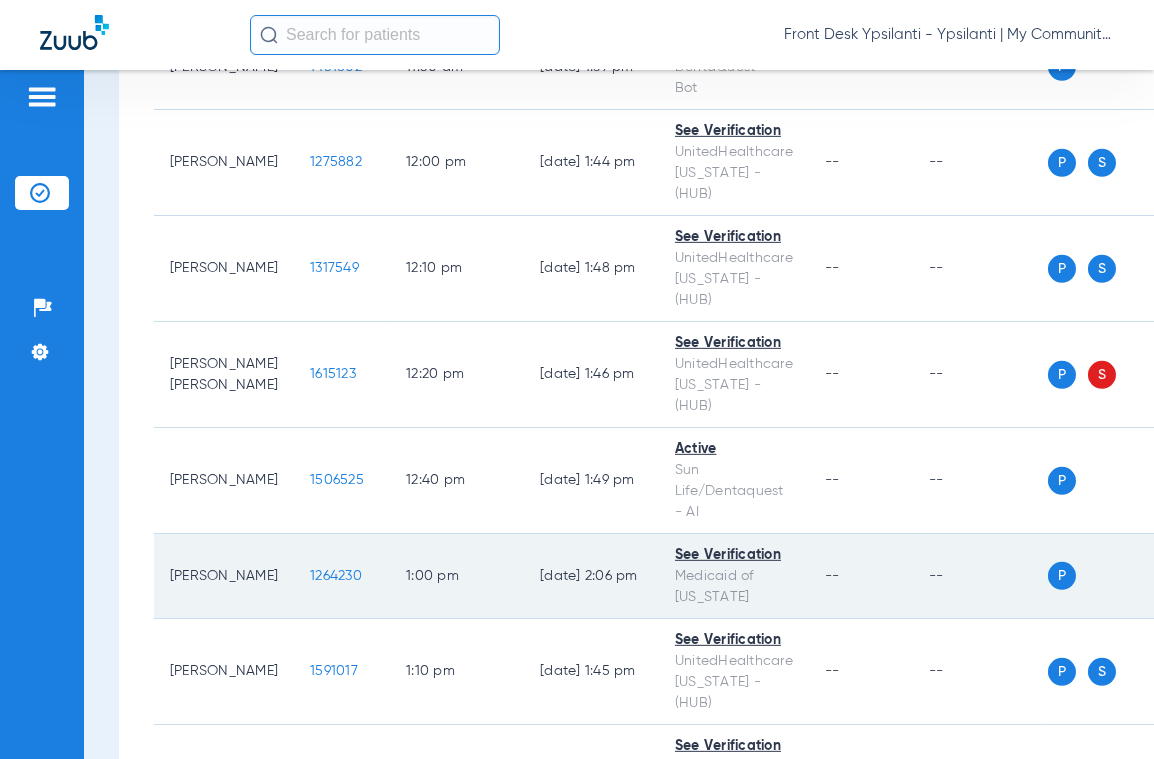 click on "1264230" 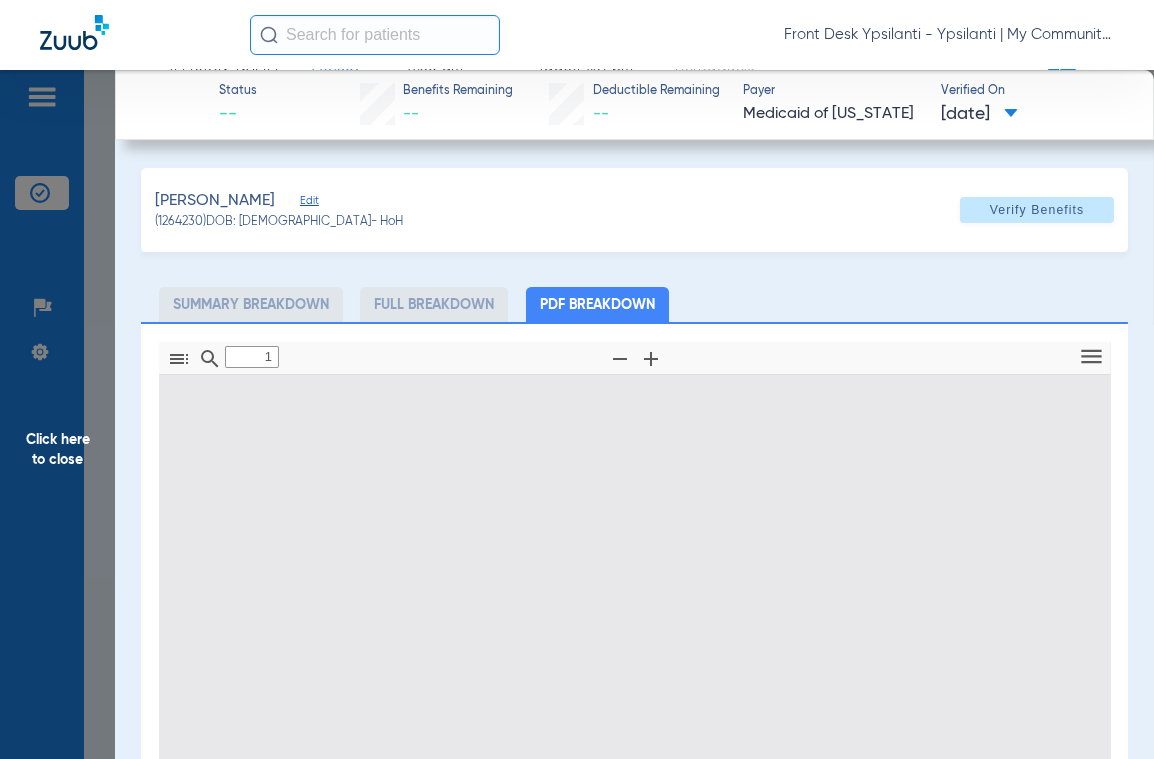 type on "0" 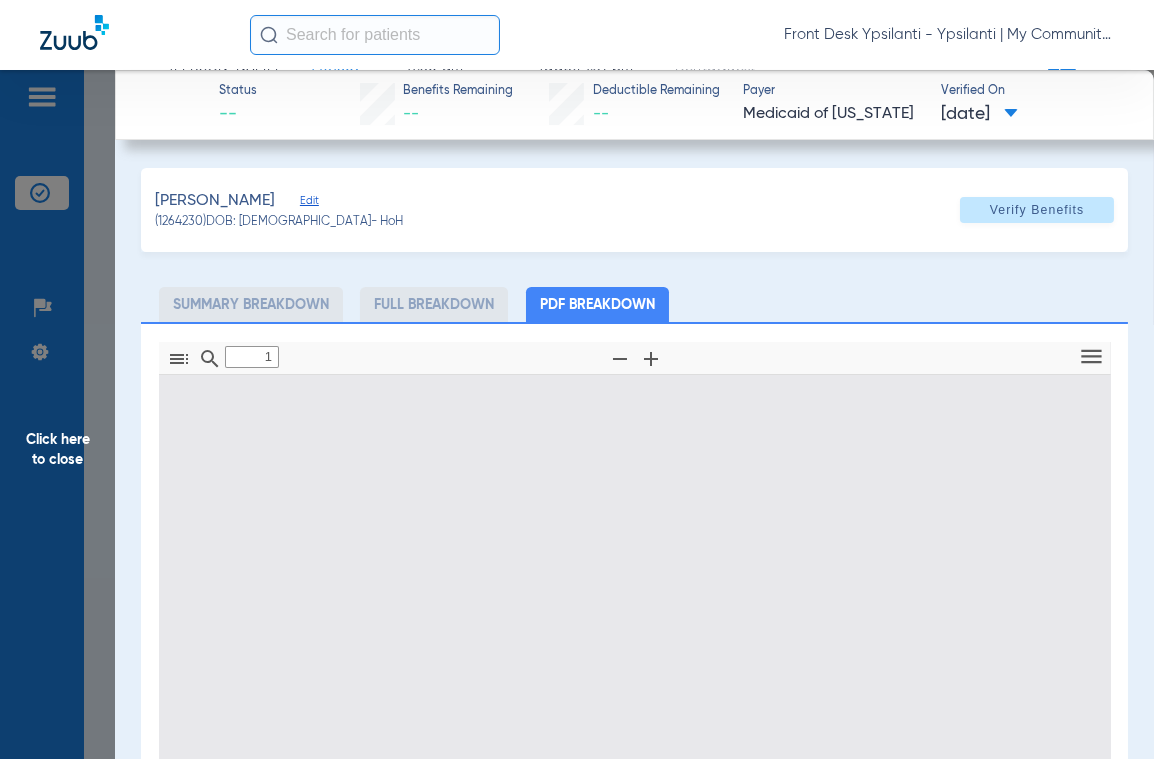select on "page-width" 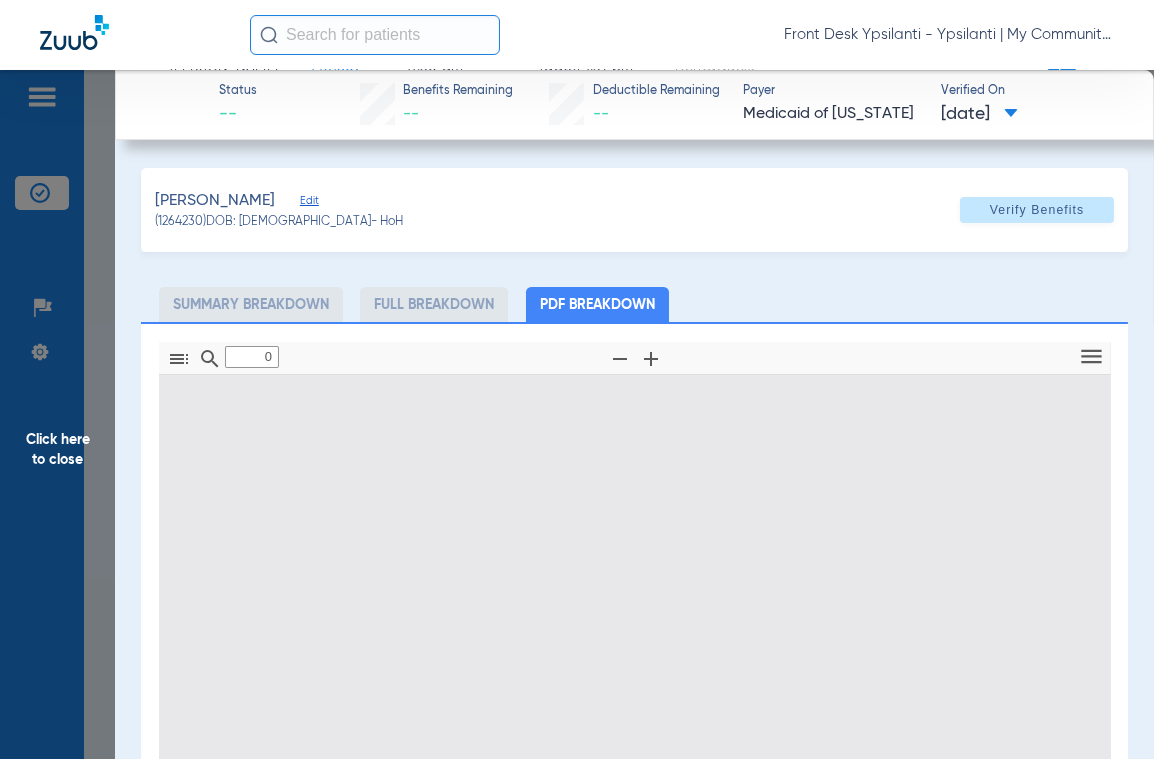type on "1" 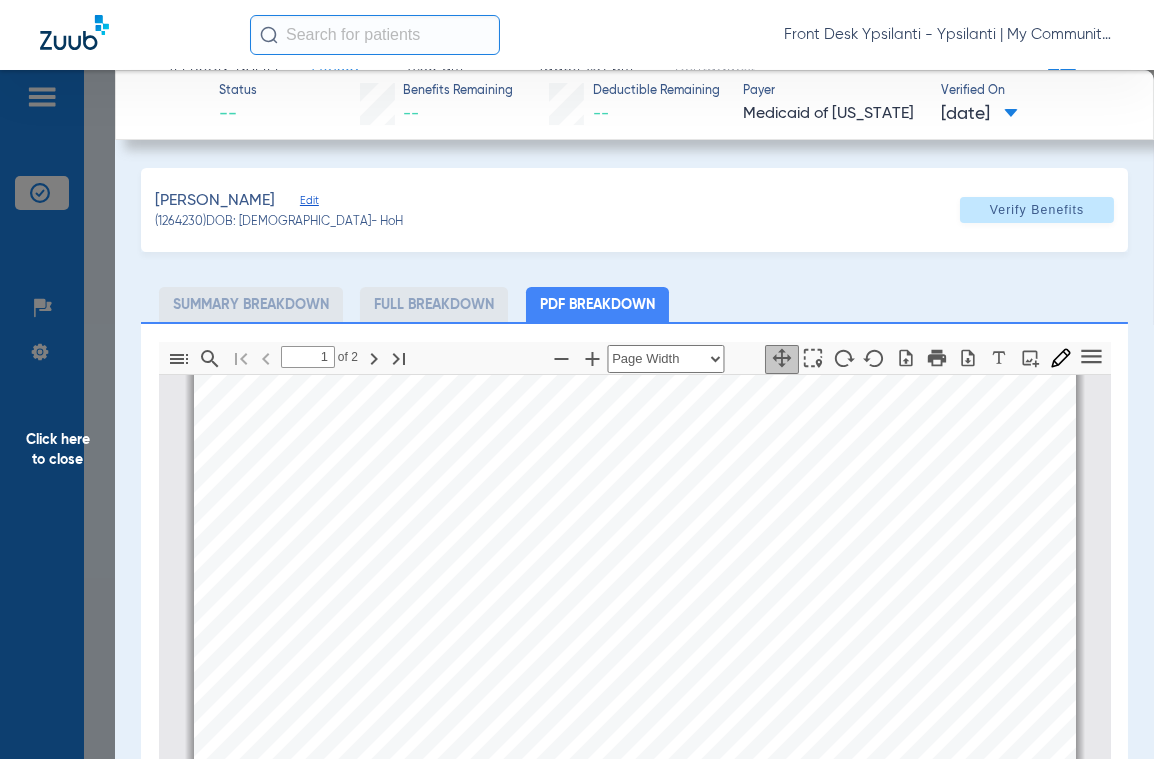 scroll, scrollTop: 9, scrollLeft: 0, axis: vertical 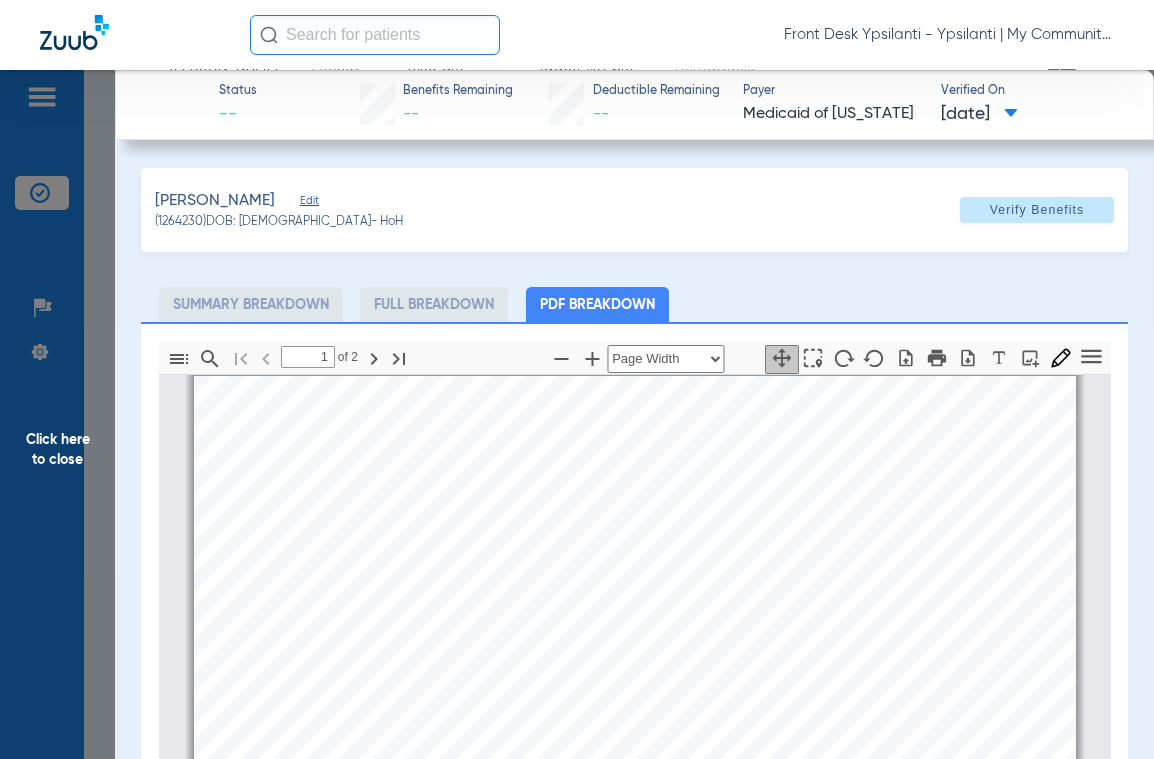 click on "Click here to close" 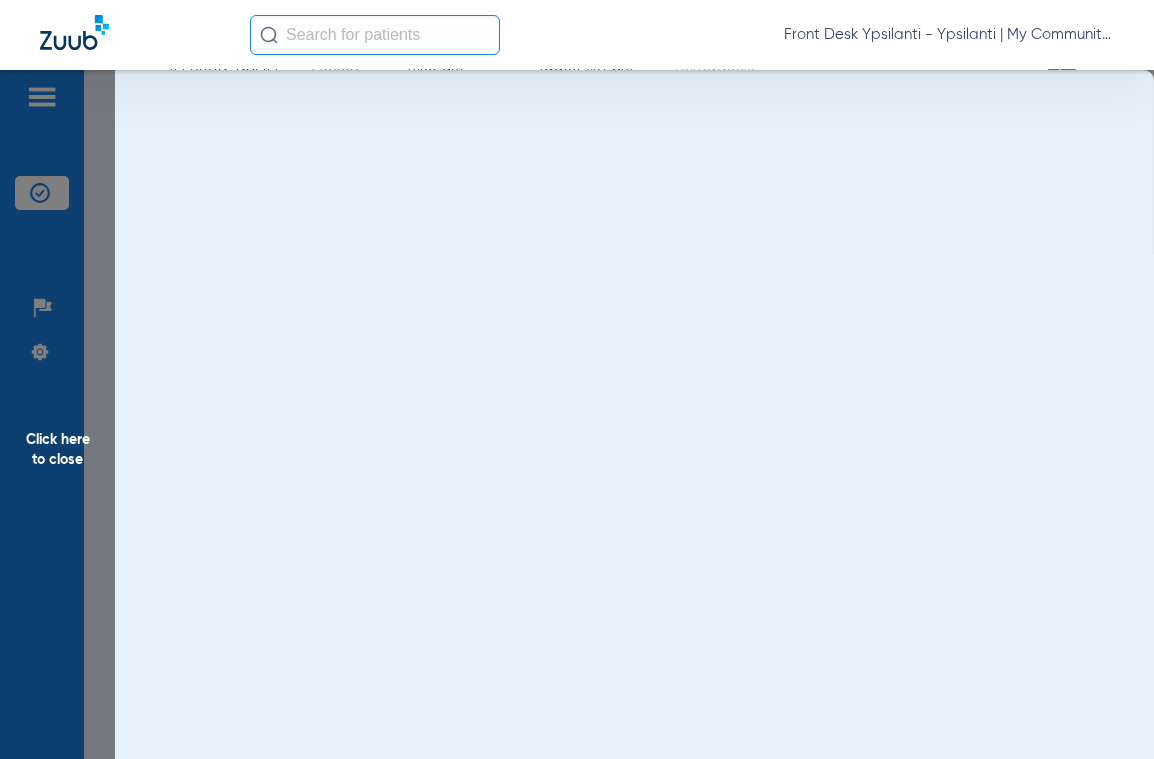 click on "Click here to close" 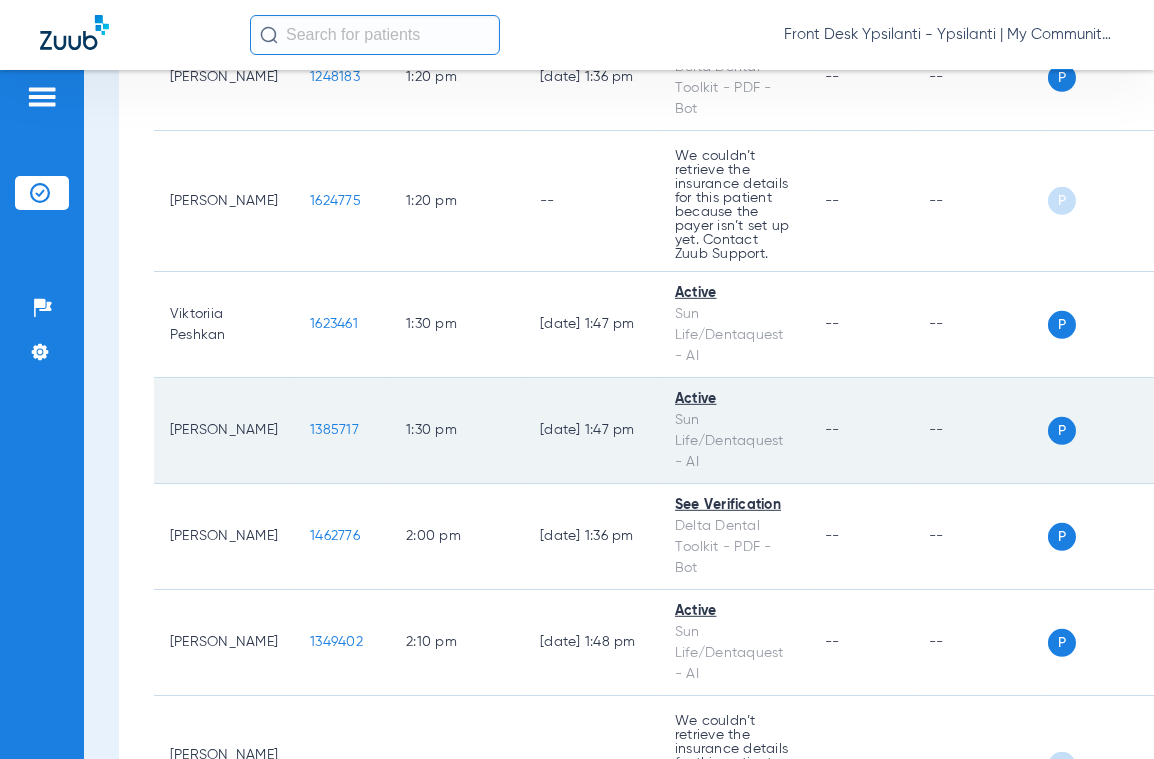 scroll, scrollTop: 3500, scrollLeft: 0, axis: vertical 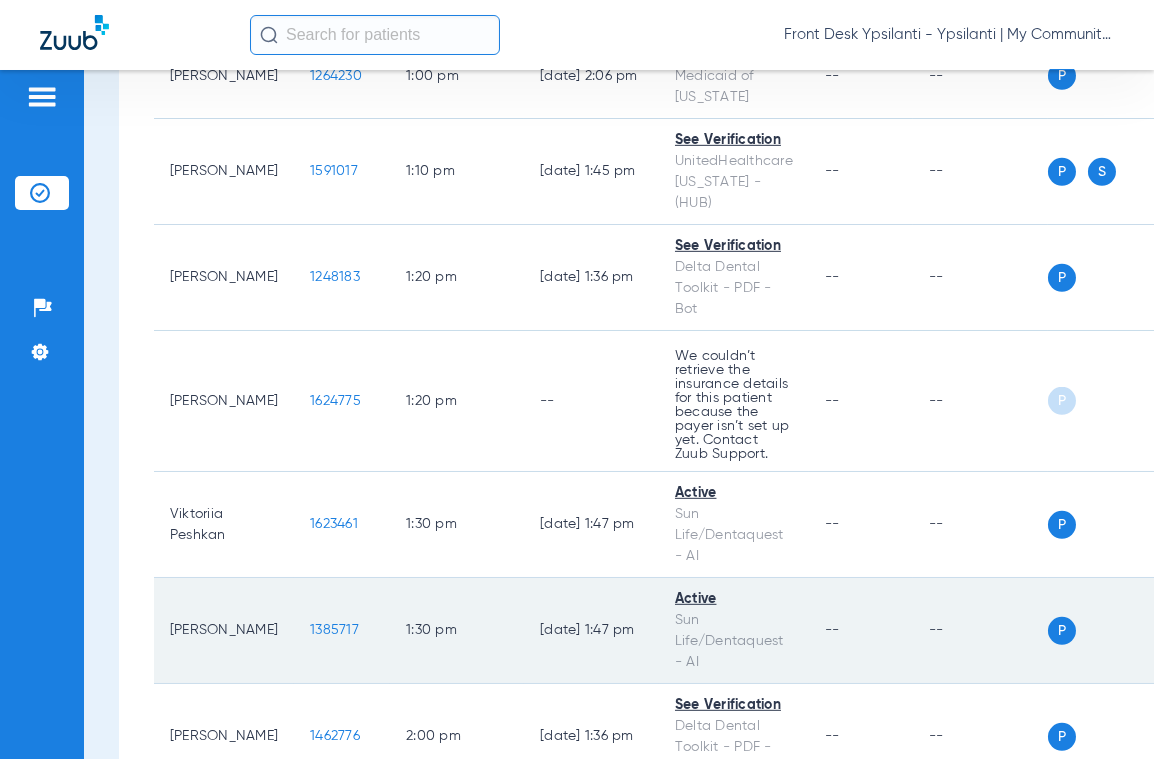 click on "1385717" 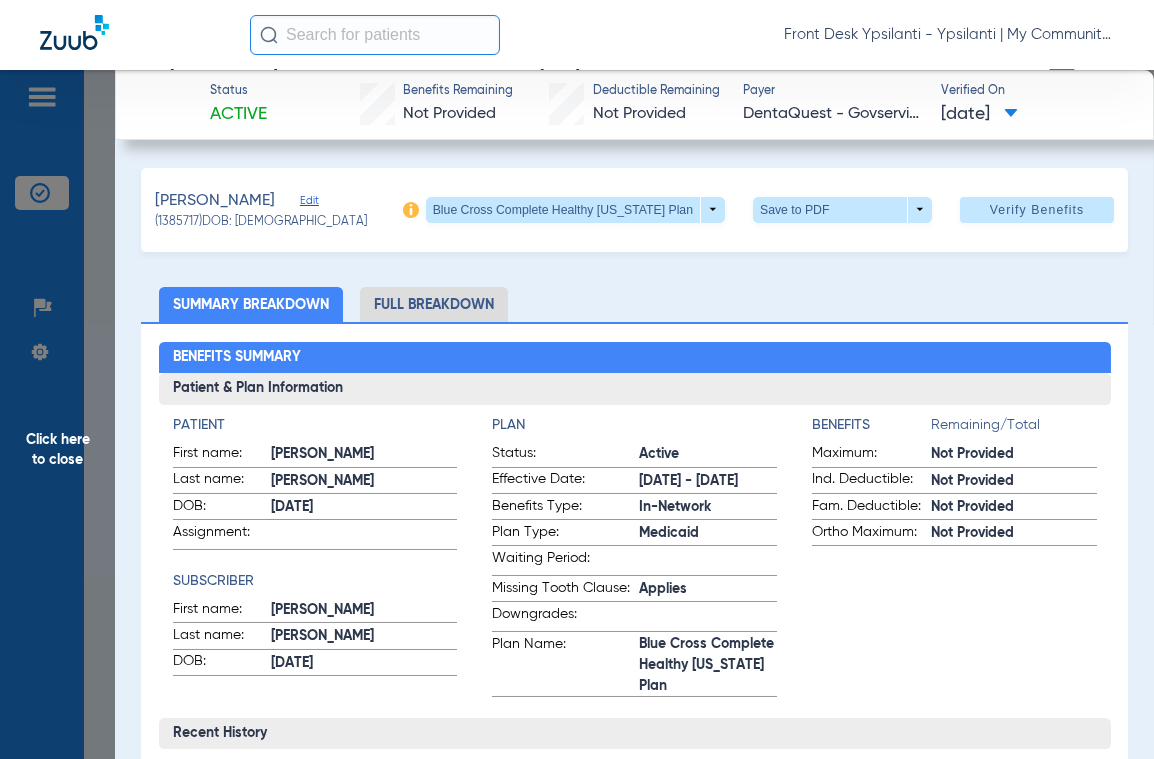 drag, startPoint x: 57, startPoint y: 462, endPoint x: 283, endPoint y: 488, distance: 227.49066 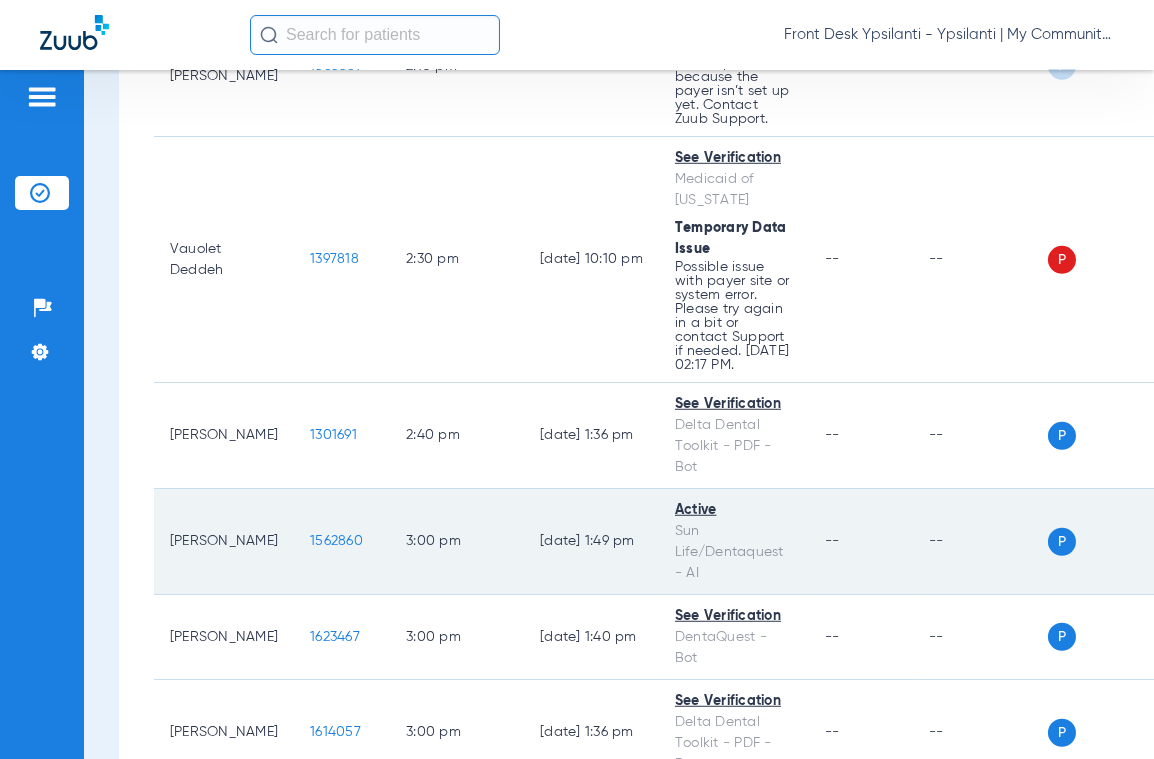 scroll, scrollTop: 4500, scrollLeft: 0, axis: vertical 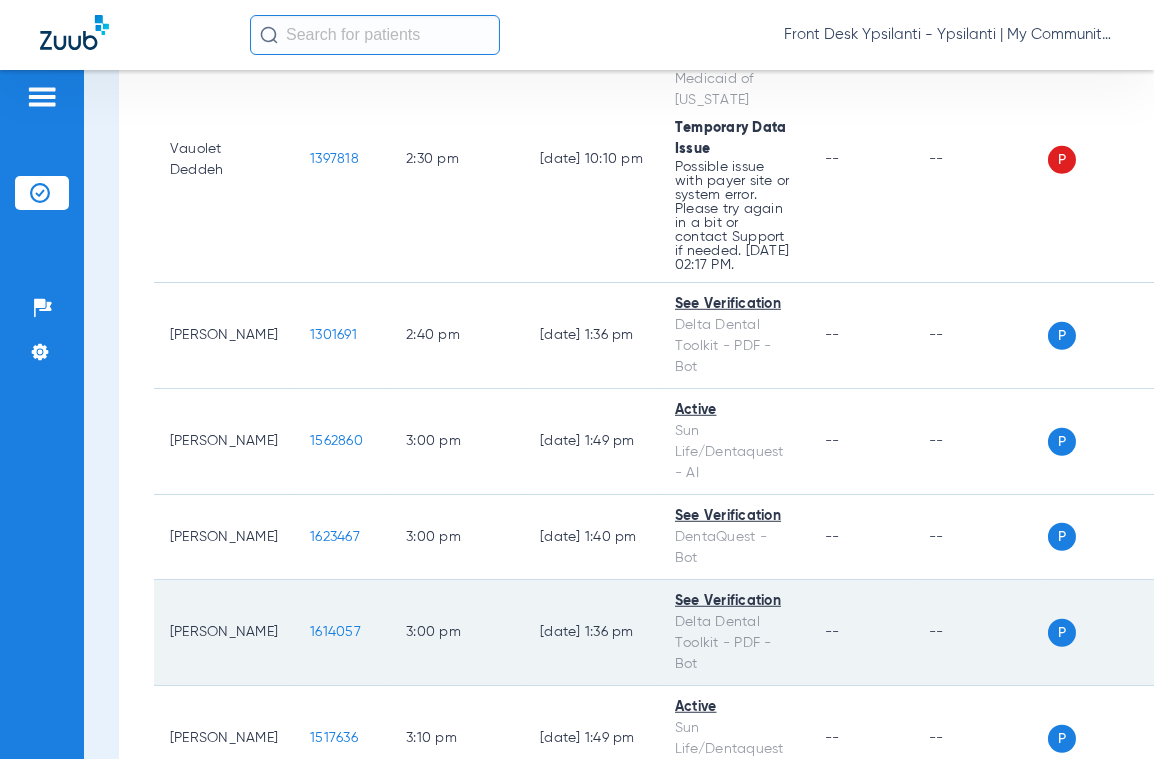 click on "1614057" 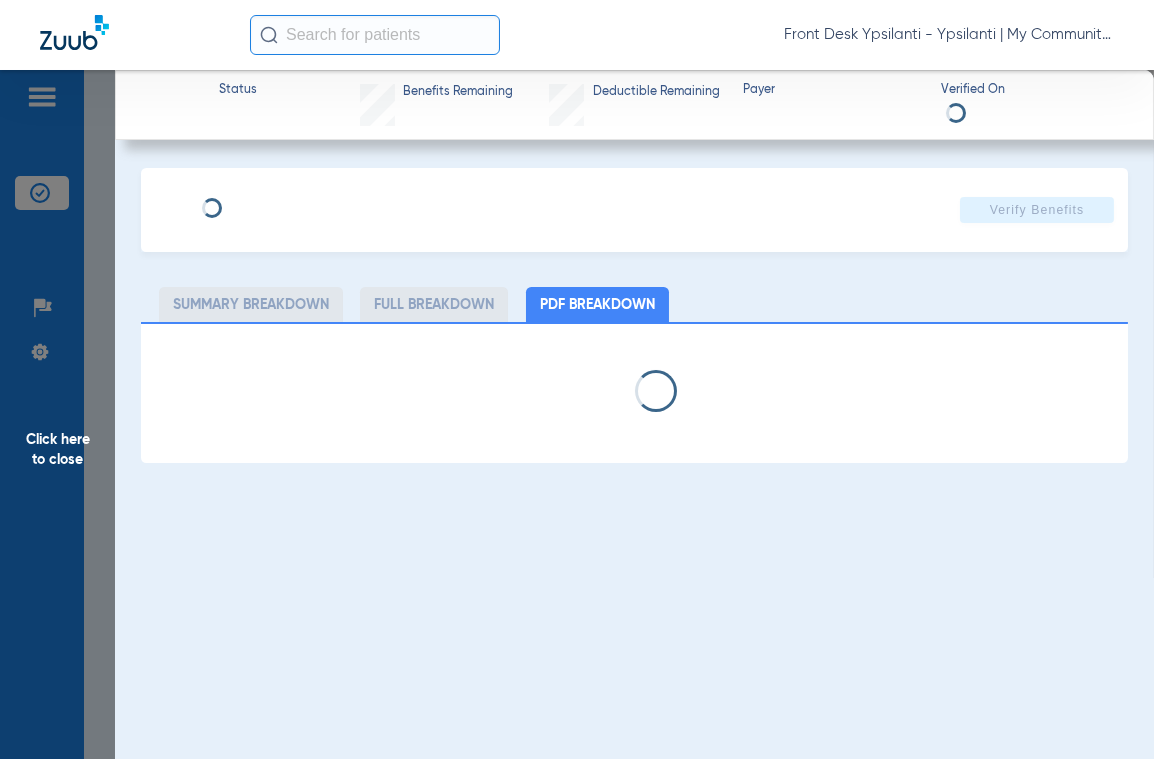select on "page-width" 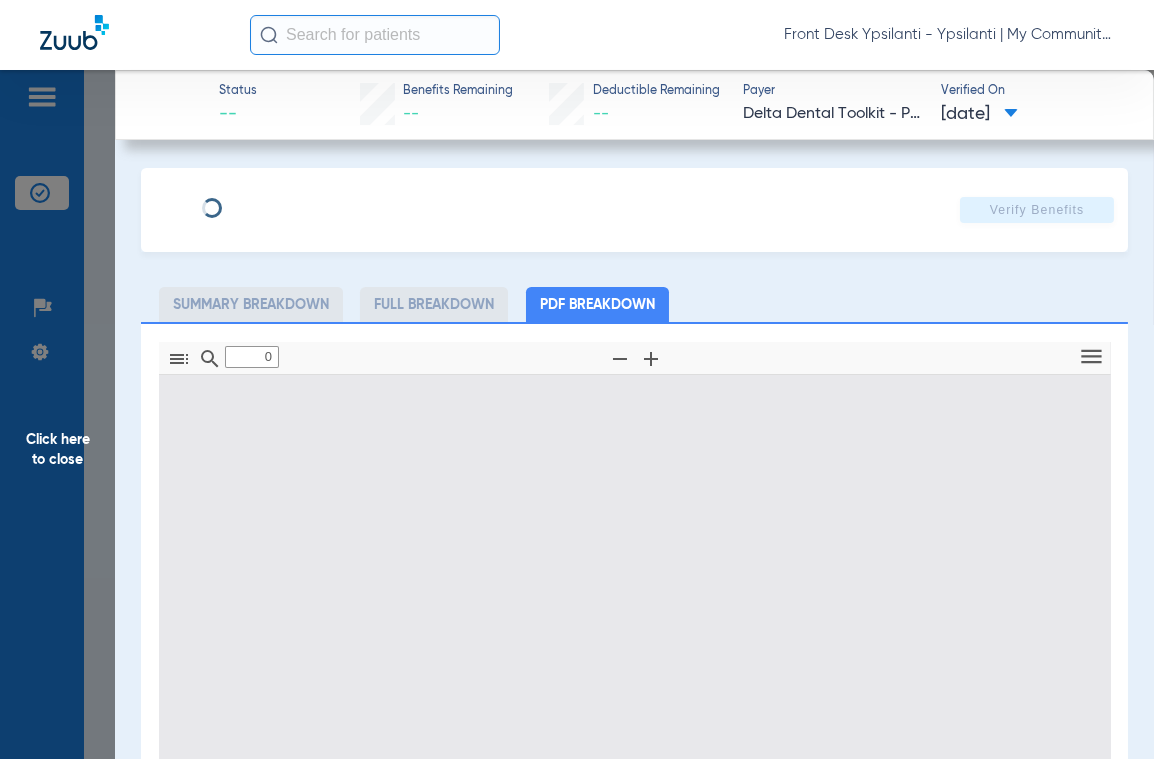 type on "1" 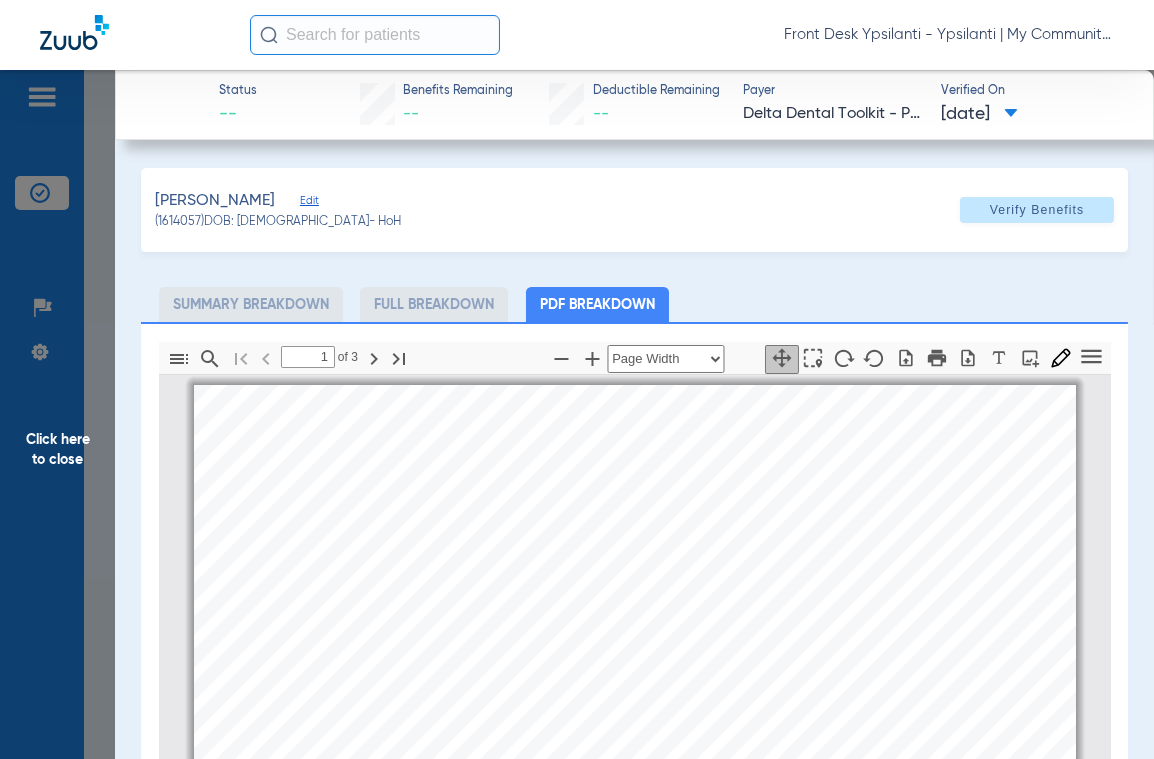scroll, scrollTop: 9, scrollLeft: 0, axis: vertical 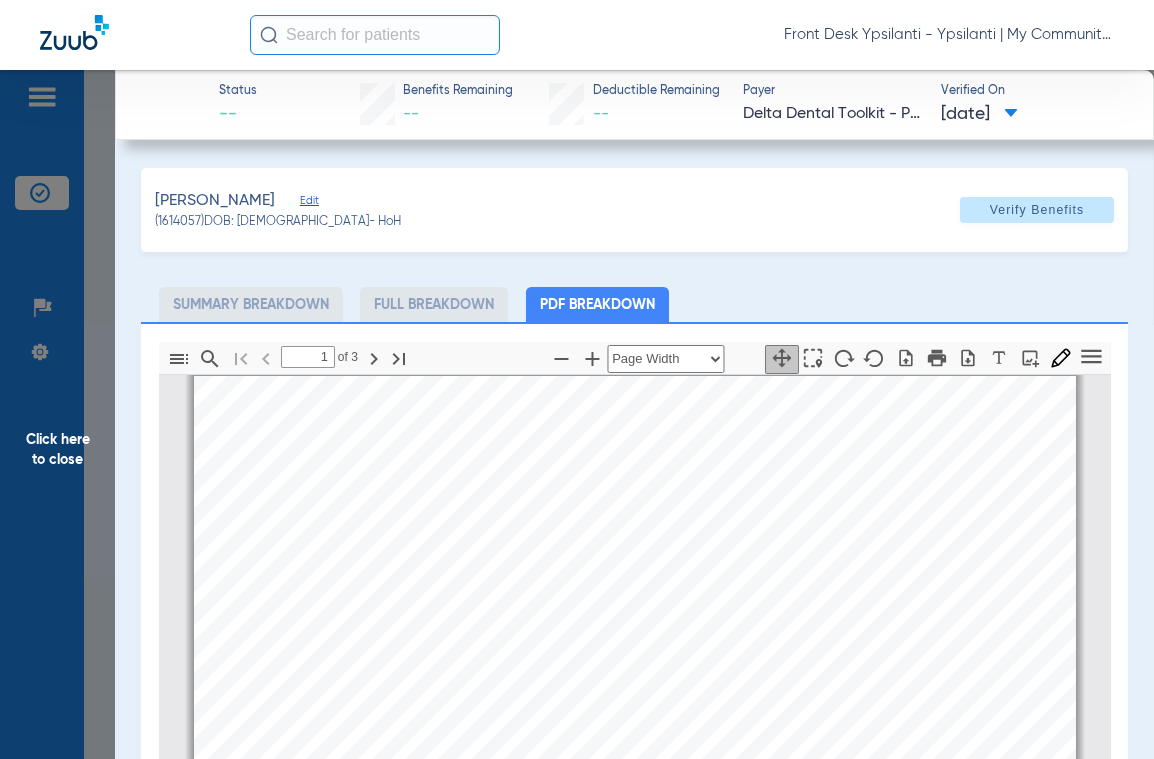 drag, startPoint x: 76, startPoint y: 439, endPoint x: 1133, endPoint y: 248, distance: 1074.1183 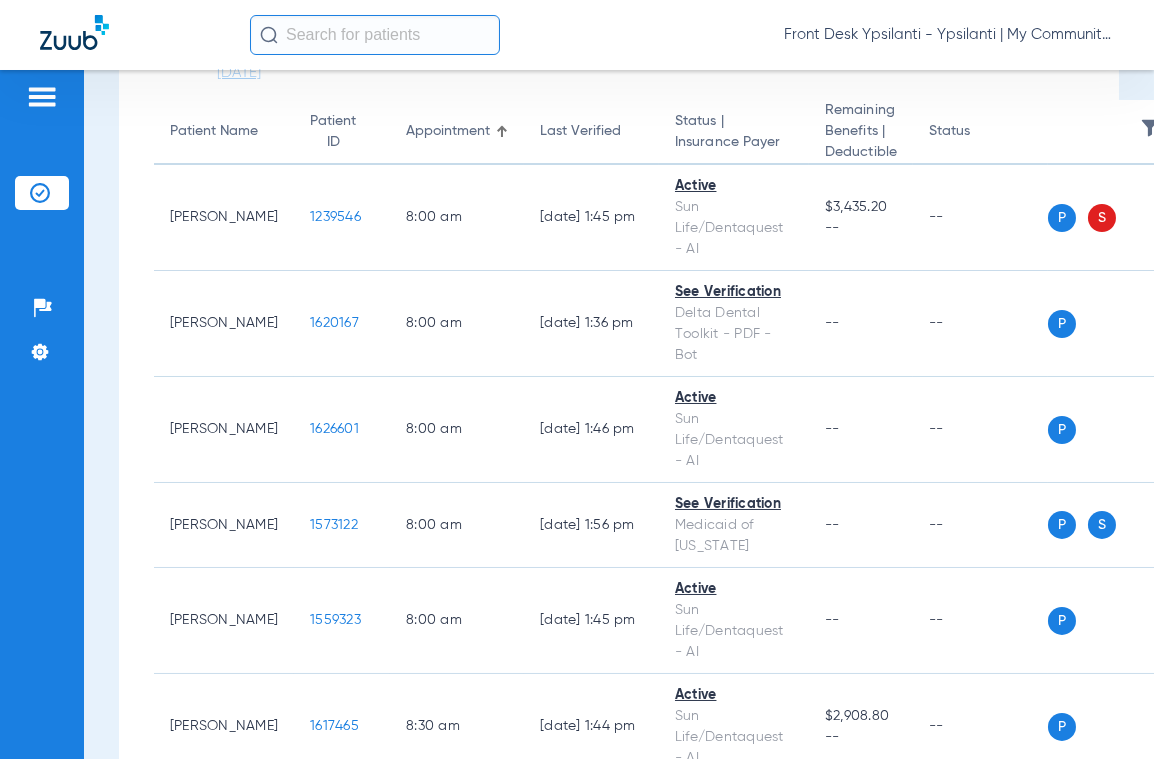 scroll, scrollTop: 300, scrollLeft: 0, axis: vertical 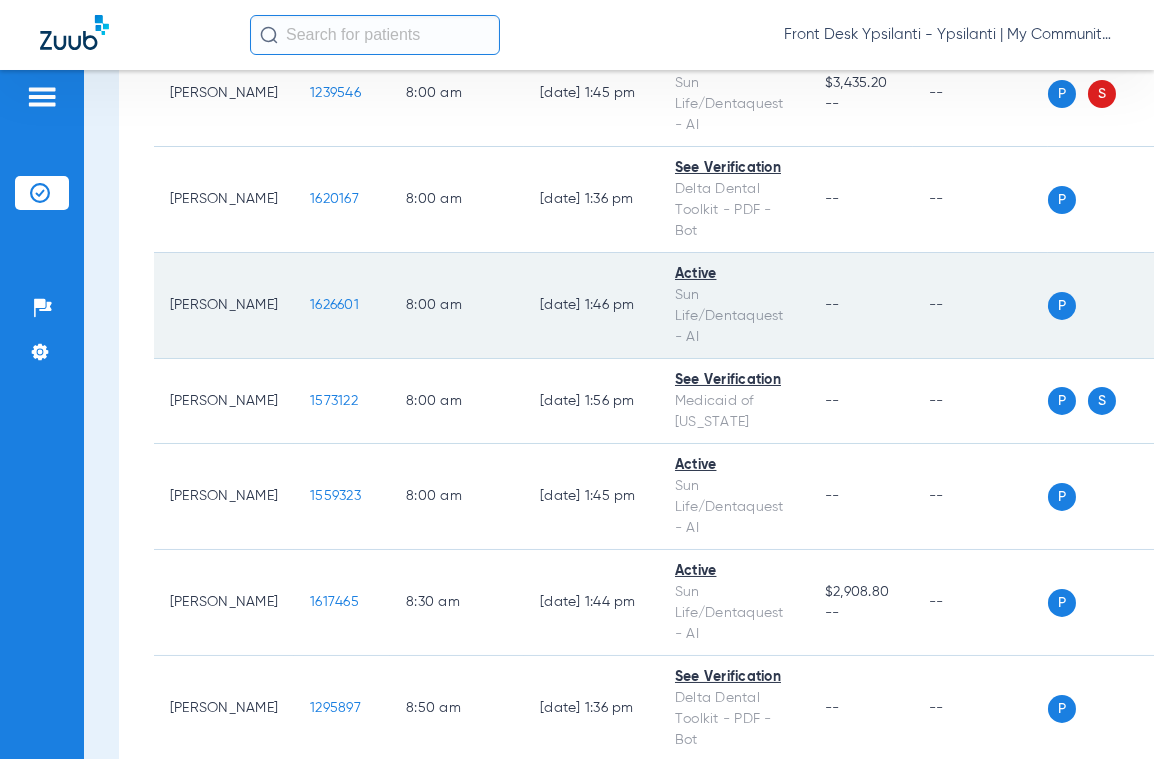click on "1626601" 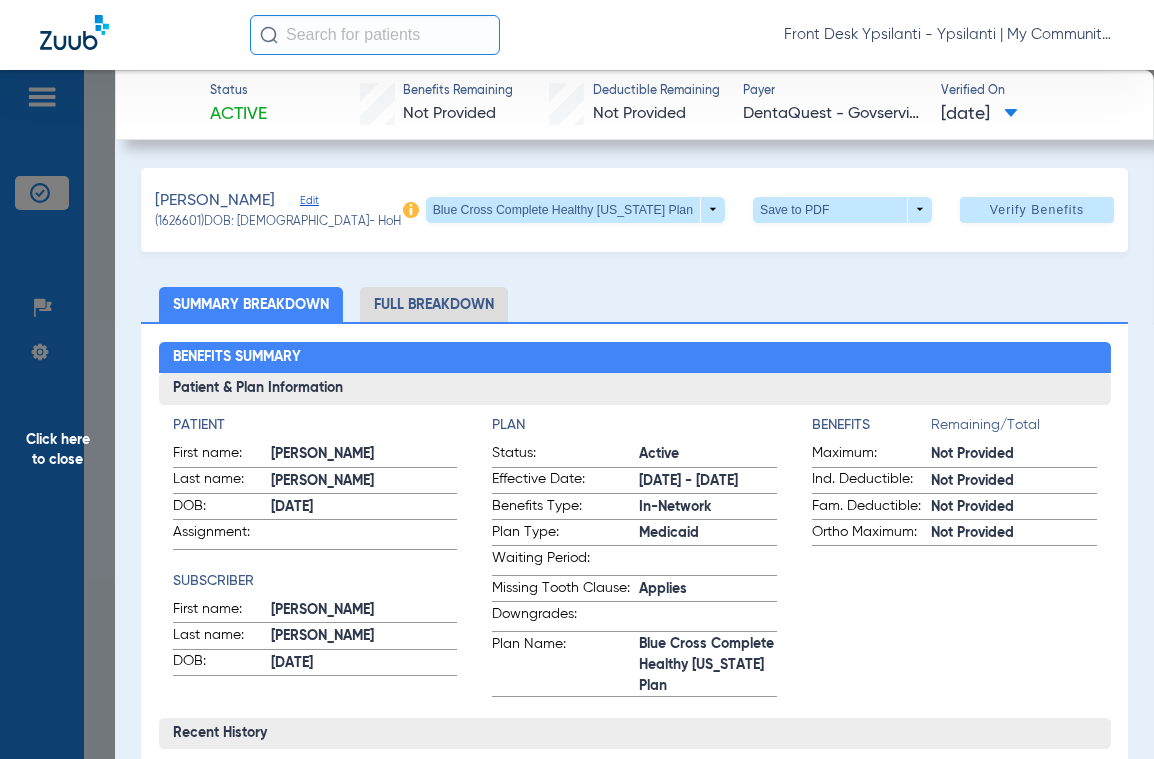 click on "Click here to close" 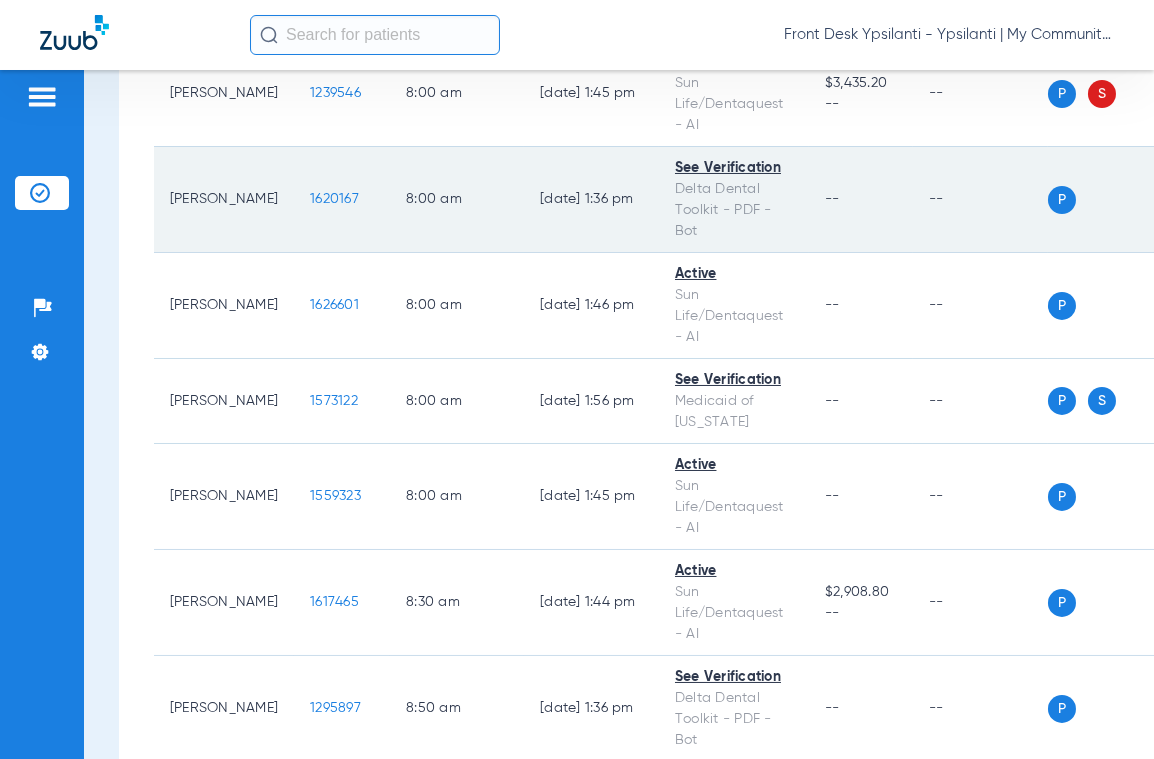 click on "1620167" 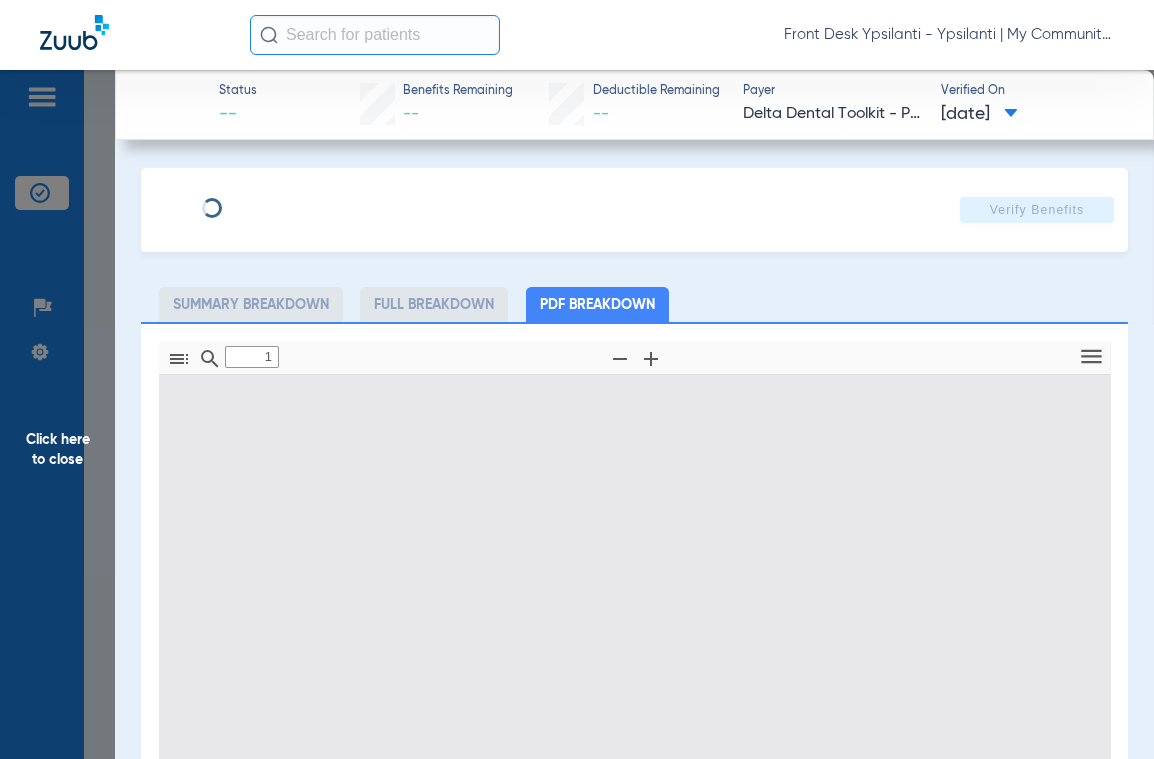 type on "0" 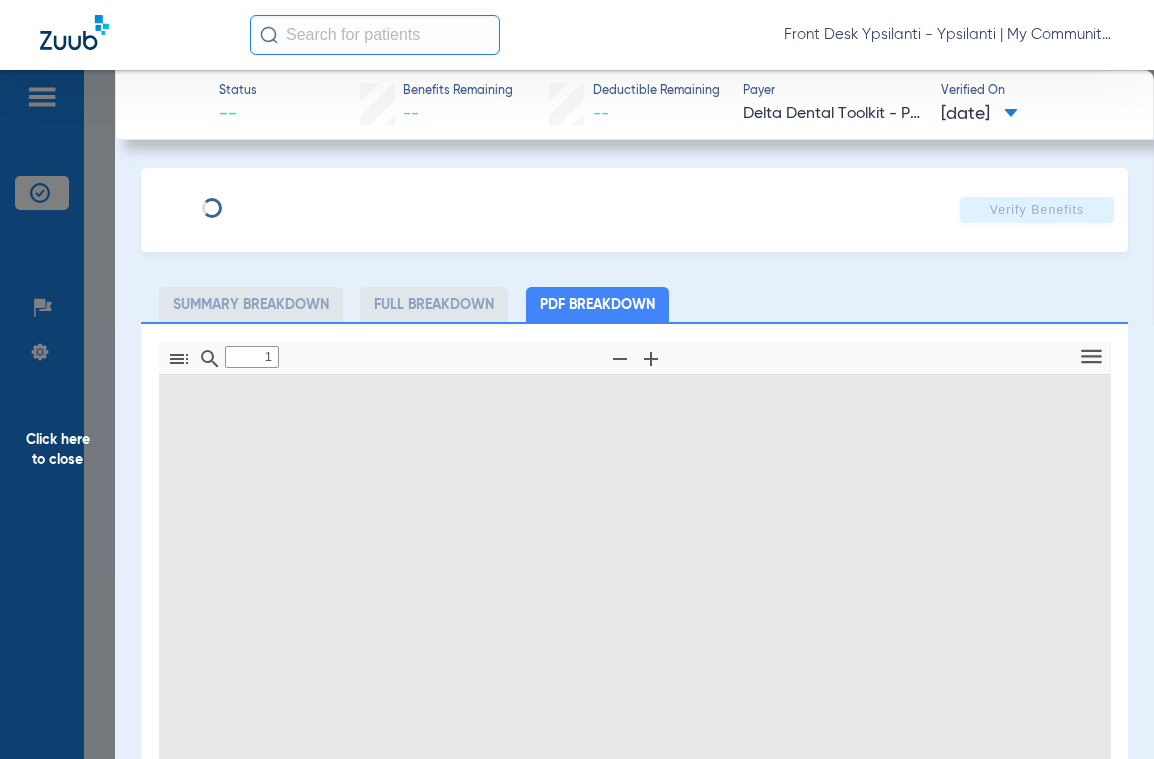 select on "page-width" 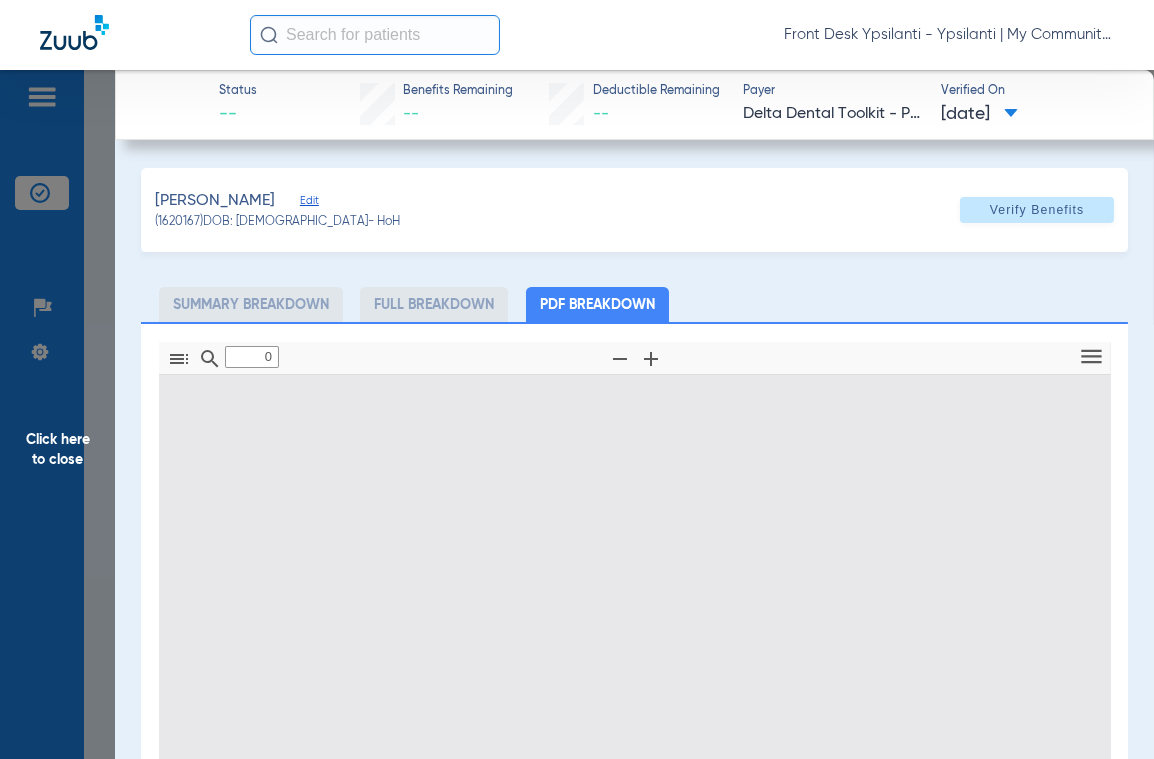 type on "1" 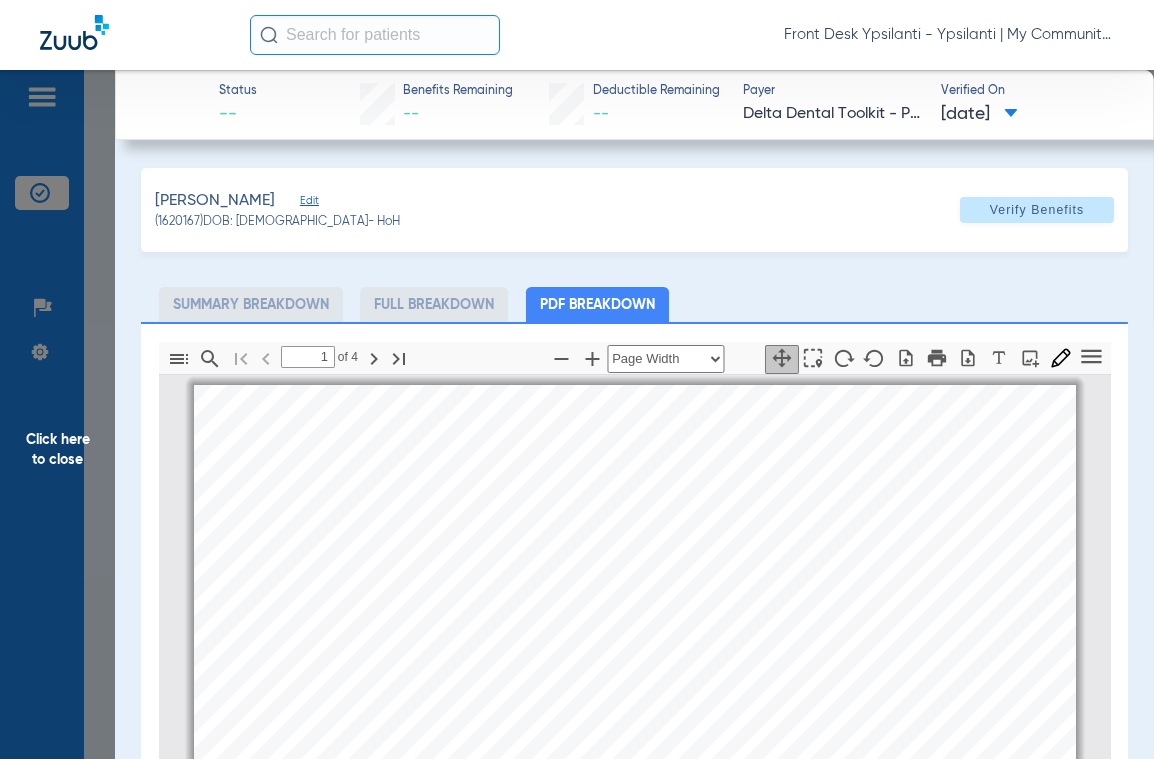 scroll, scrollTop: 9, scrollLeft: 0, axis: vertical 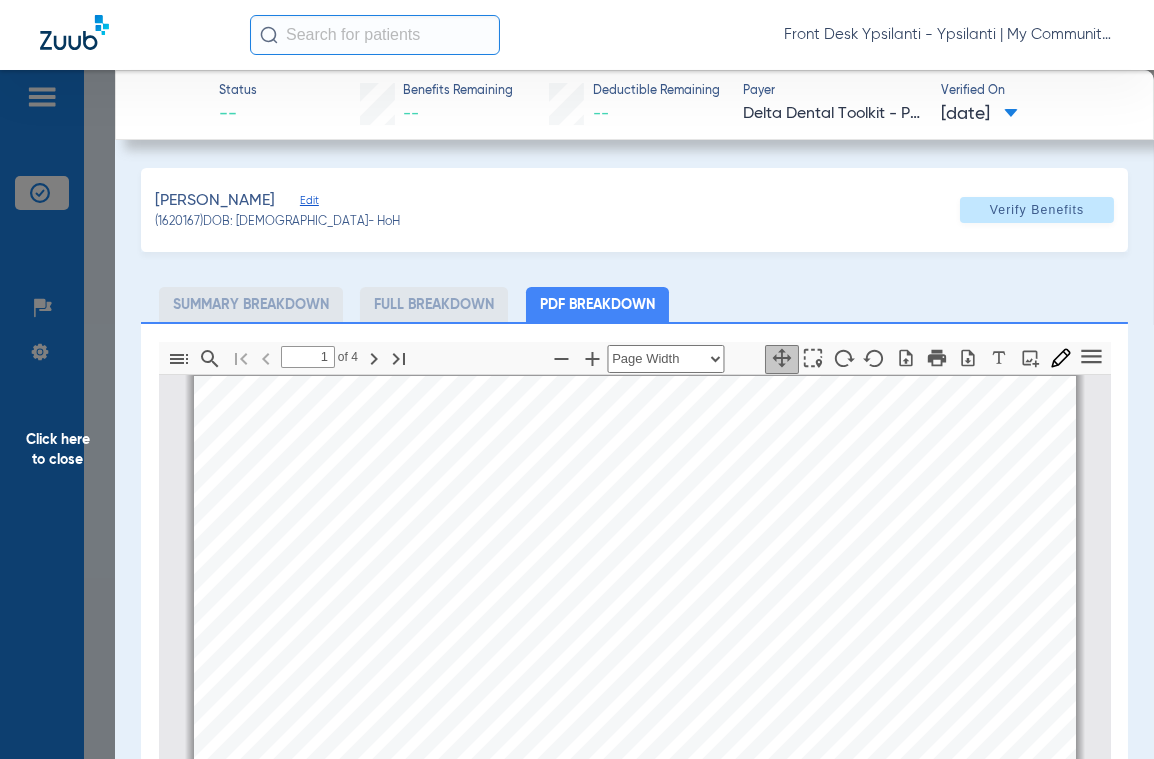 click on "Click here to close" 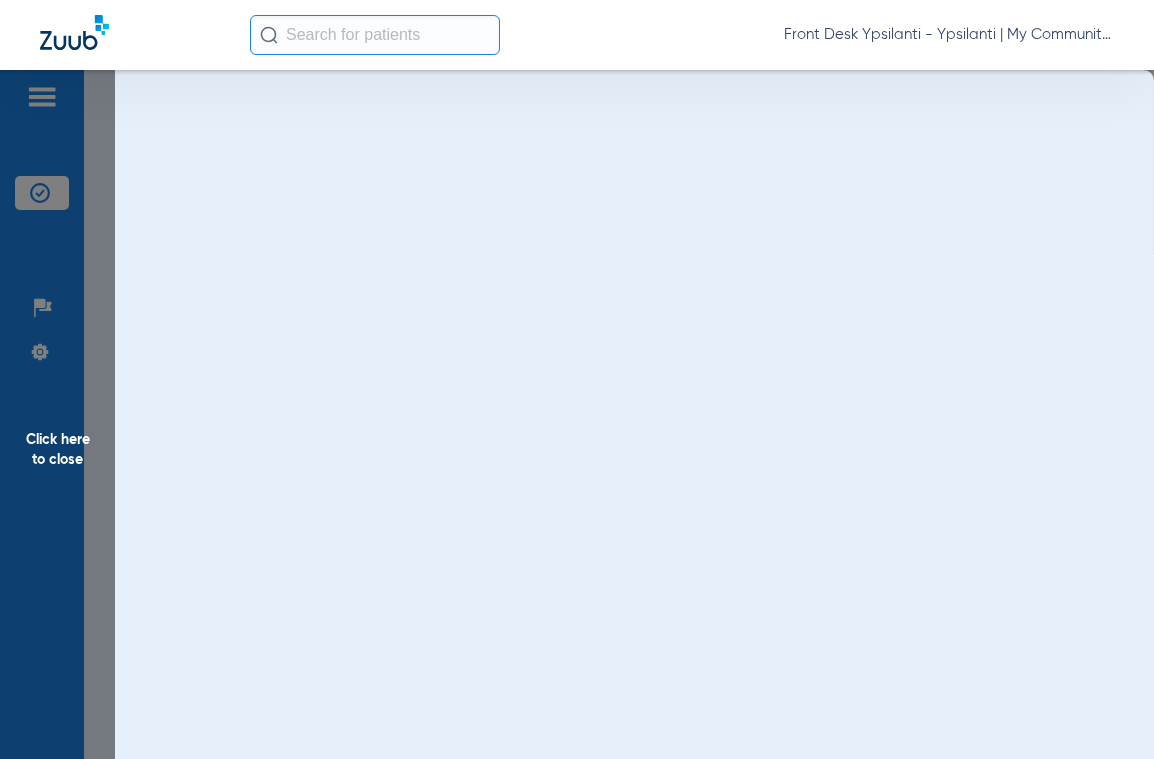 click on "Click here to close" 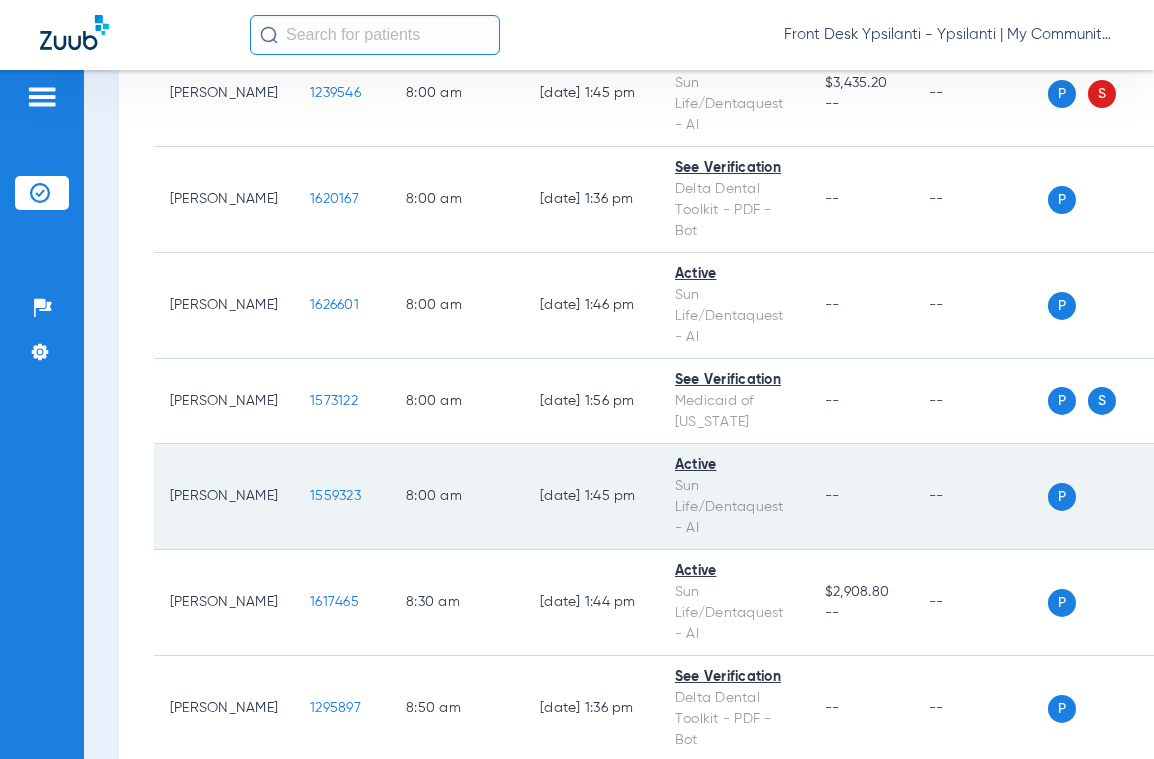 click on "1559323" 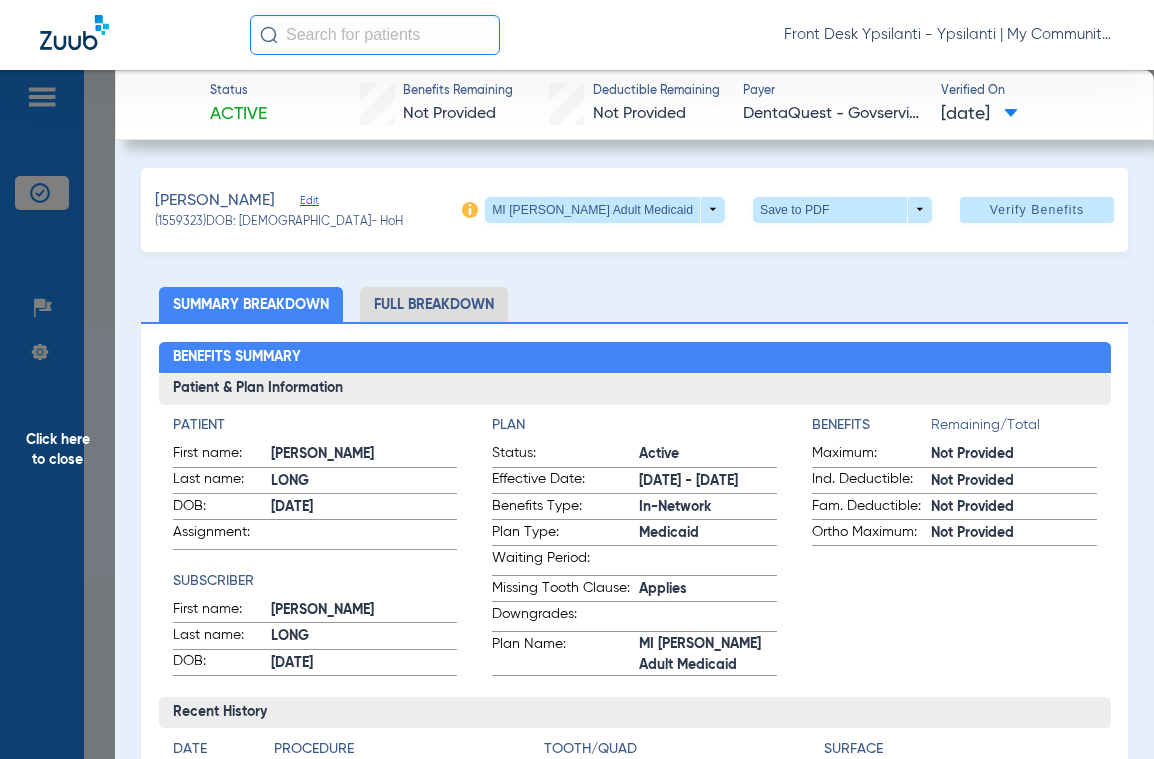 click on "Click here to close" 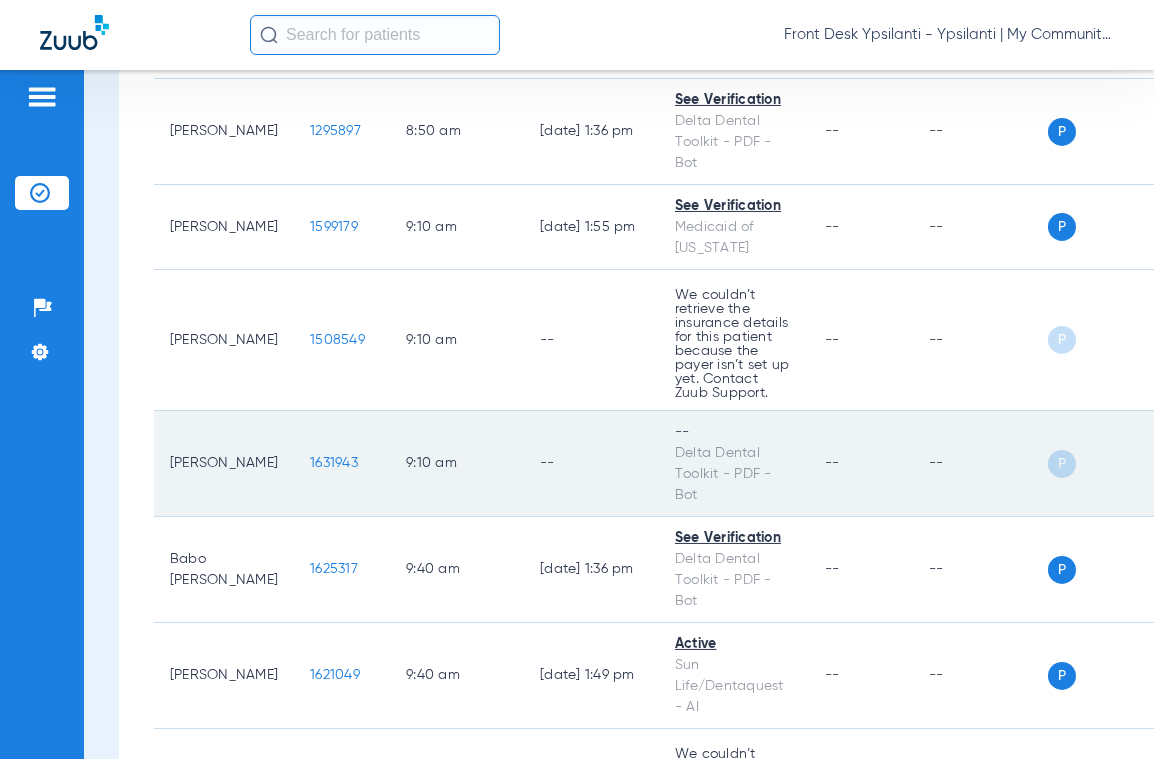 scroll, scrollTop: 900, scrollLeft: 0, axis: vertical 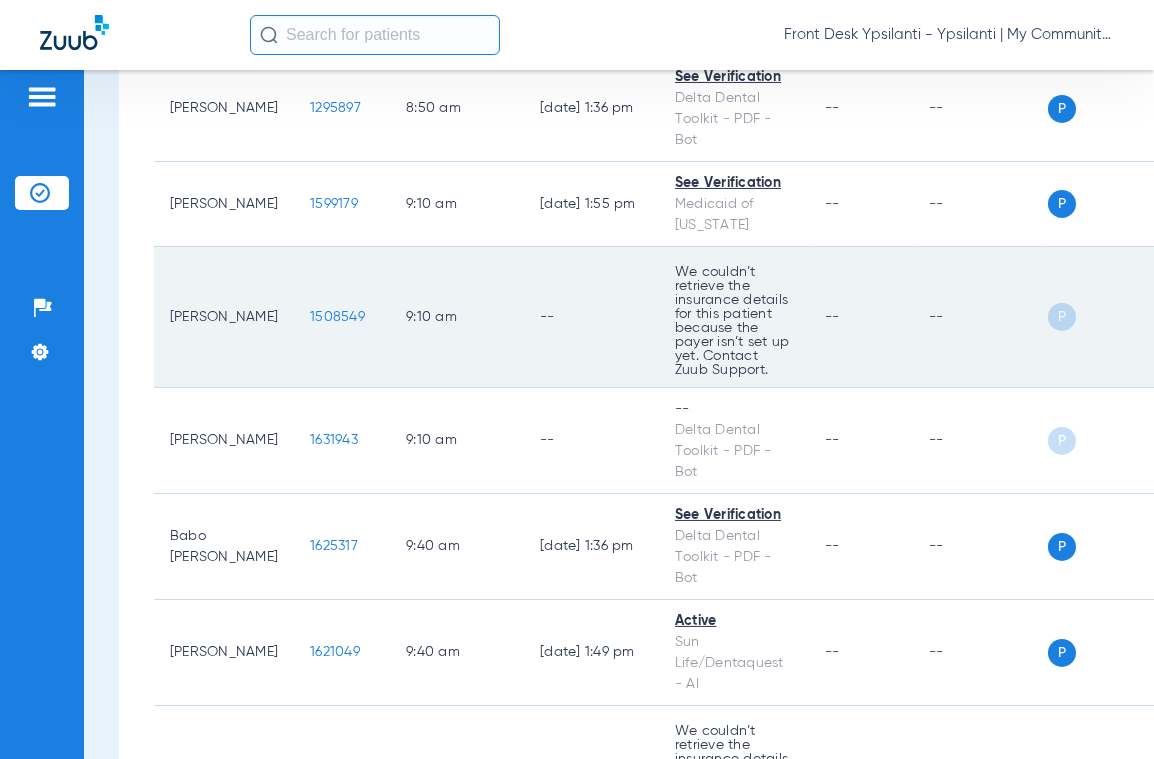 click on "1508549" 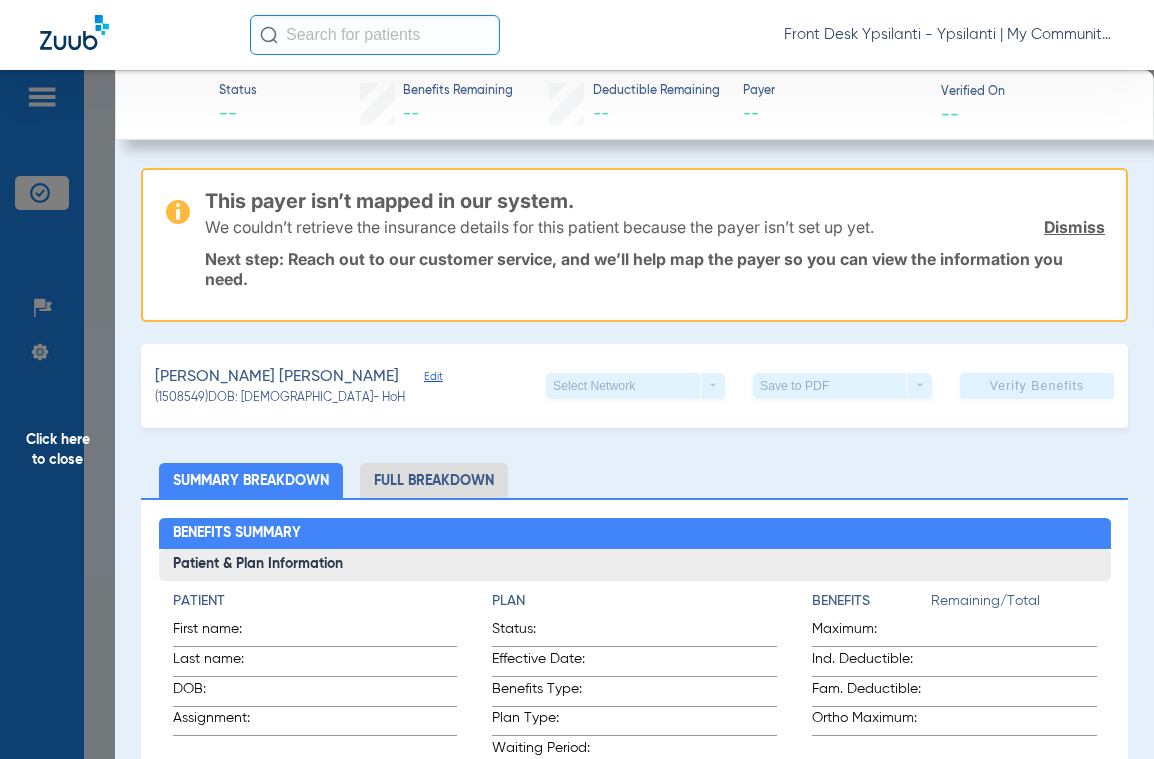 click on "Click here to close" 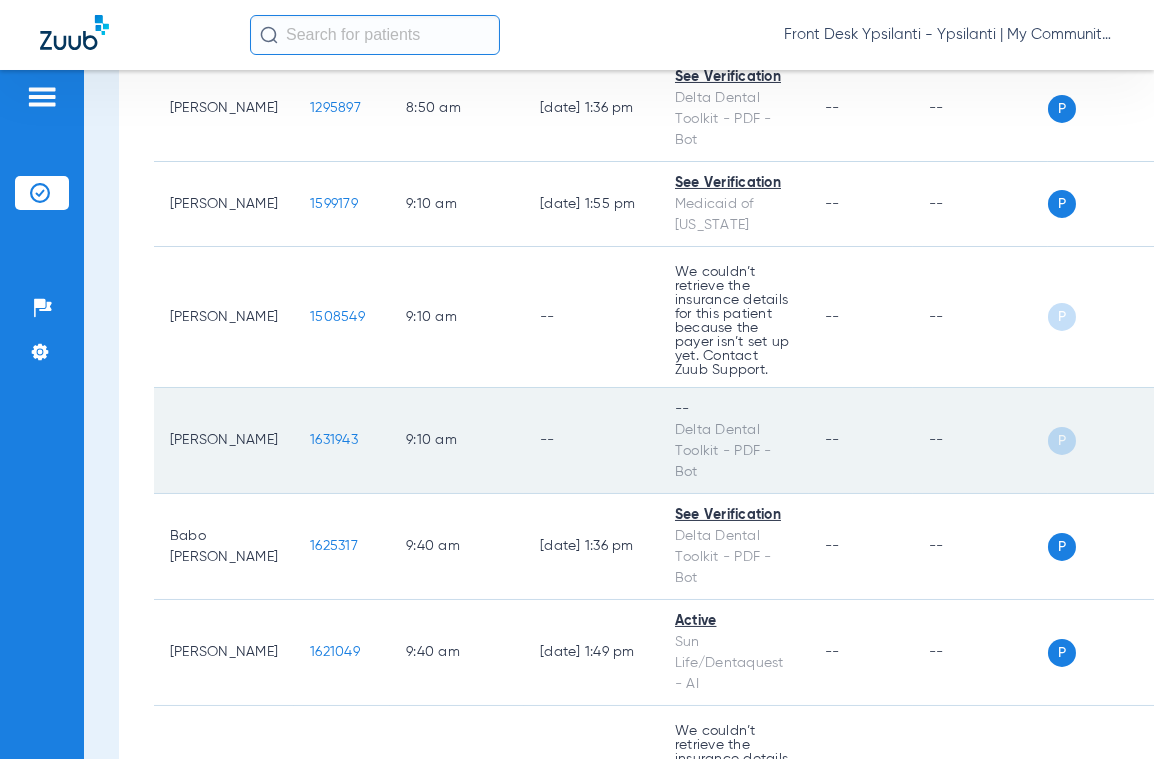 click on "1631943" 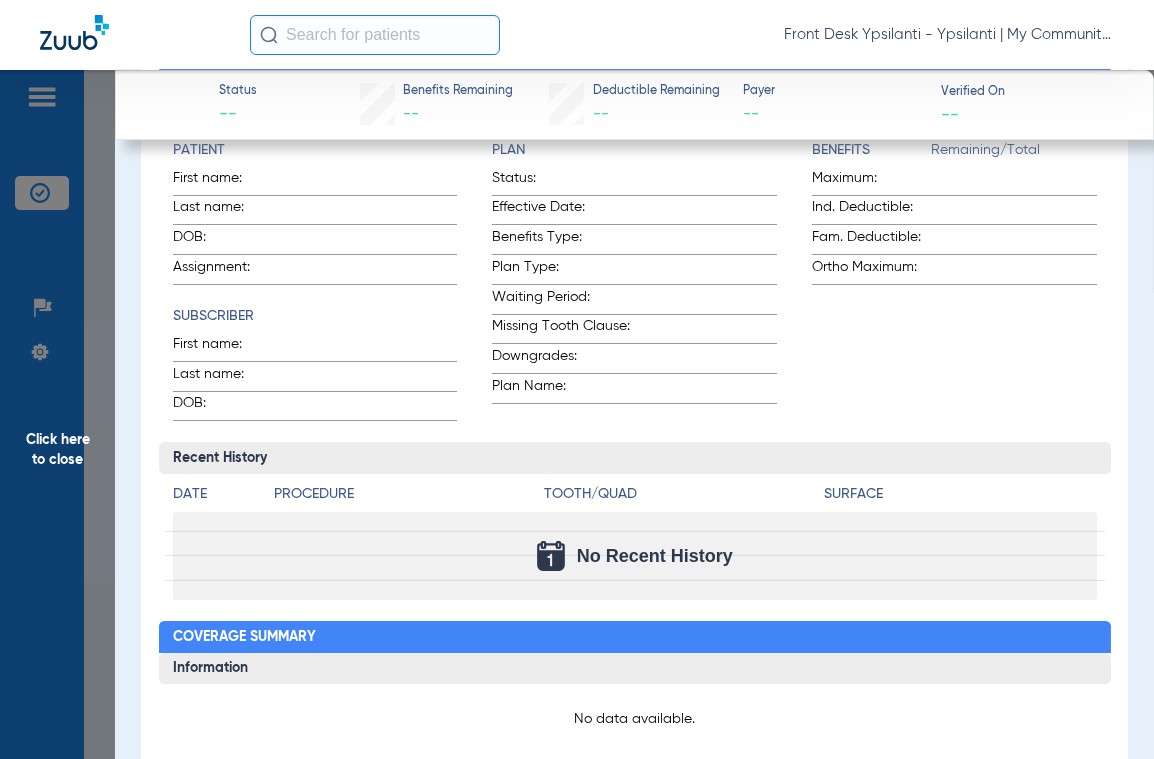 scroll, scrollTop: 100, scrollLeft: 0, axis: vertical 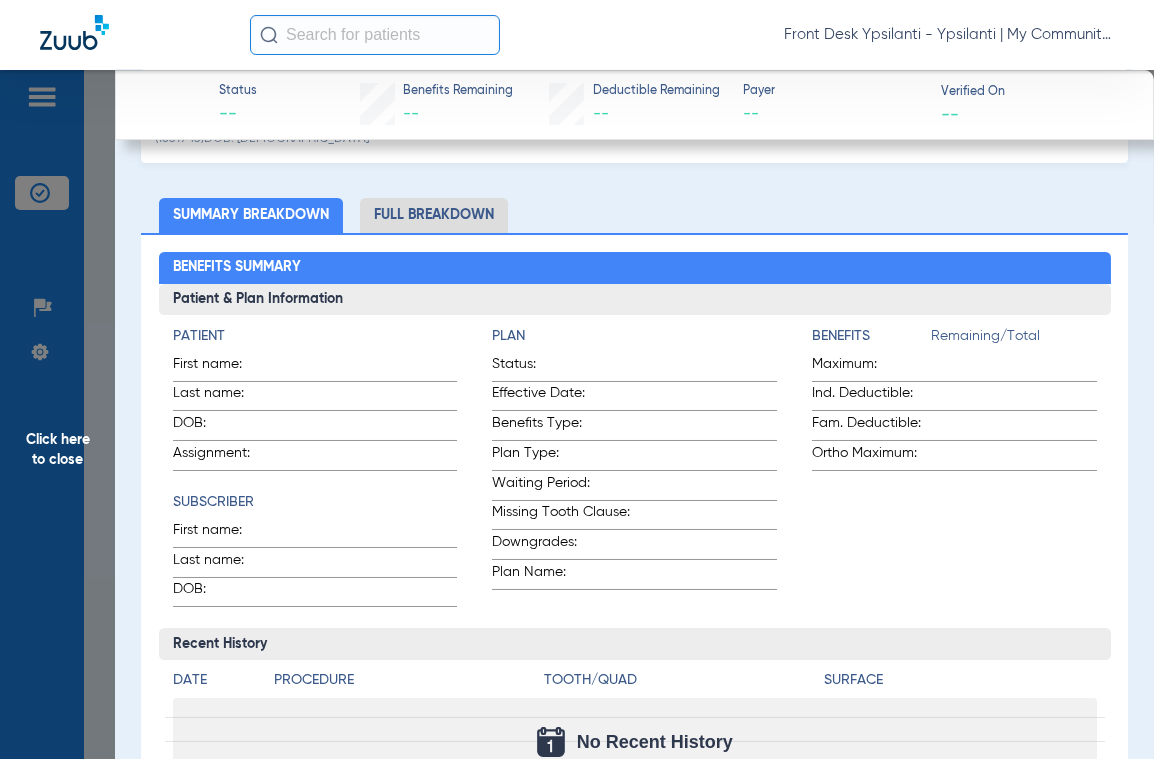 click on "Full Breakdown" 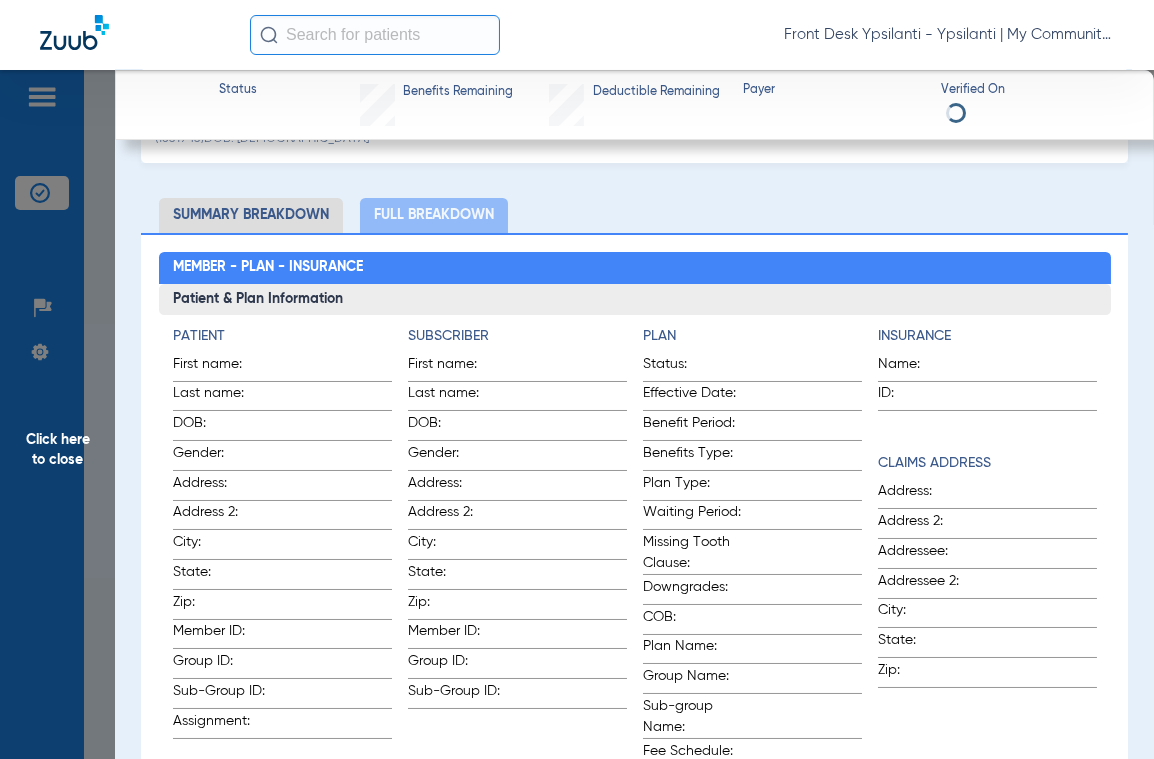 click on "Summary Breakdown" 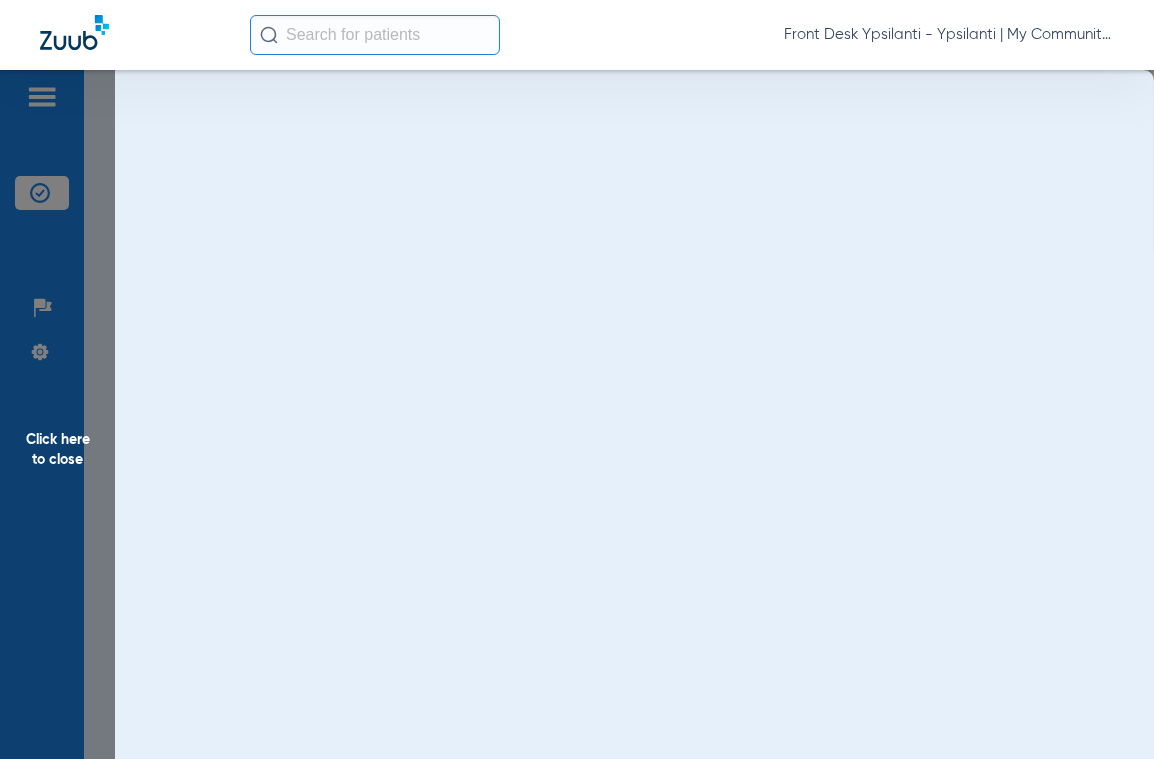 scroll, scrollTop: 0, scrollLeft: 0, axis: both 